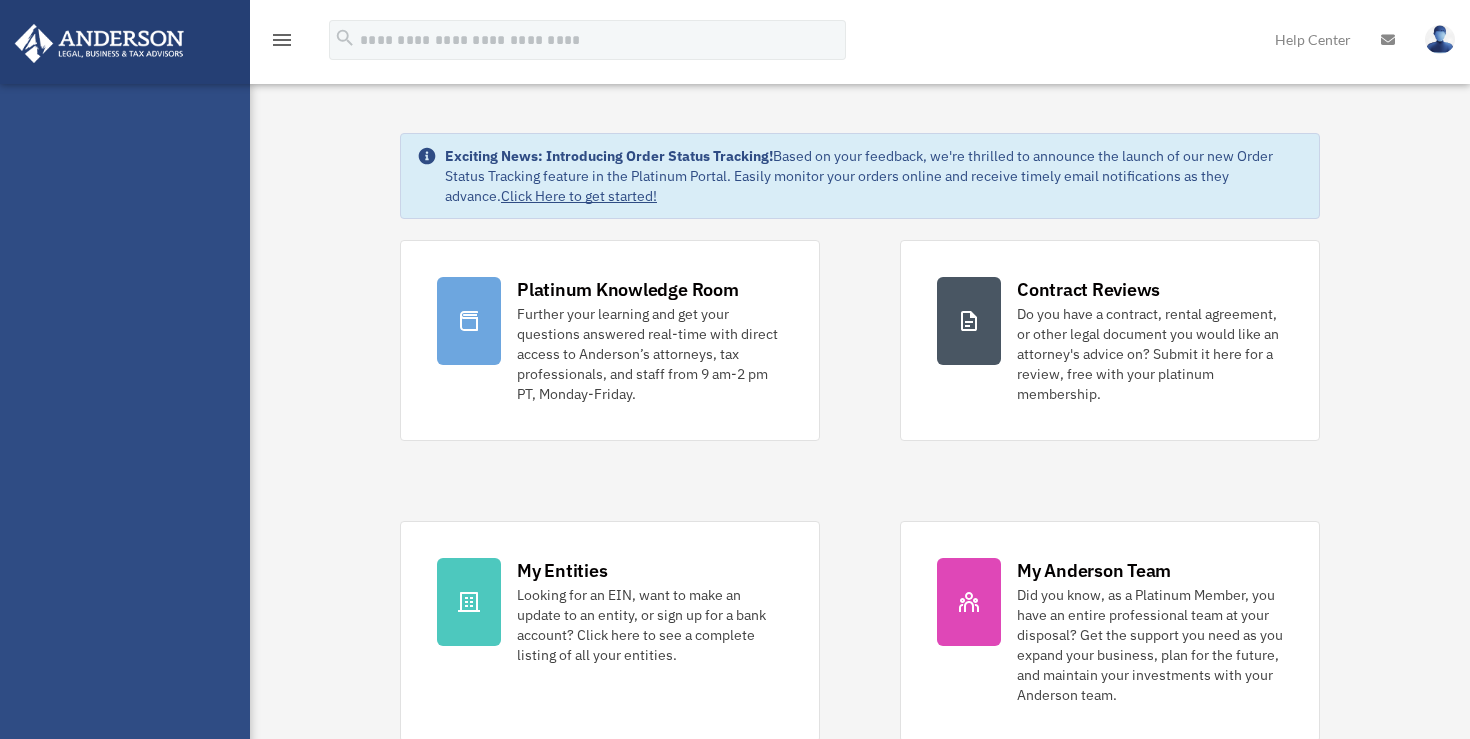 scroll, scrollTop: 0, scrollLeft: 0, axis: both 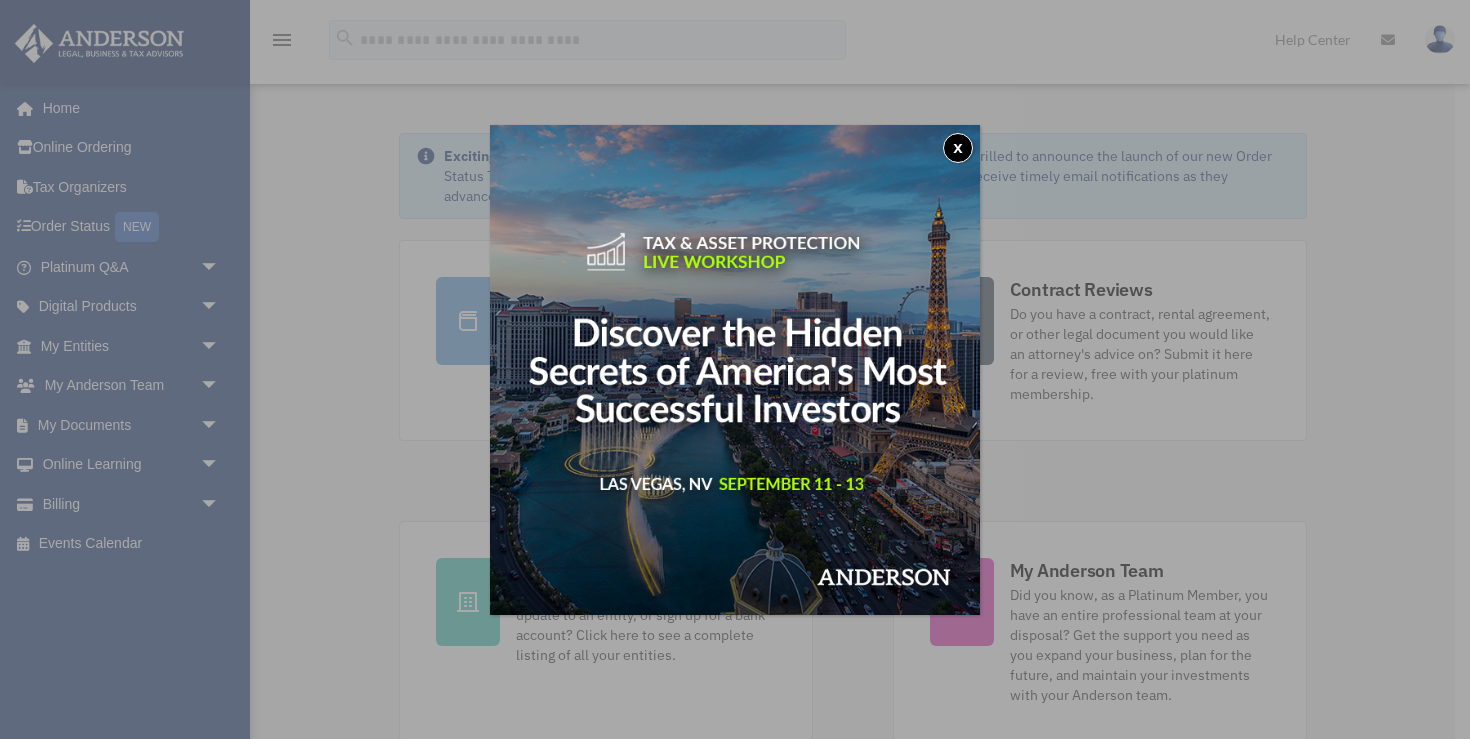 click on "x" at bounding box center [958, 148] 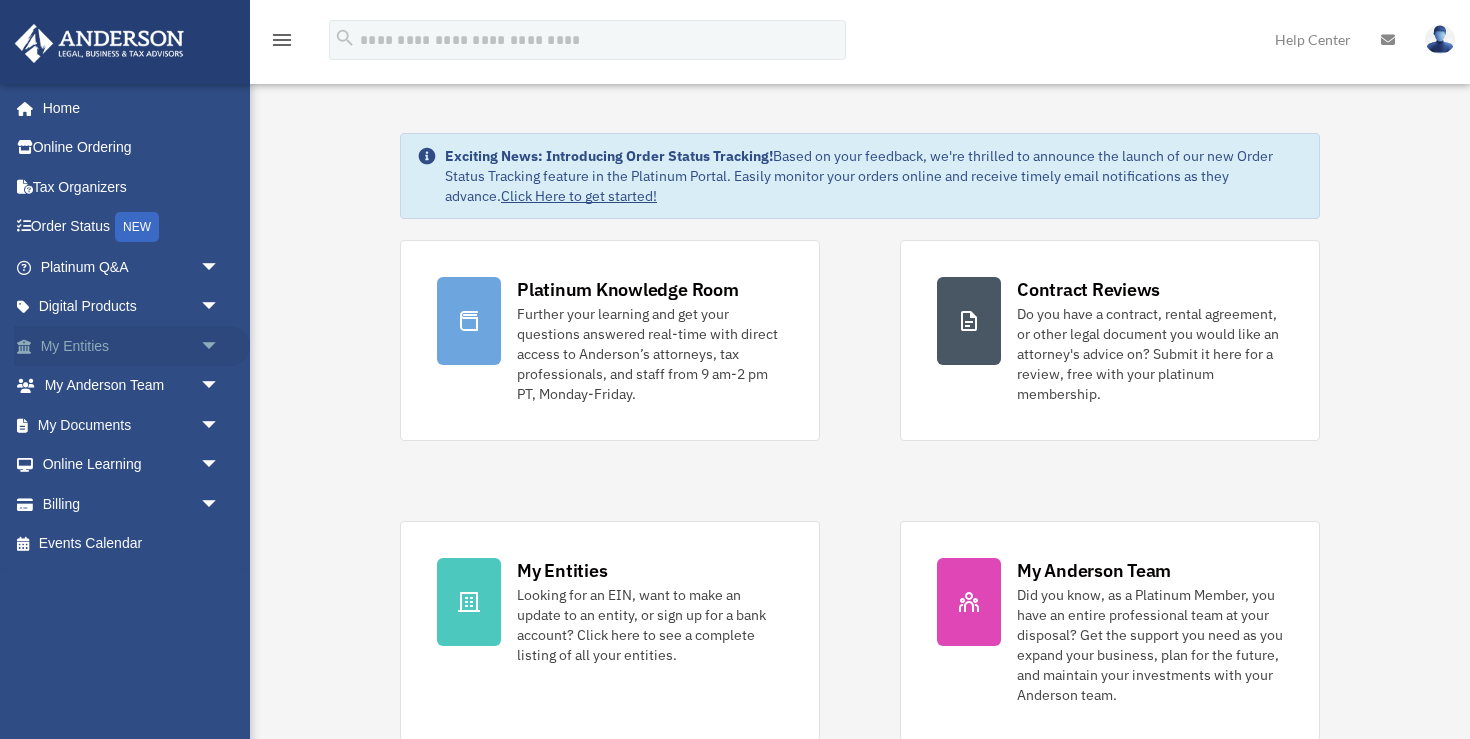 click on "My Entities arrow_drop_down" at bounding box center (132, 346) 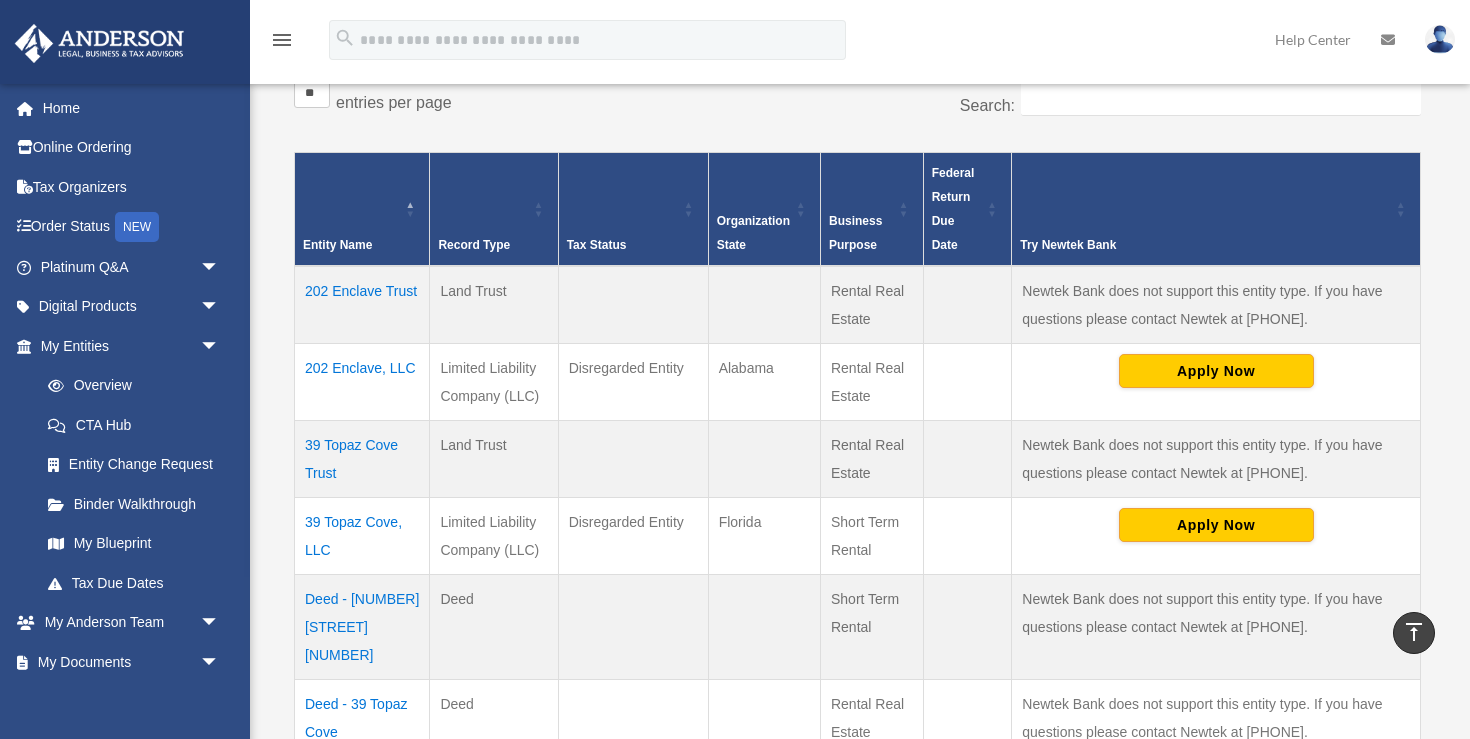 scroll, scrollTop: 350, scrollLeft: 0, axis: vertical 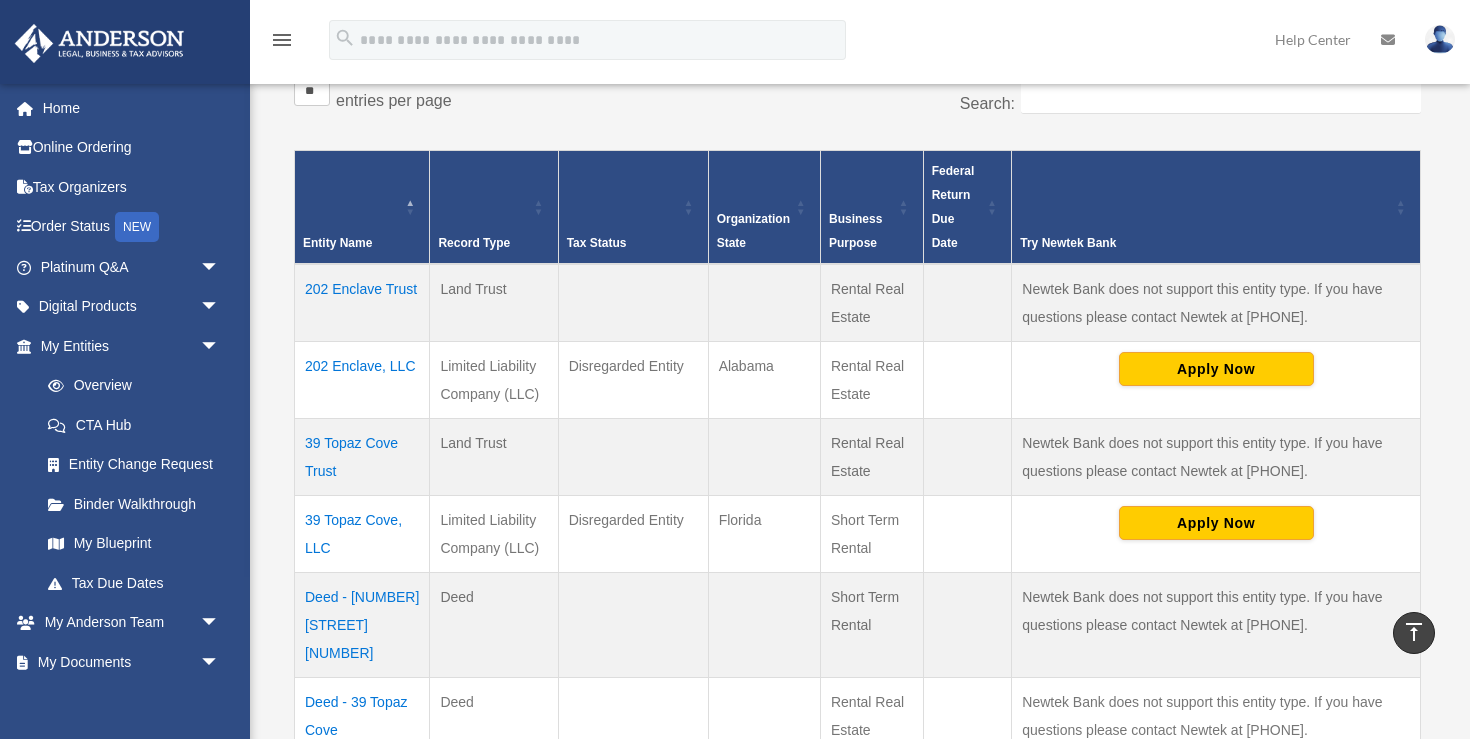 click on "39 Topaz Cove Trust" at bounding box center [362, 456] 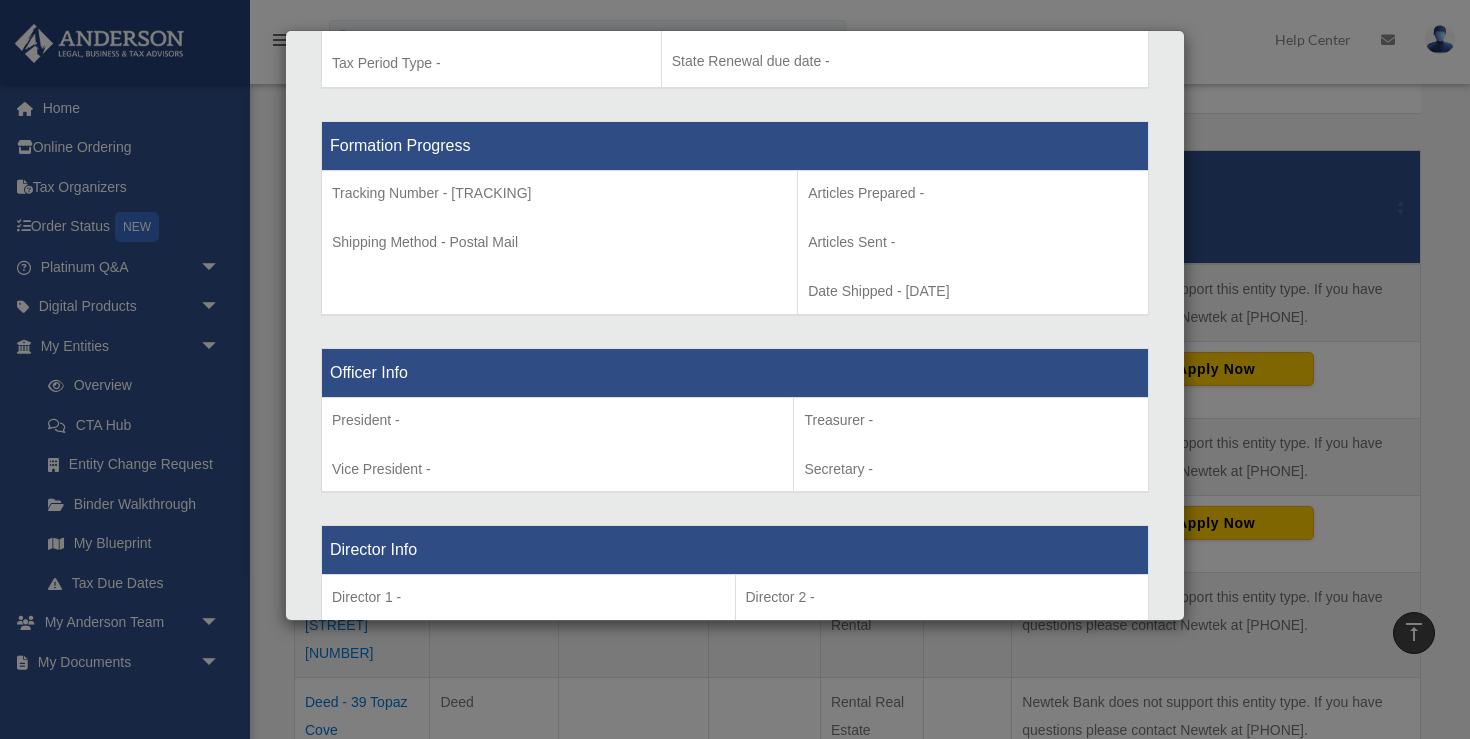 scroll, scrollTop: 983, scrollLeft: 0, axis: vertical 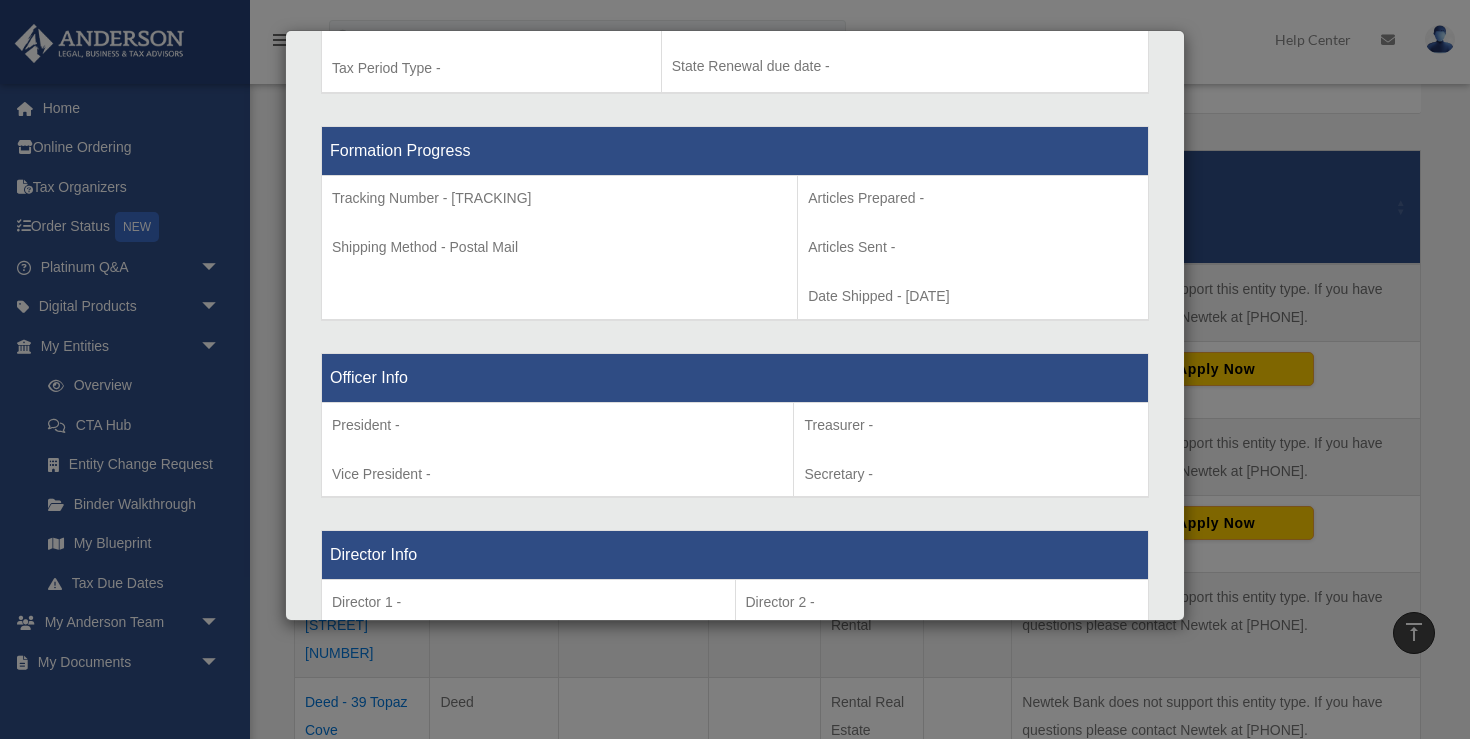 click on "Details
×
Articles Sent
Organizational Date" at bounding box center (735, 369) 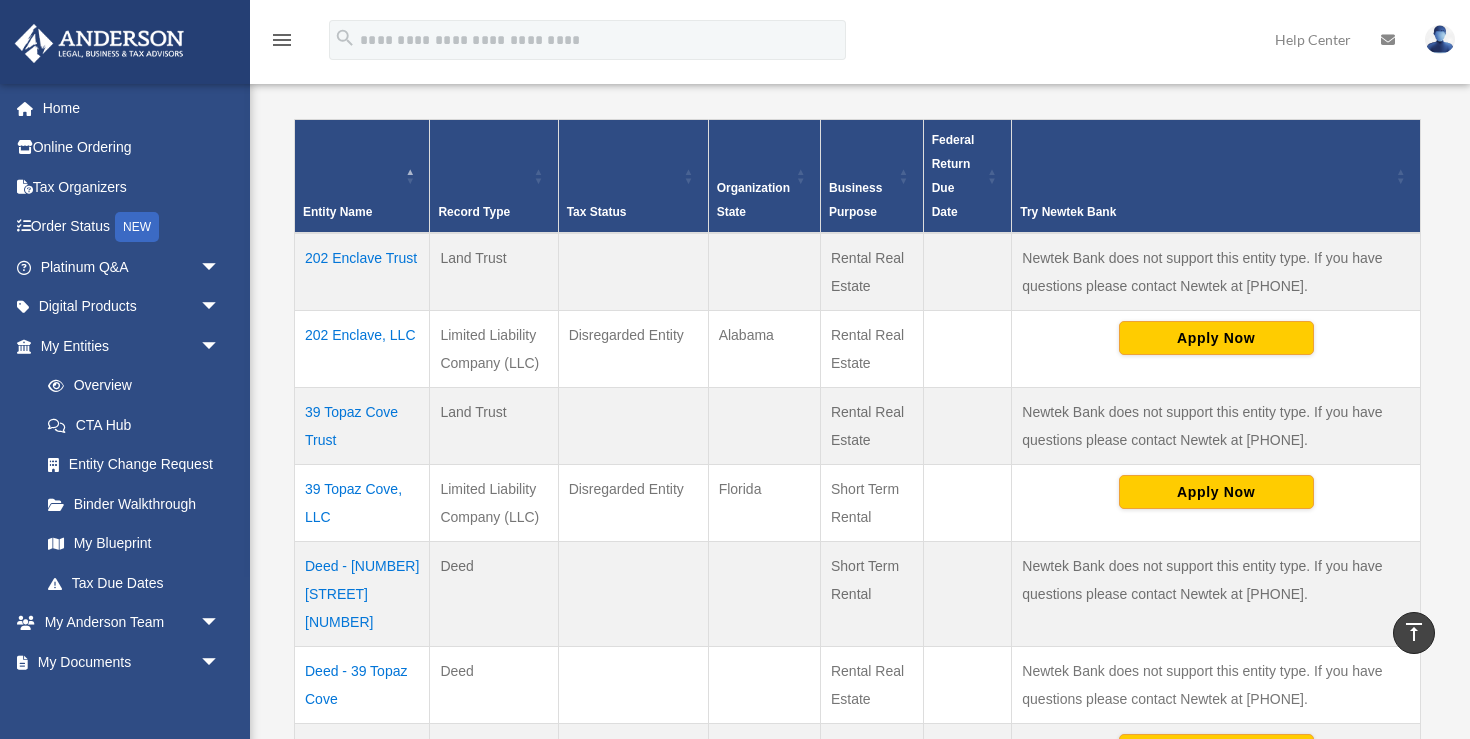 scroll, scrollTop: 381, scrollLeft: 0, axis: vertical 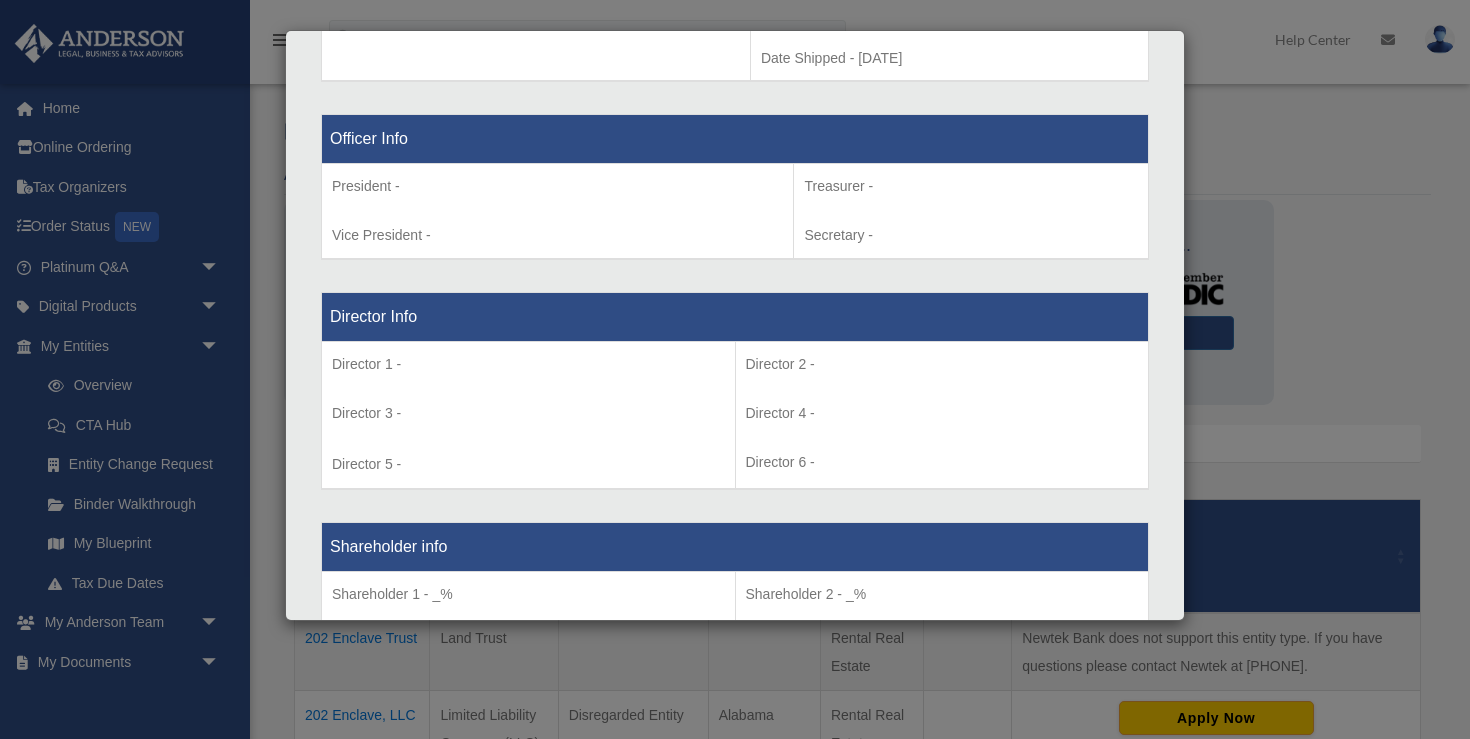 click on "Details
×
Articles Sent
Organizational Date" at bounding box center (735, 369) 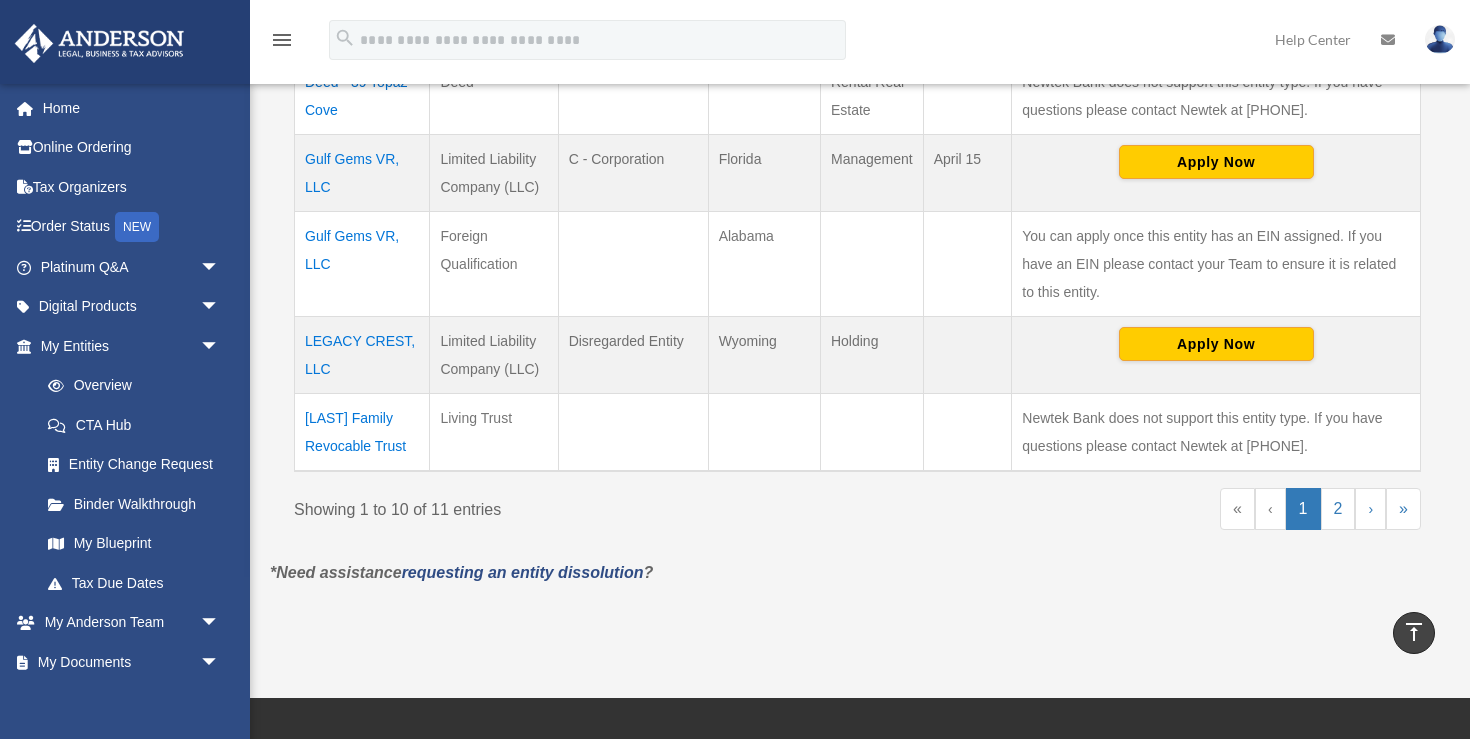 scroll, scrollTop: 970, scrollLeft: 0, axis: vertical 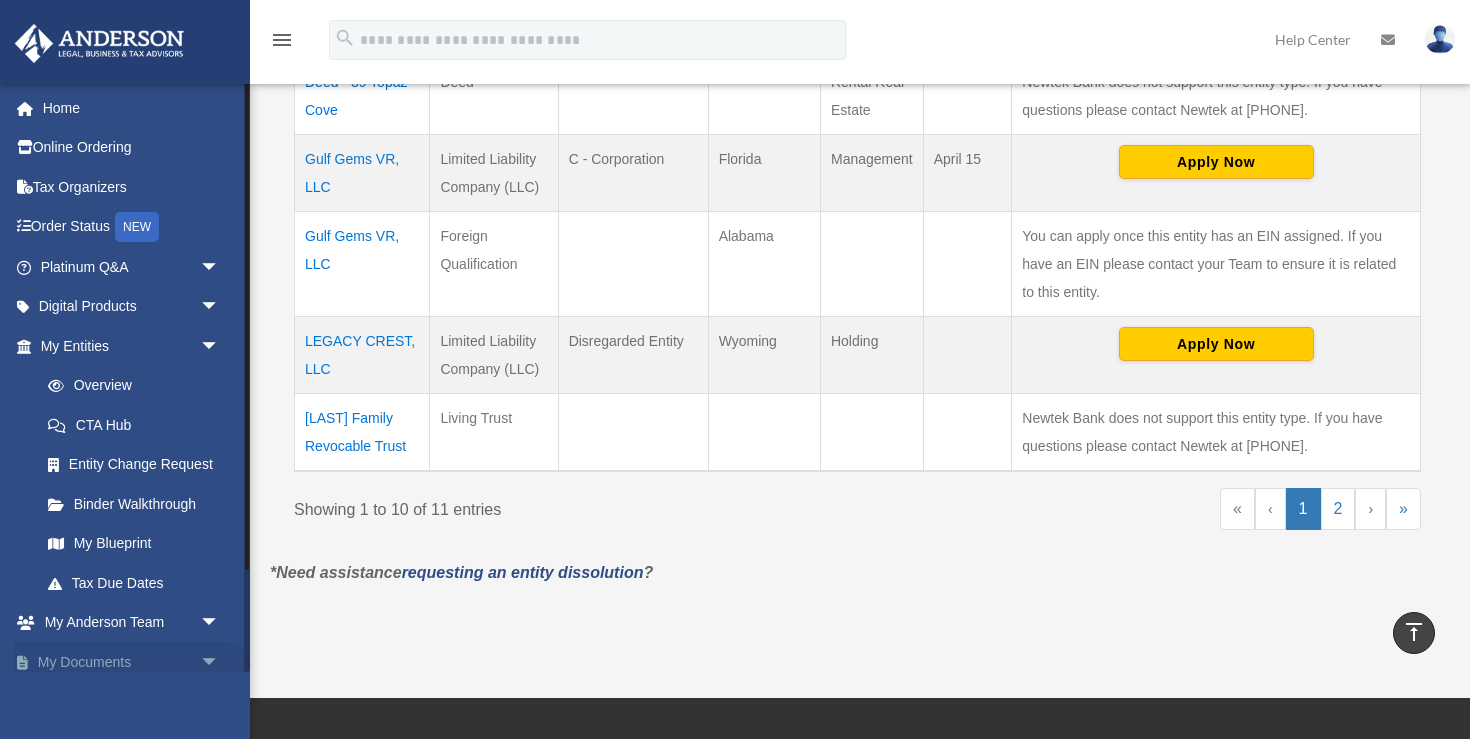 click on "arrow_drop_down" at bounding box center [220, 662] 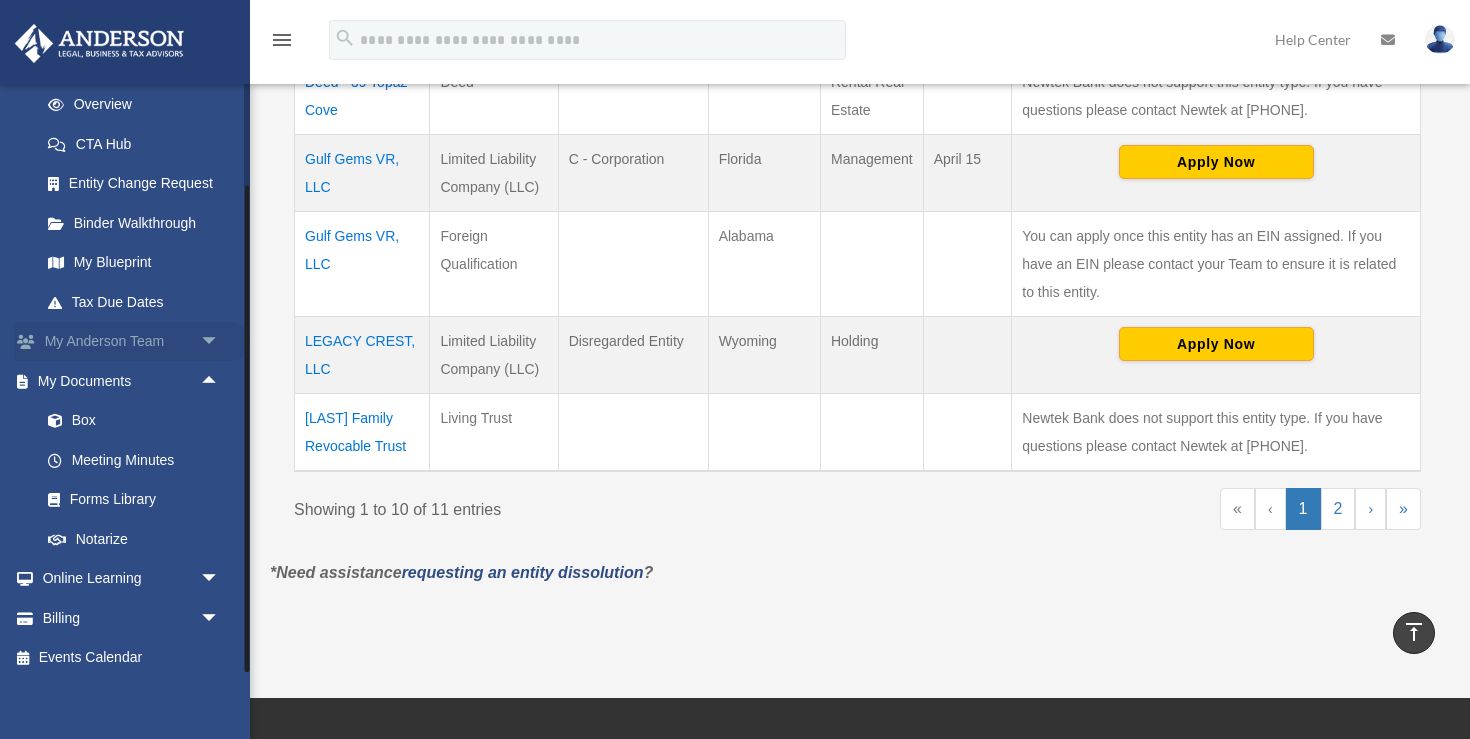 scroll, scrollTop: 280, scrollLeft: 0, axis: vertical 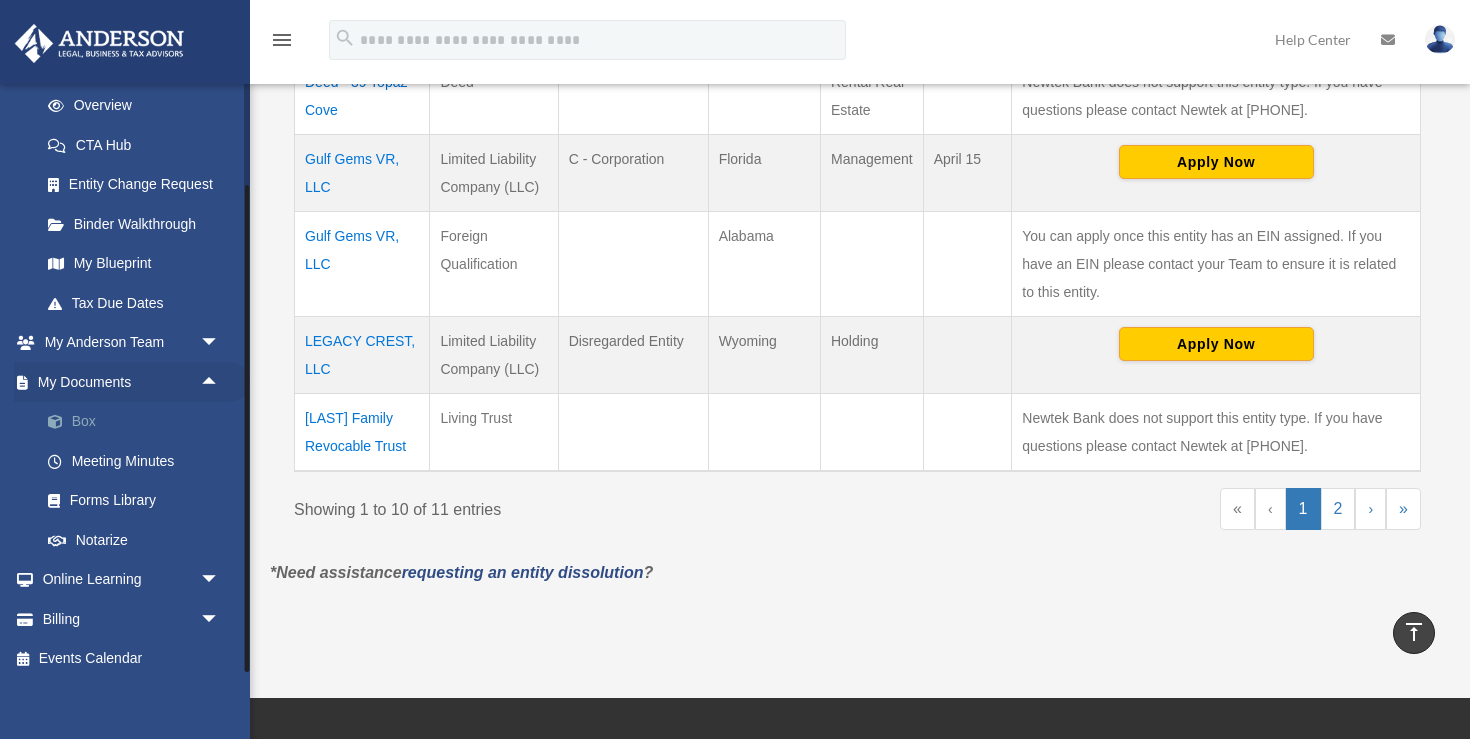 click on "Box" at bounding box center [139, 422] 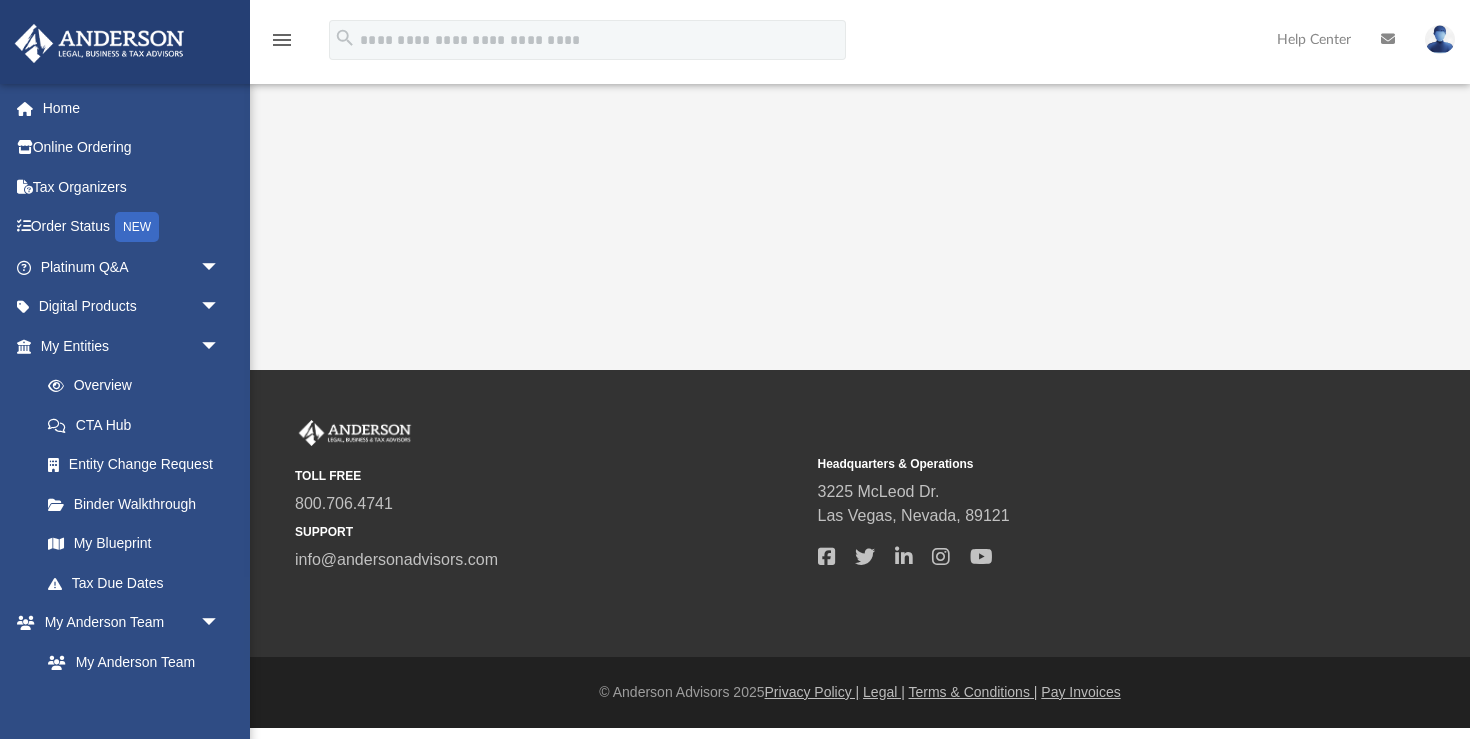 scroll, scrollTop: 0, scrollLeft: 0, axis: both 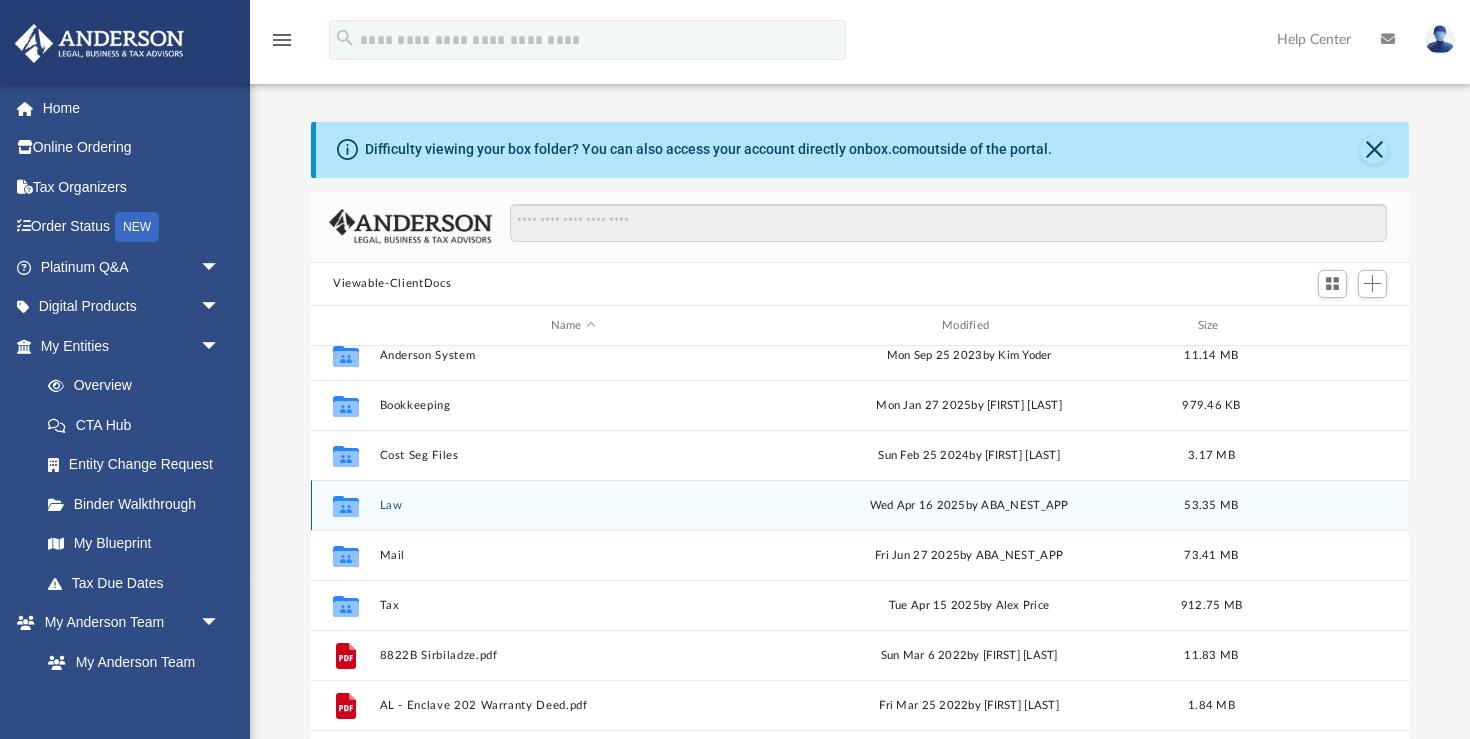 click on "Collaborated Folder" 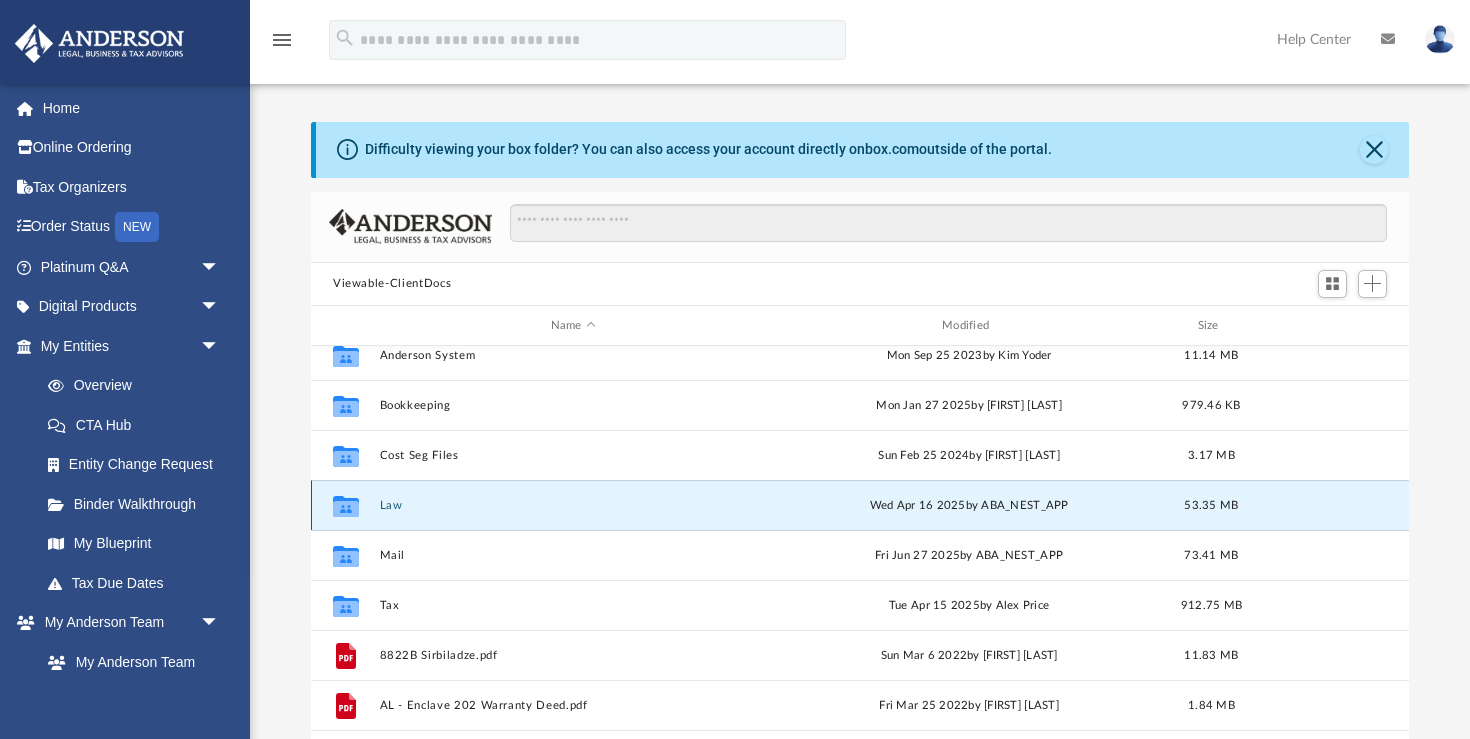 click on "Law" at bounding box center (573, 505) 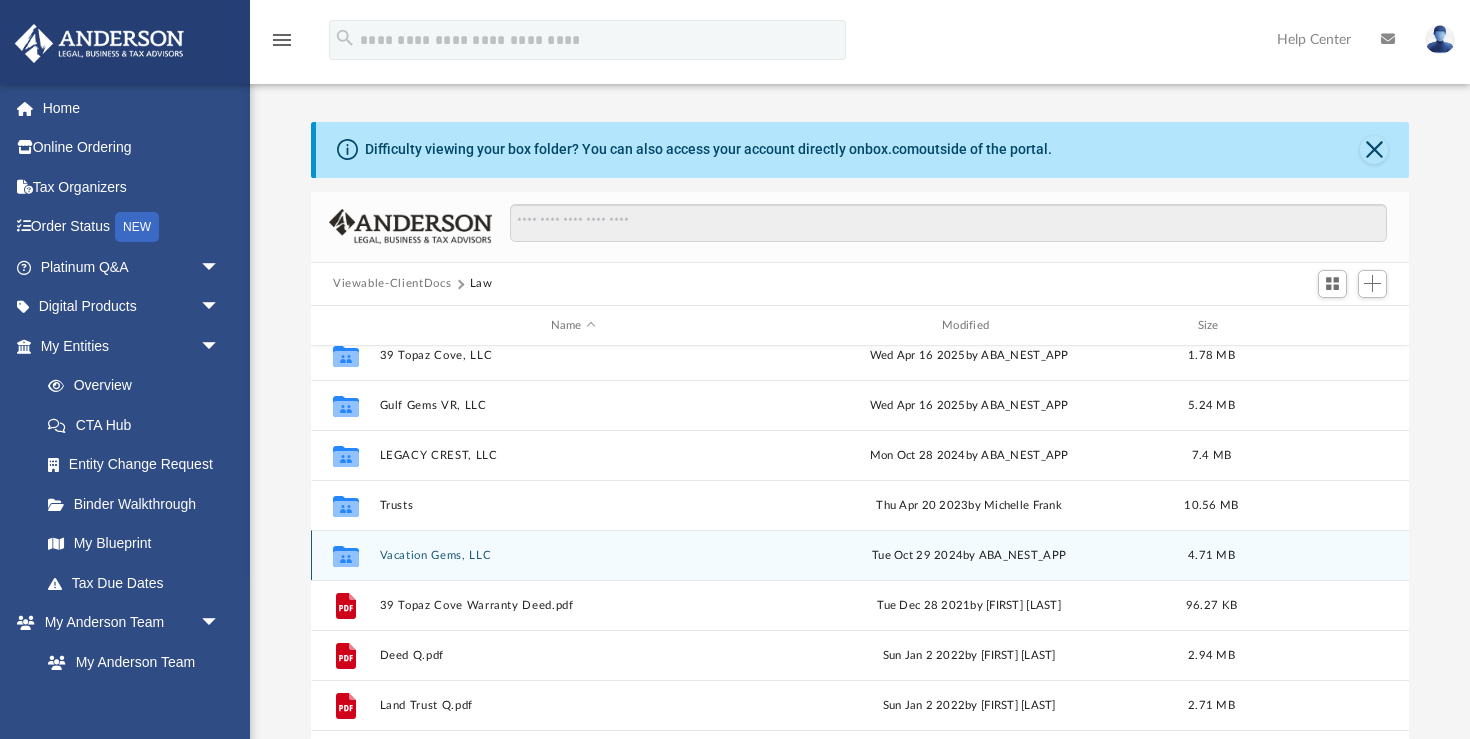 scroll, scrollTop: 0, scrollLeft: 0, axis: both 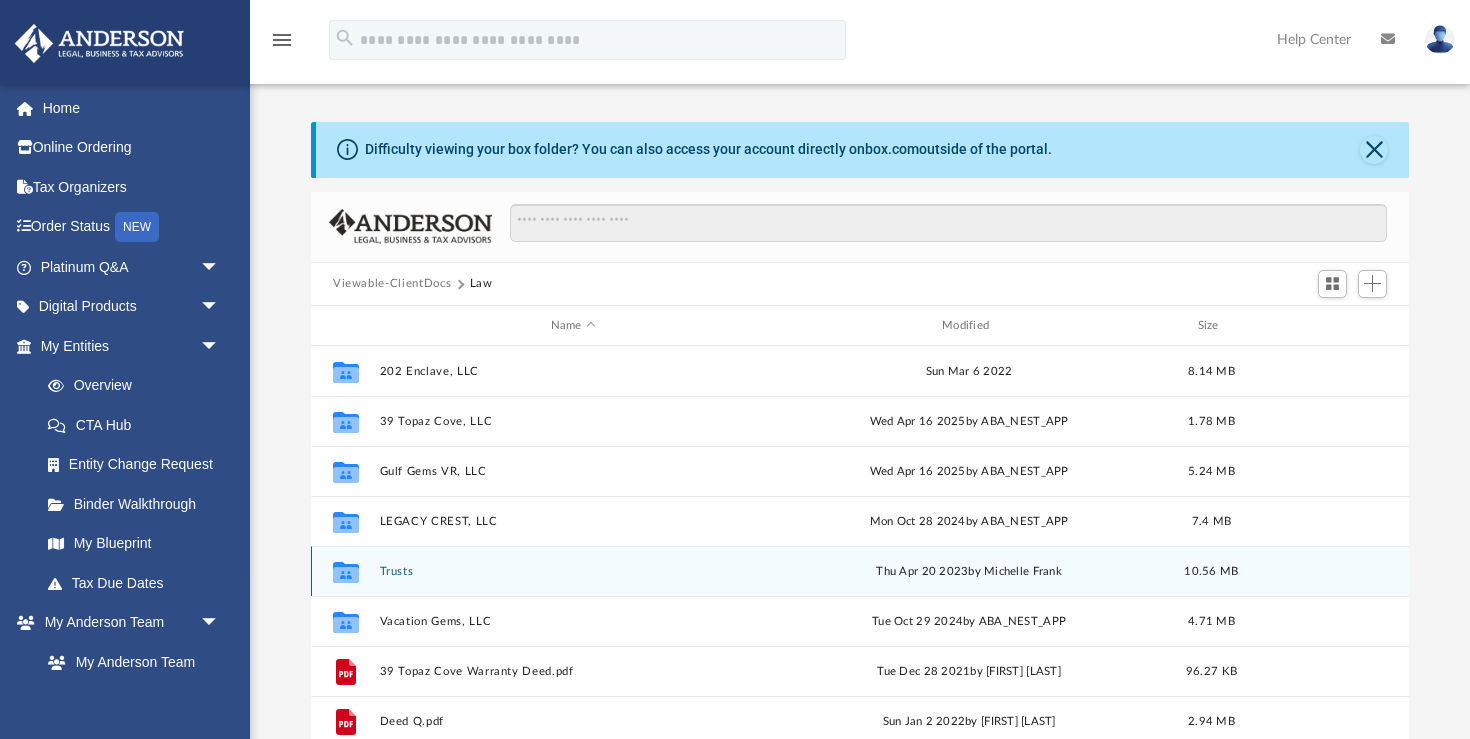 click on "Trusts" at bounding box center (573, 571) 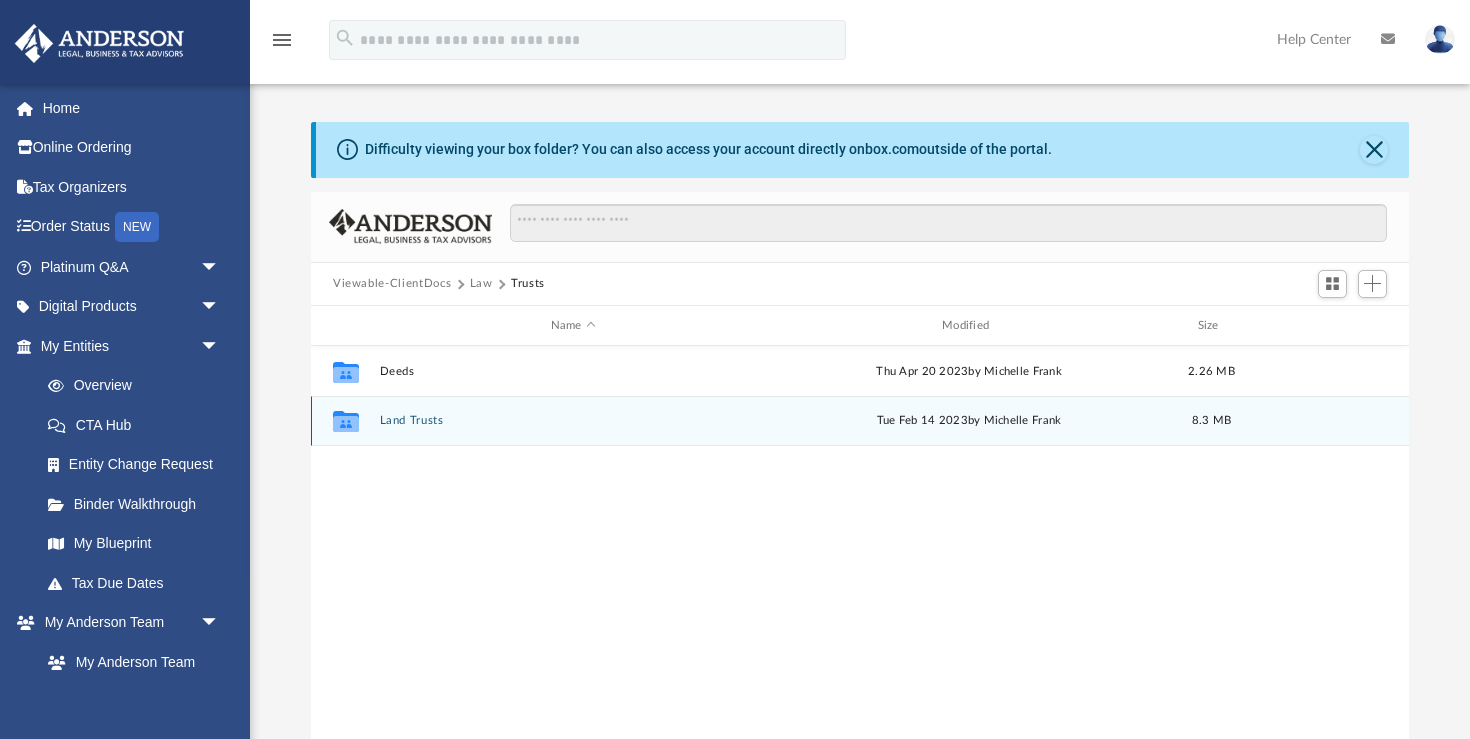 click on "Land Trusts" at bounding box center (573, 421) 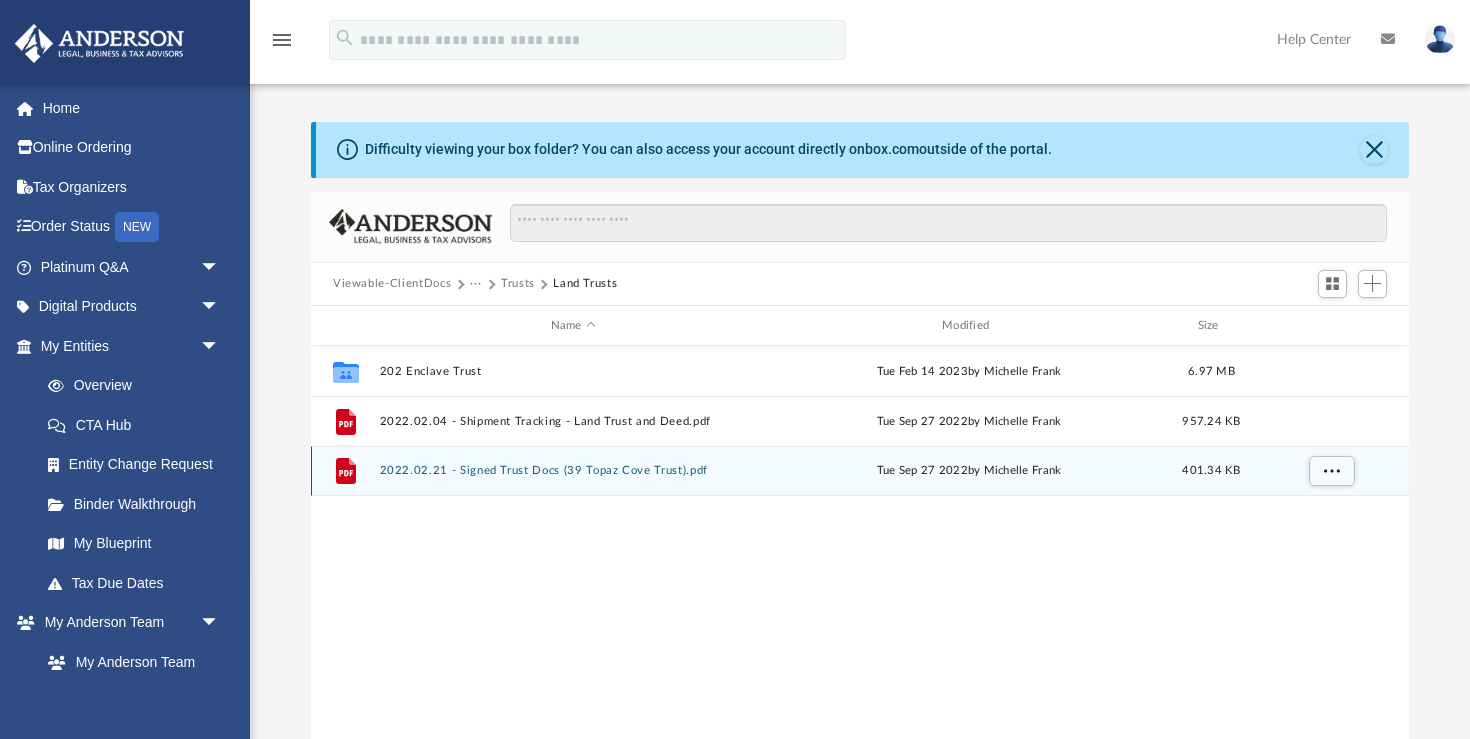 click on "2022.02.21 - Signed Trust Docs (39 Topaz Cove Trust).pdf" at bounding box center [573, 471] 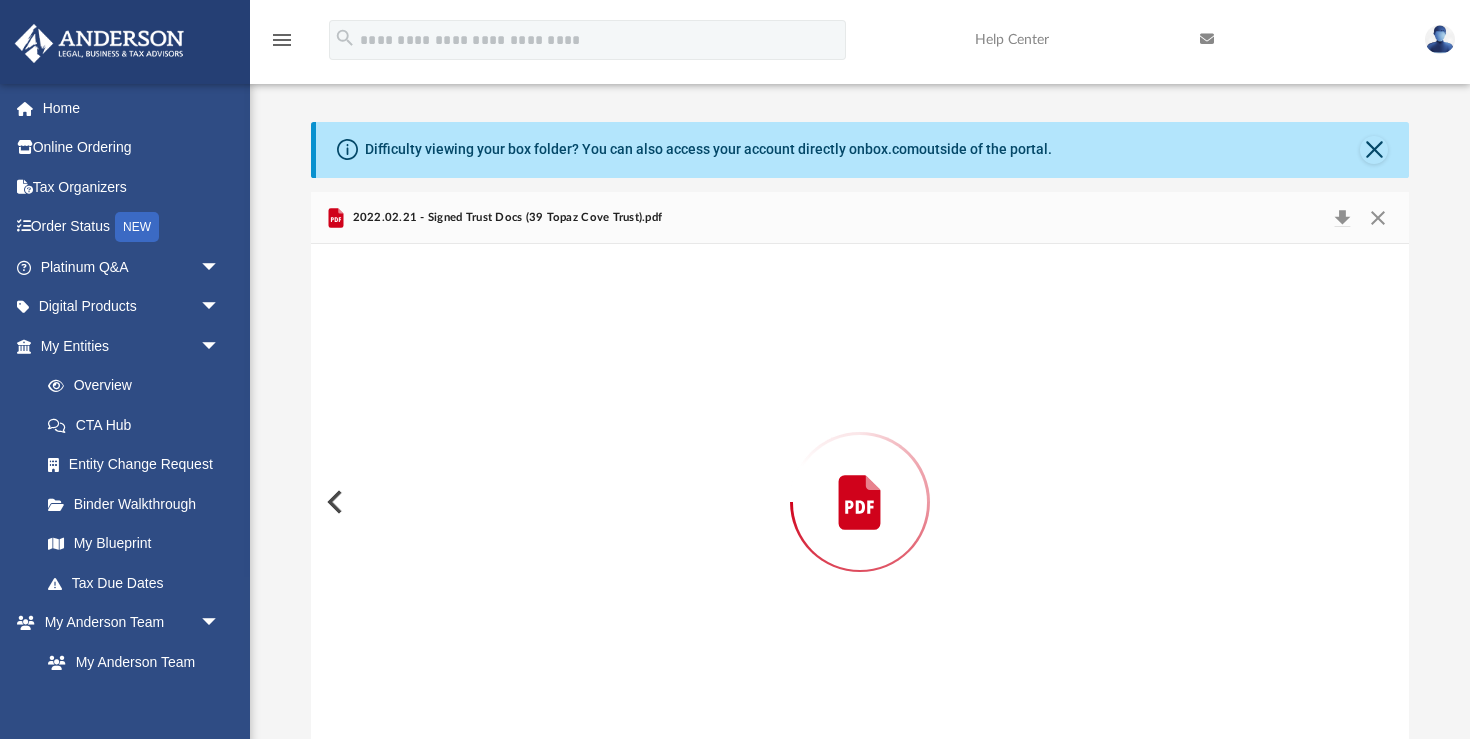 scroll, scrollTop: 22, scrollLeft: 0, axis: vertical 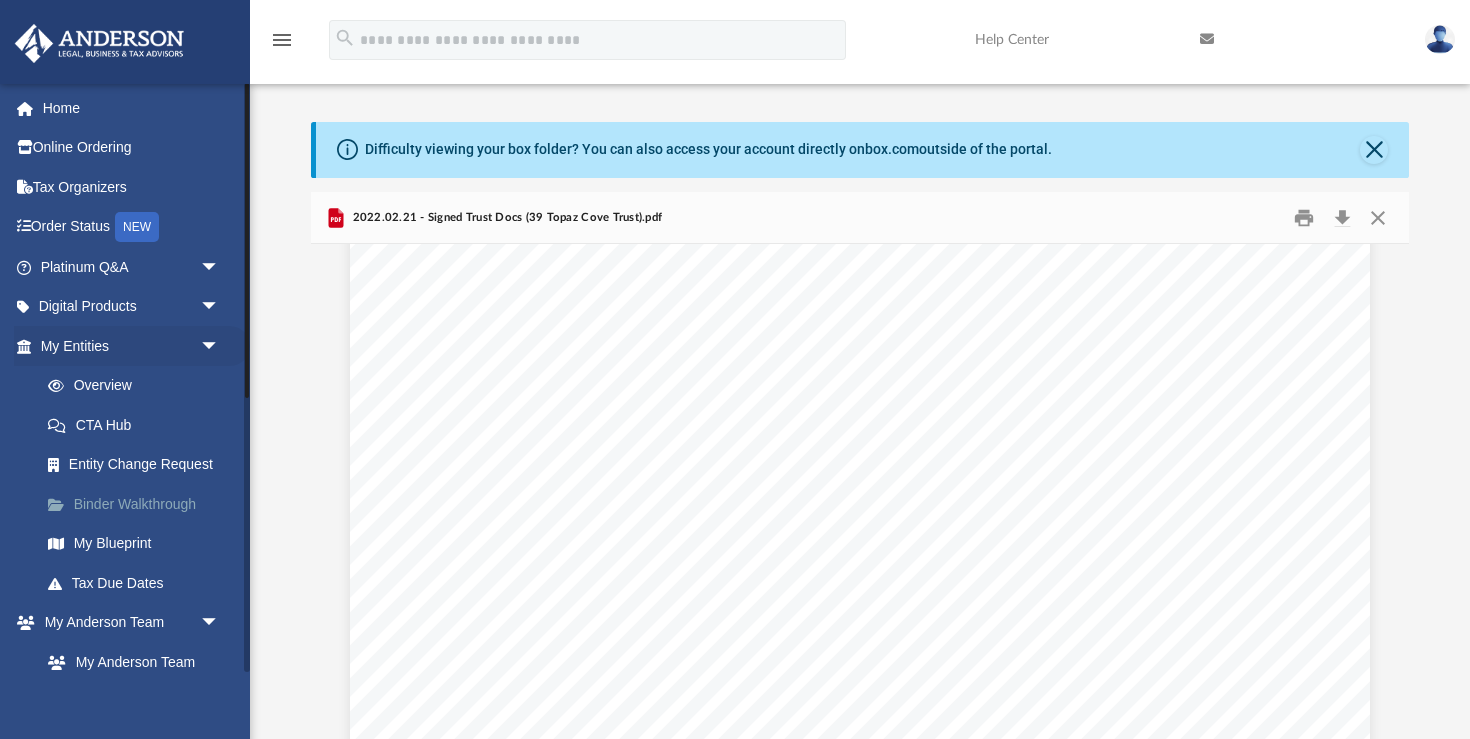 click on "Binder Walkthrough" at bounding box center [139, 504] 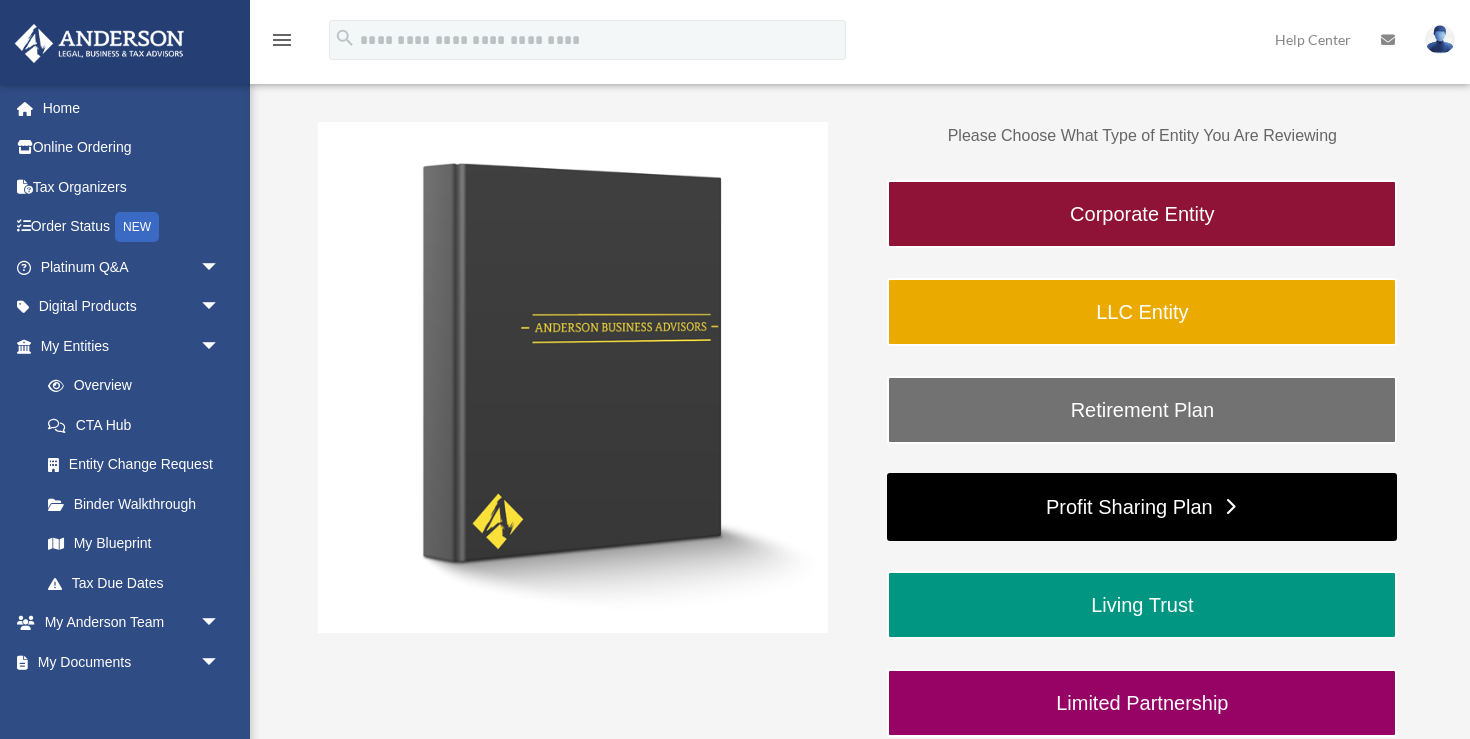scroll, scrollTop: 272, scrollLeft: 0, axis: vertical 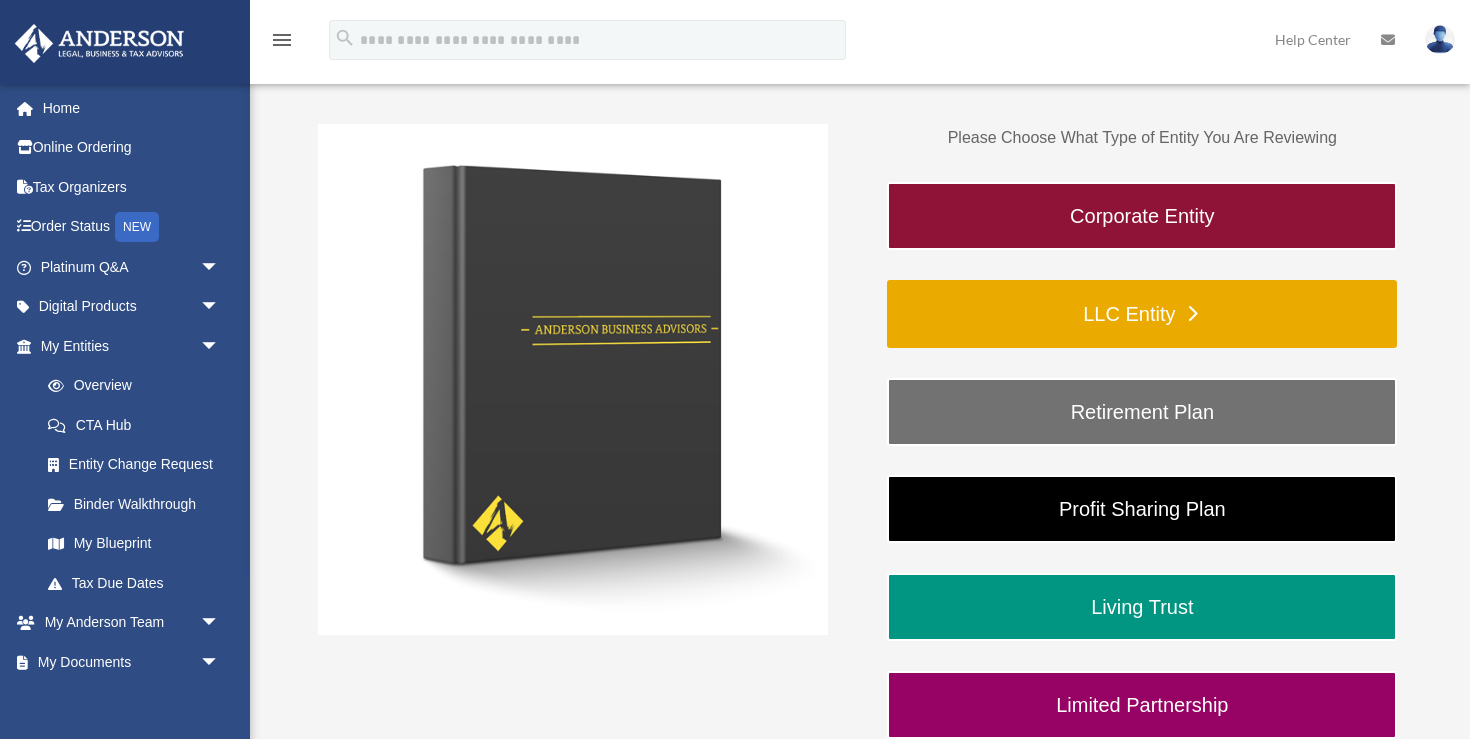 click on "LLC Entity" at bounding box center [1142, 314] 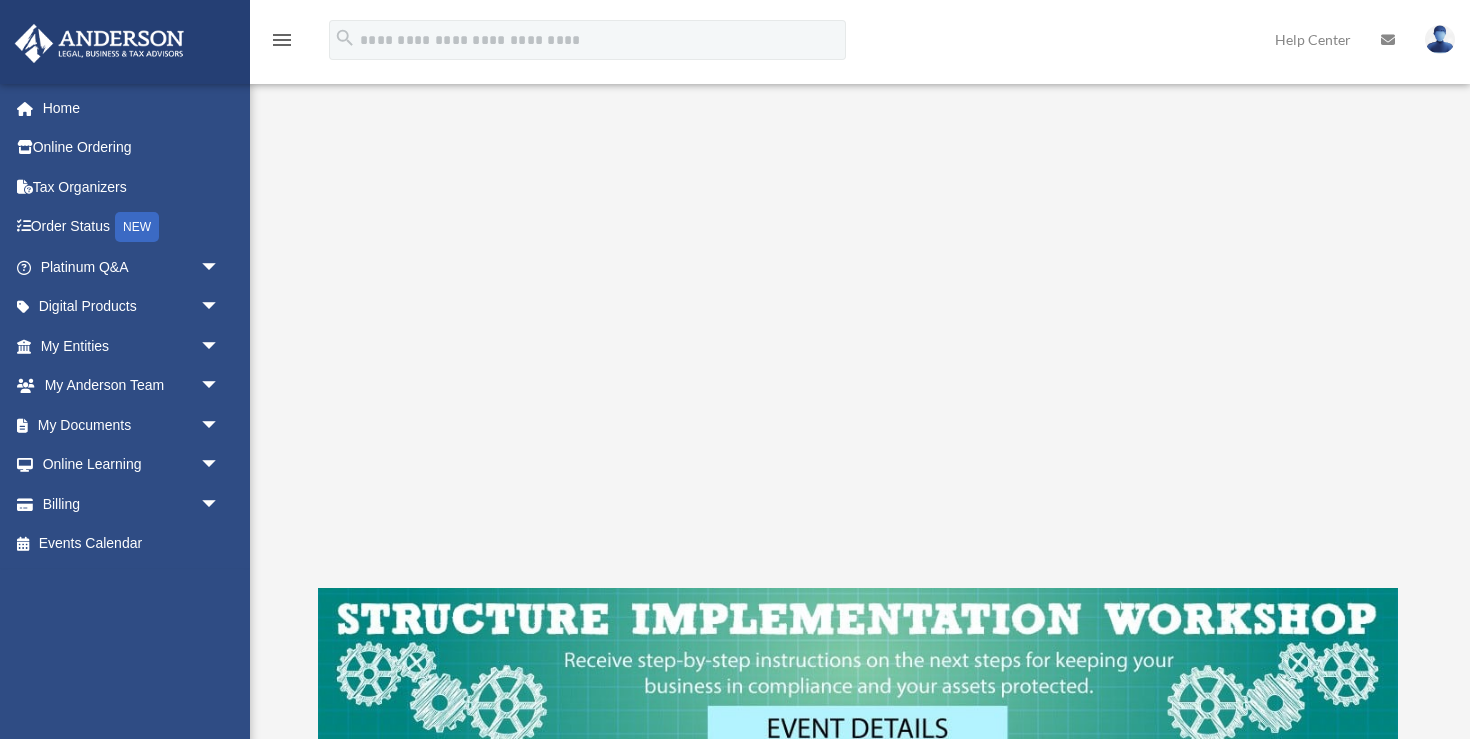 scroll, scrollTop: 369, scrollLeft: 0, axis: vertical 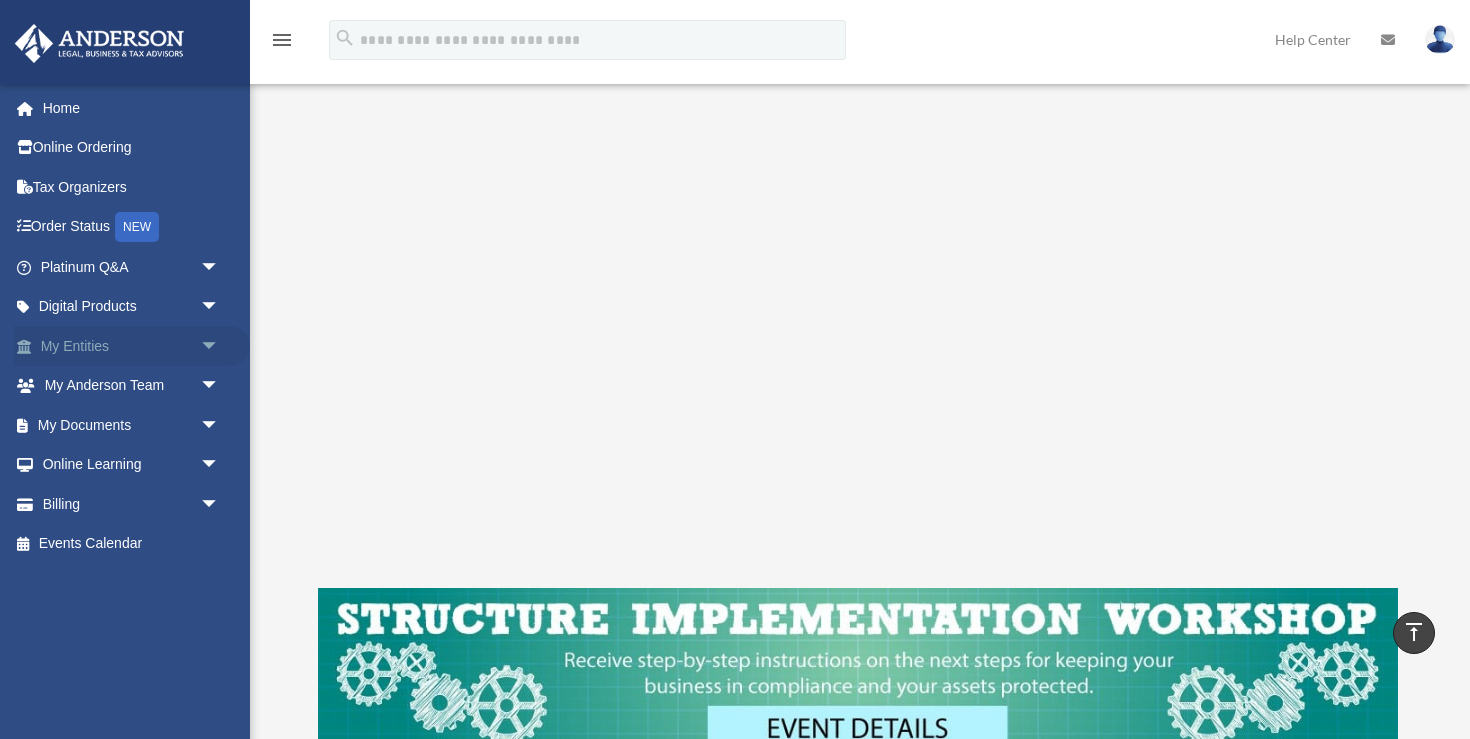 click on "arrow_drop_down" at bounding box center (220, 346) 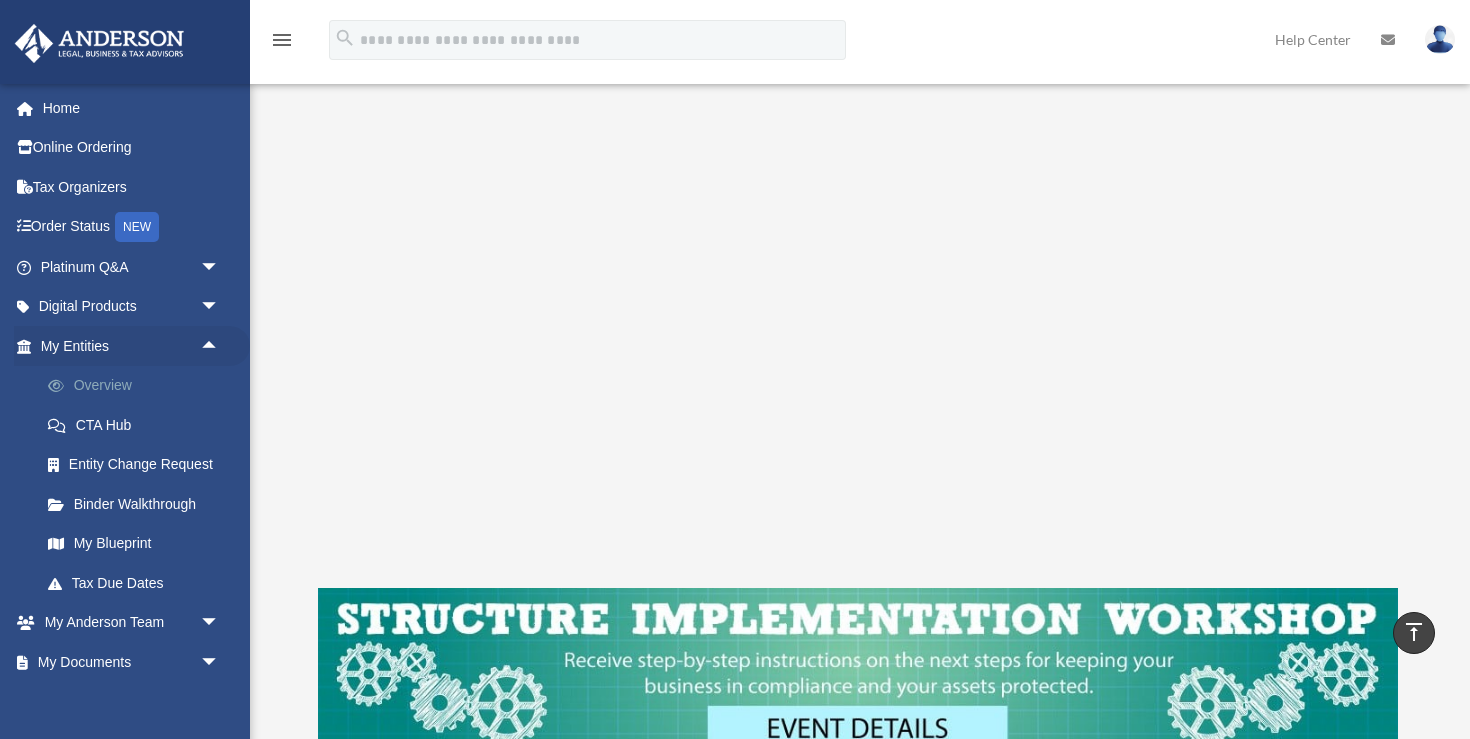 click on "Overview" at bounding box center [139, 386] 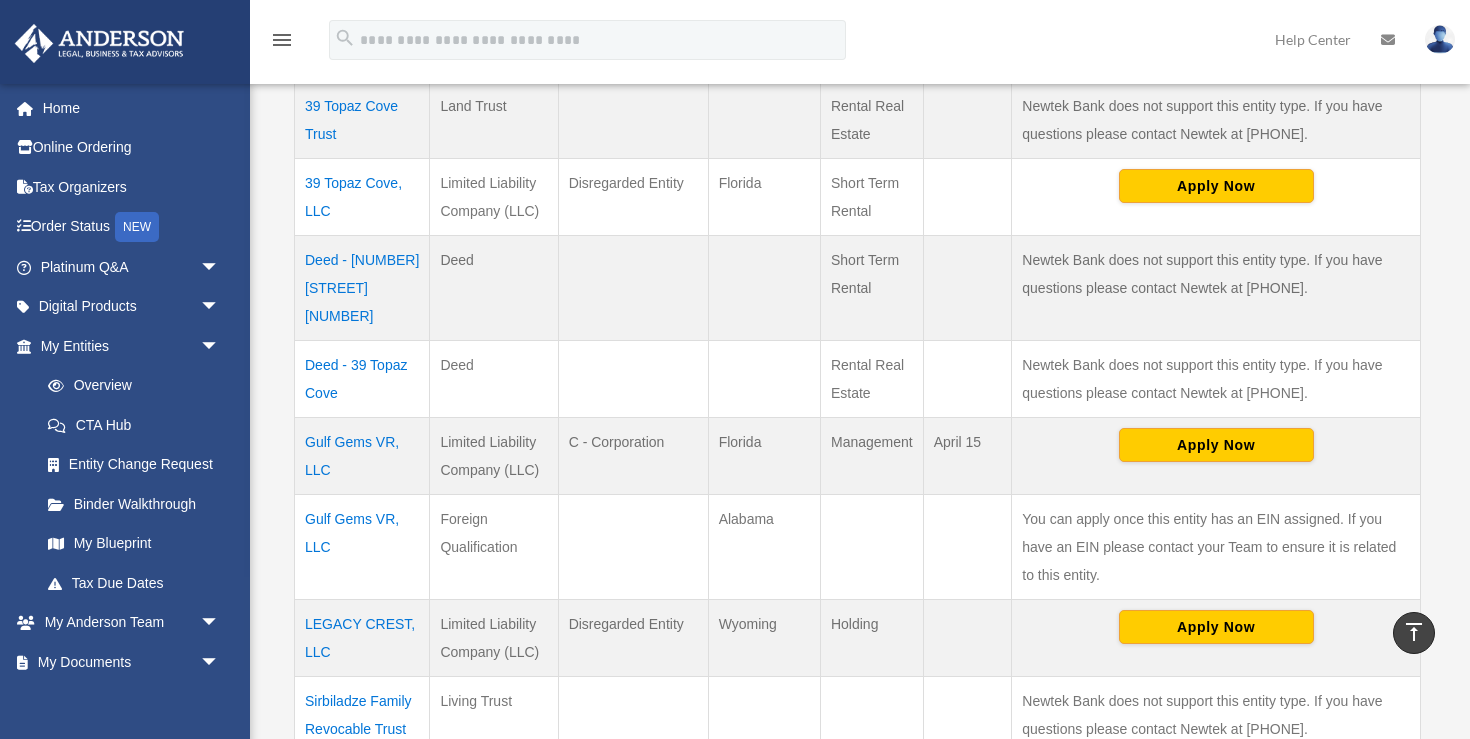 scroll, scrollTop: 727, scrollLeft: 0, axis: vertical 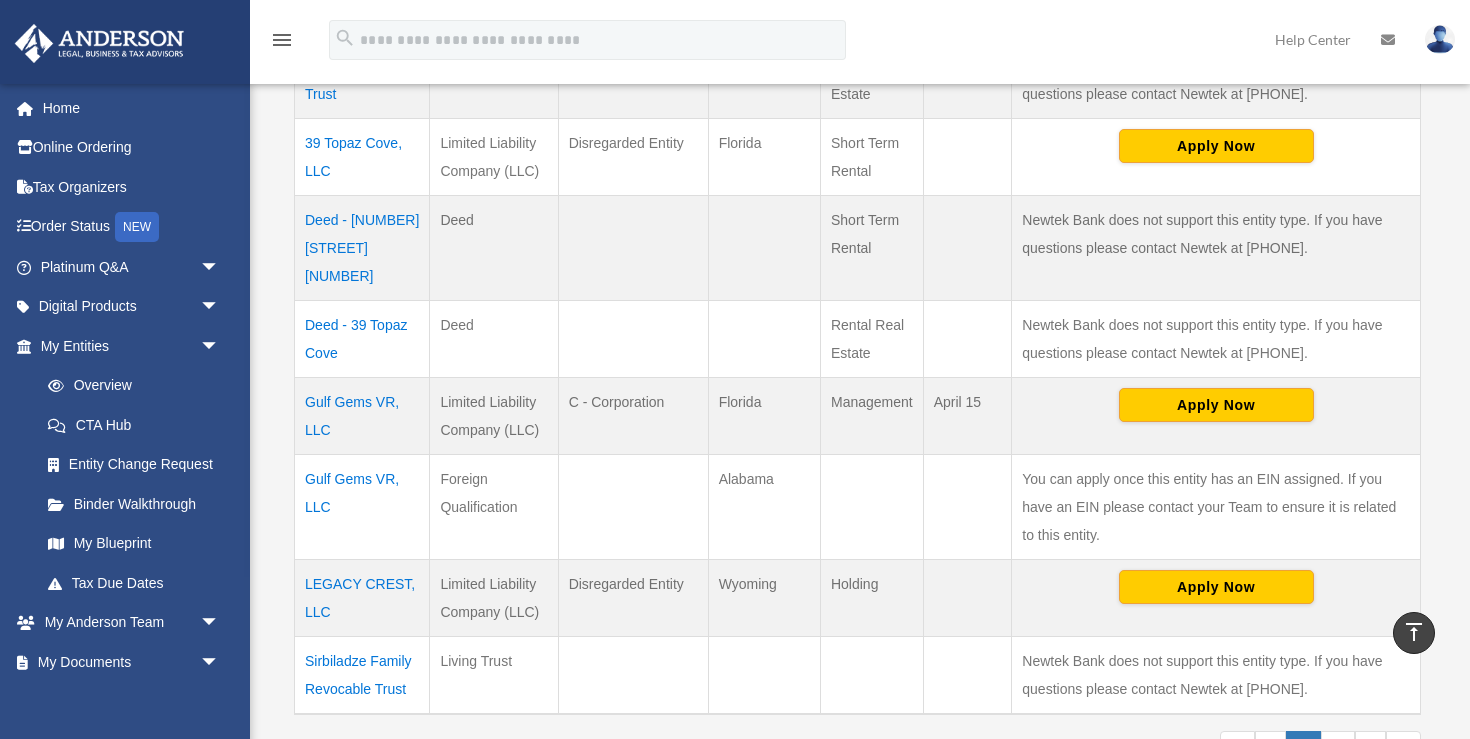 click on "Deed - 39 Topaz Cove" at bounding box center (362, 338) 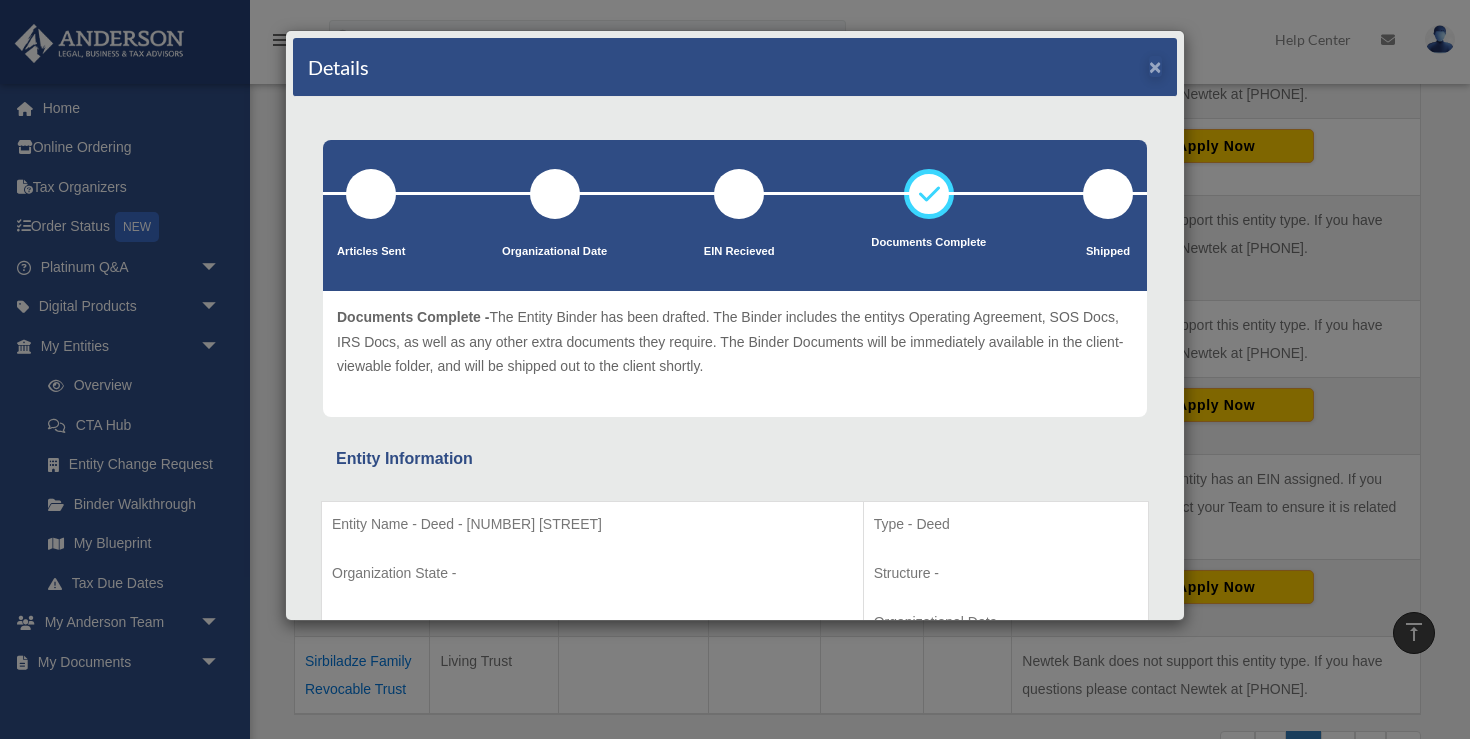 scroll, scrollTop: 1, scrollLeft: 0, axis: vertical 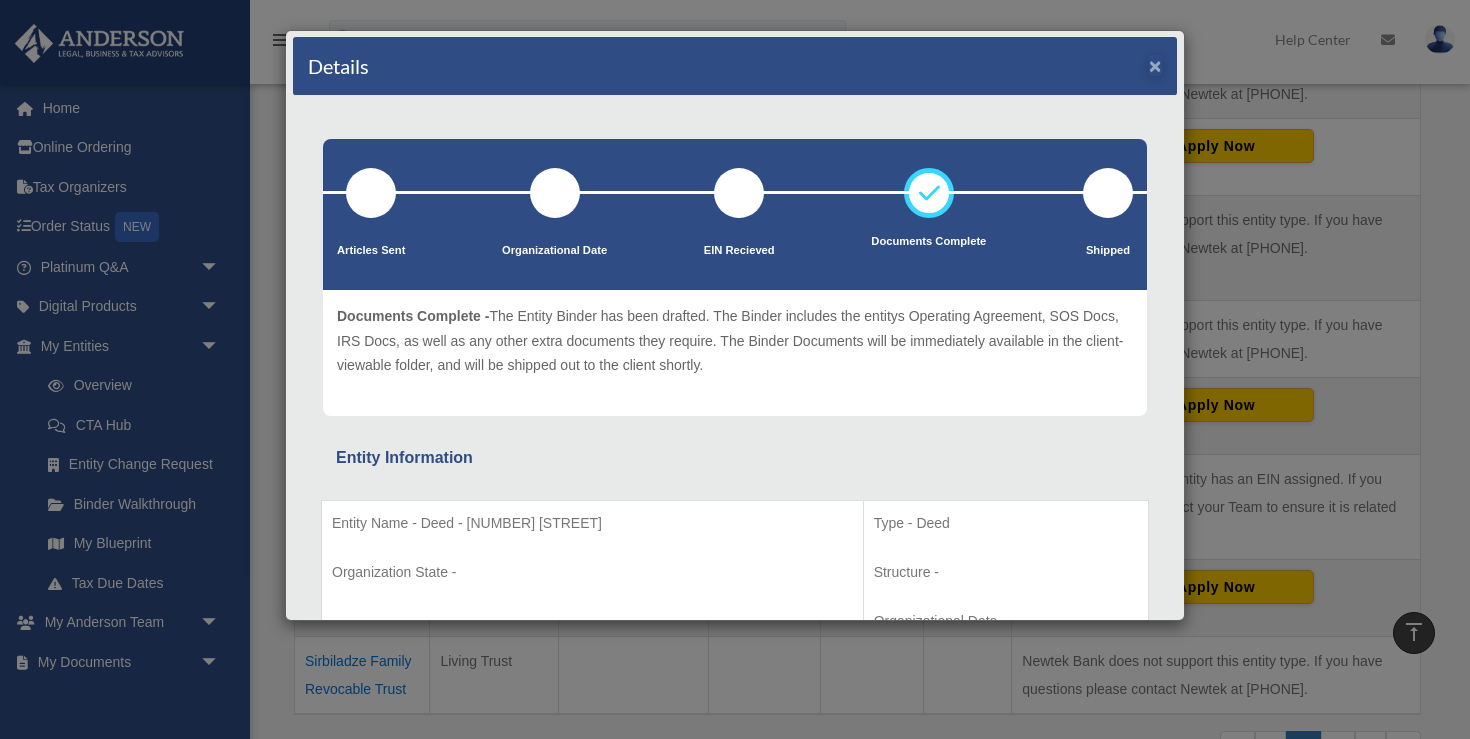 click on "×" at bounding box center (1155, 65) 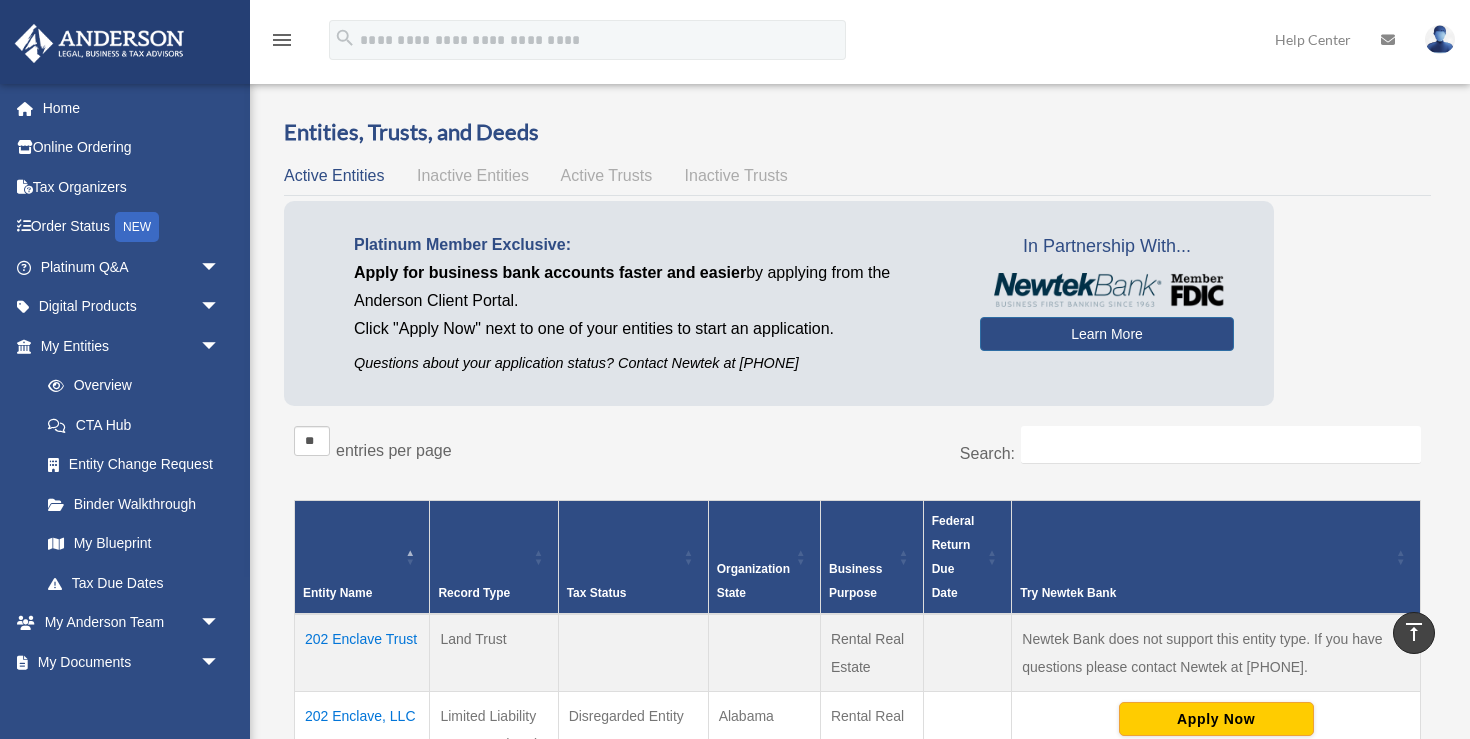 scroll, scrollTop: 0, scrollLeft: 0, axis: both 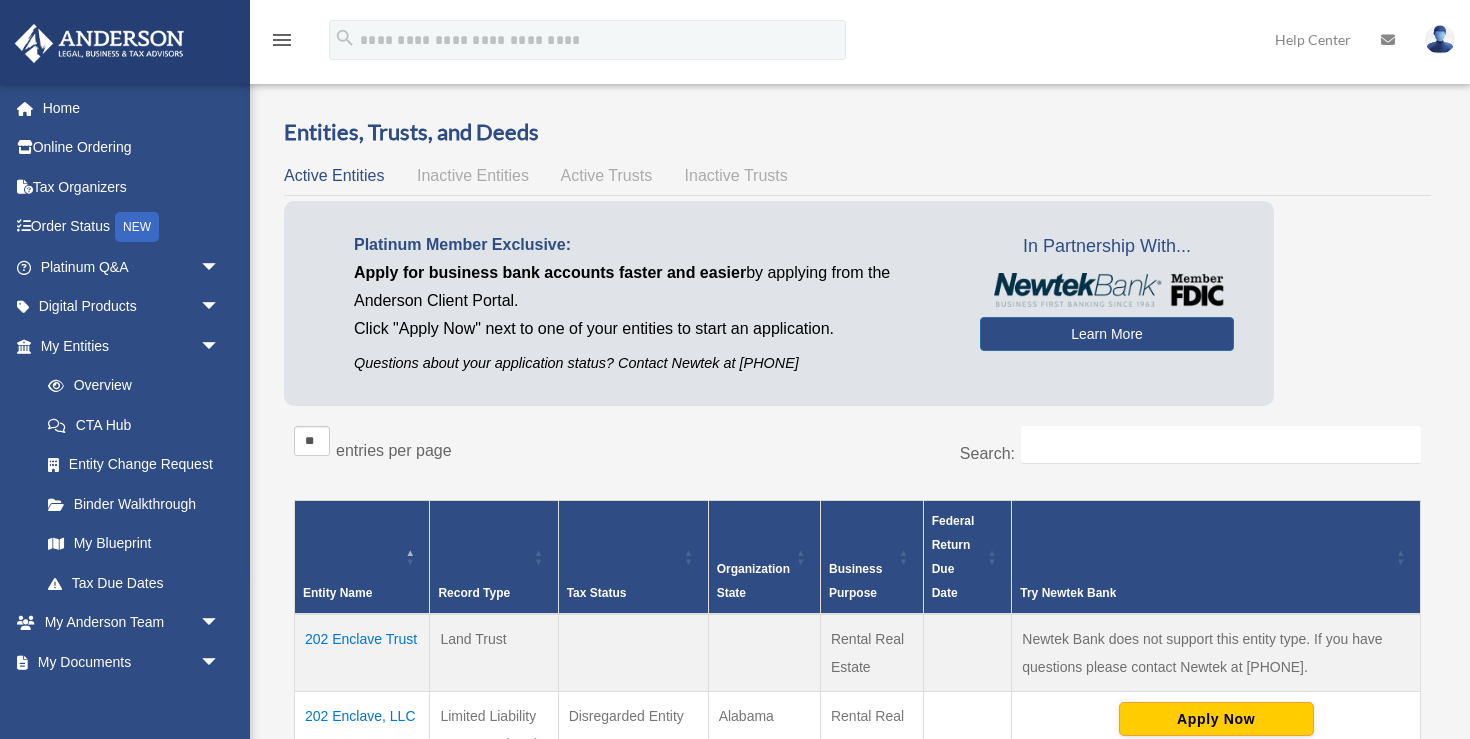 click on "Active Trusts" at bounding box center [607, 175] 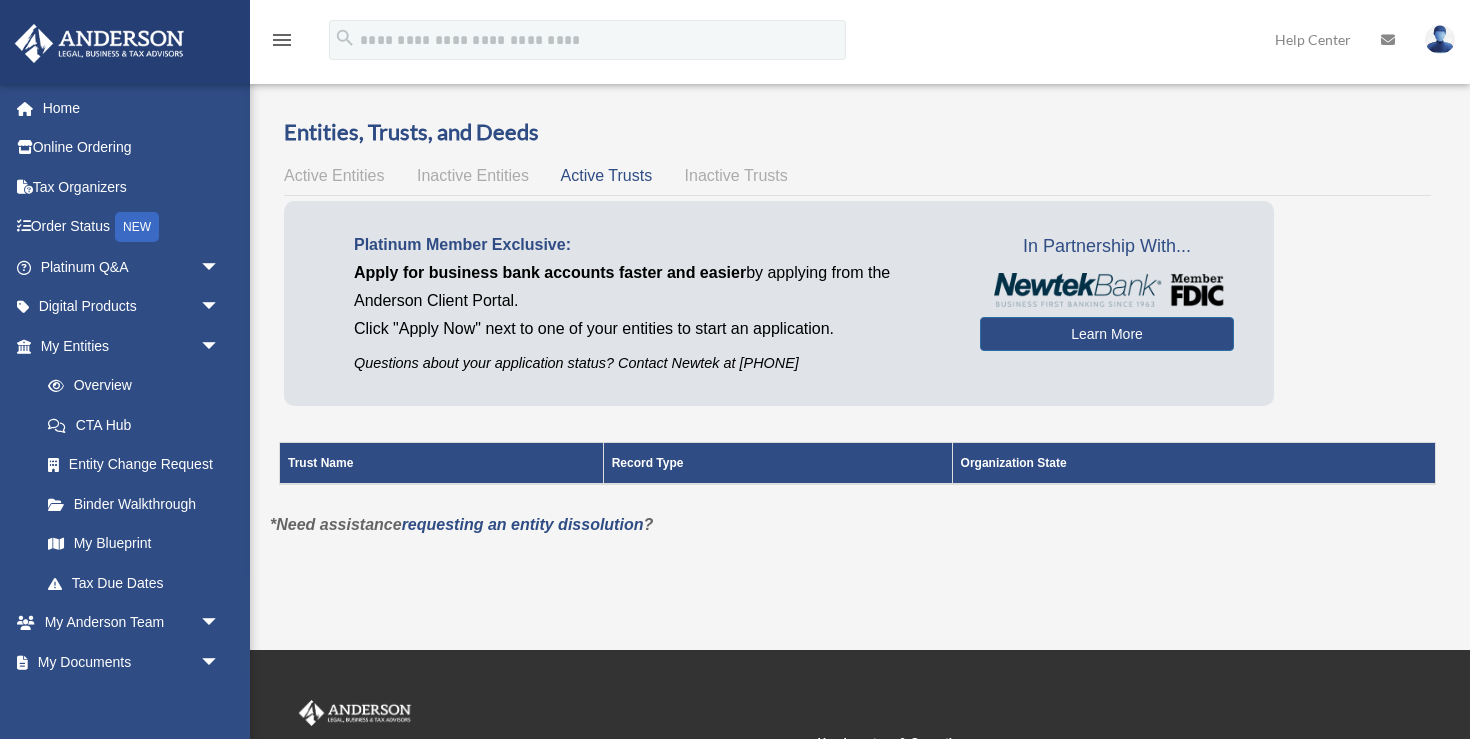 click on "Active Entities" at bounding box center (334, 175) 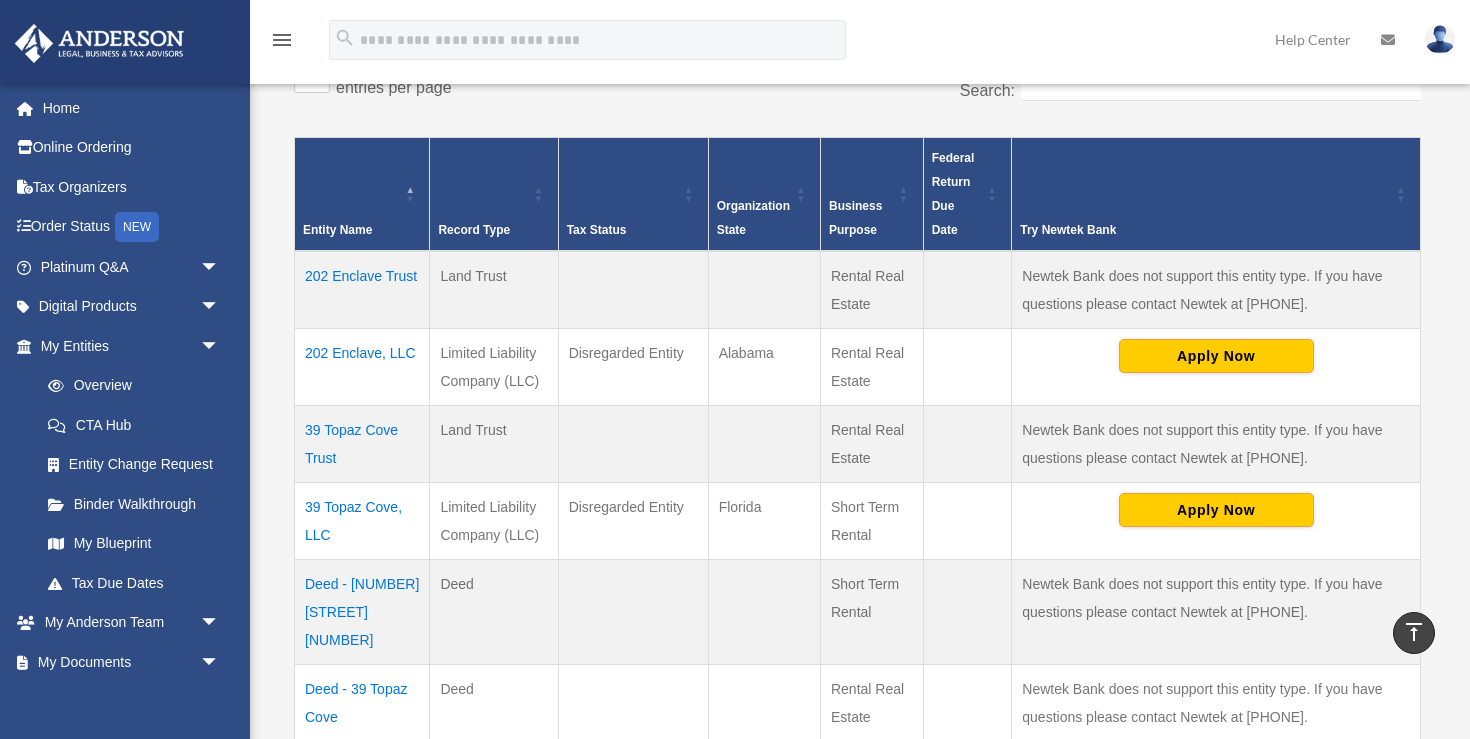 scroll, scrollTop: 363, scrollLeft: 0, axis: vertical 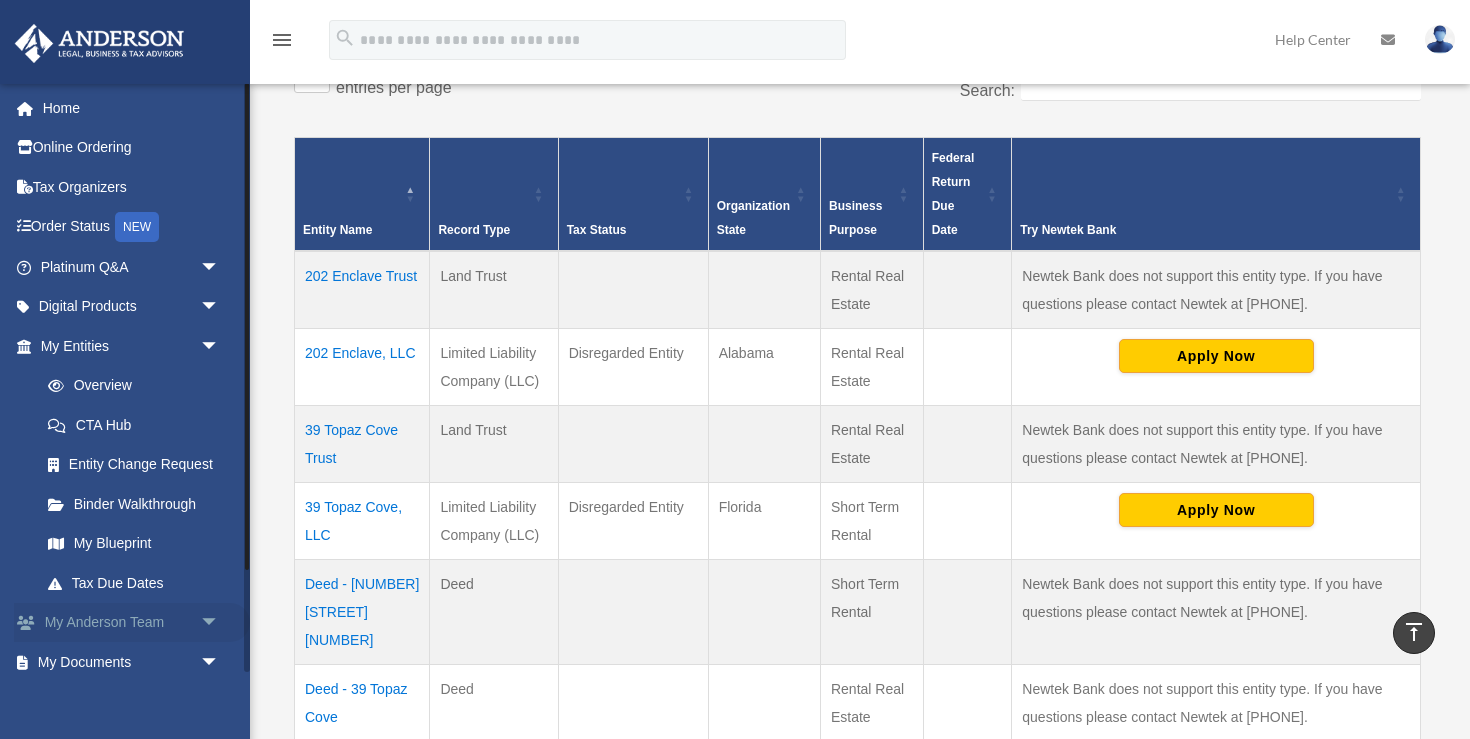 click on "arrow_drop_down" at bounding box center [220, 623] 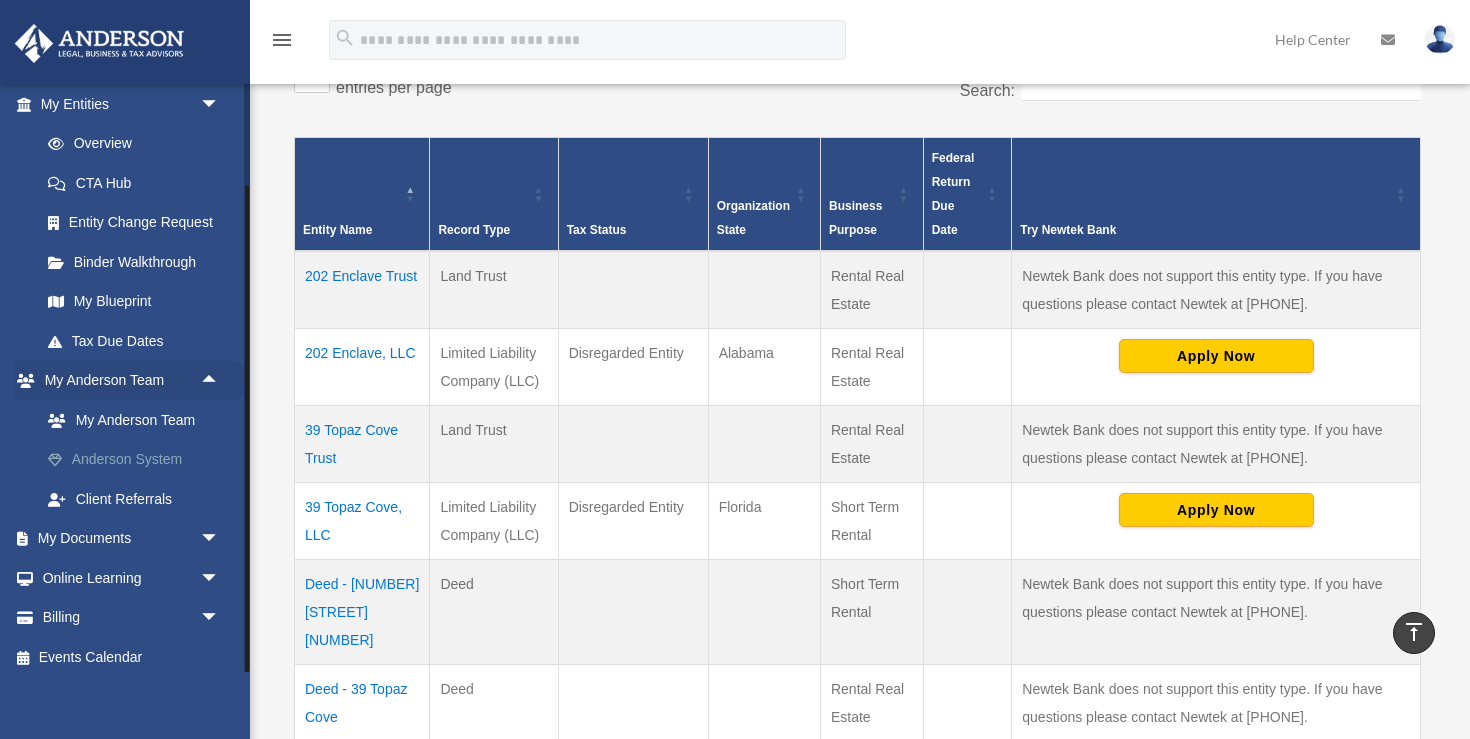 scroll, scrollTop: 241, scrollLeft: 0, axis: vertical 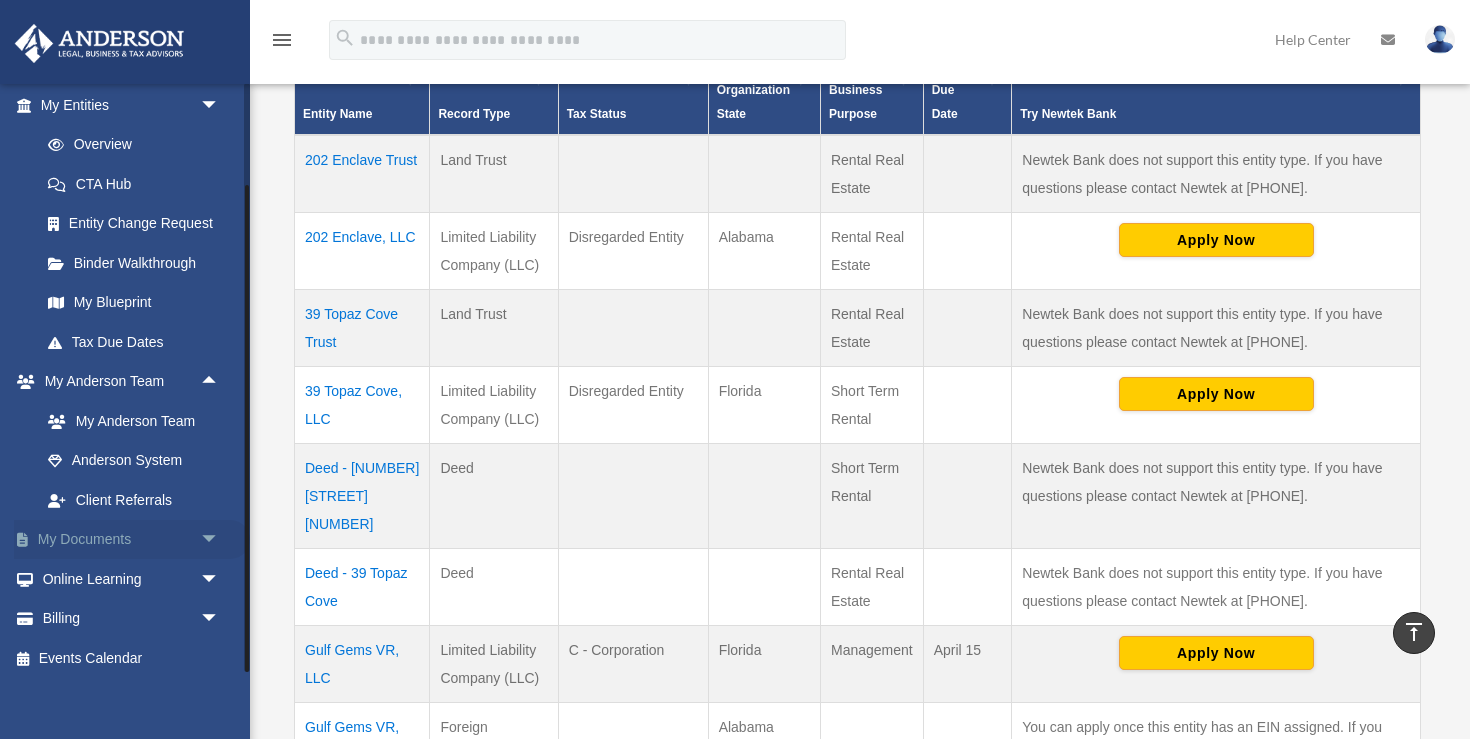 click on "arrow_drop_down" at bounding box center [220, 540] 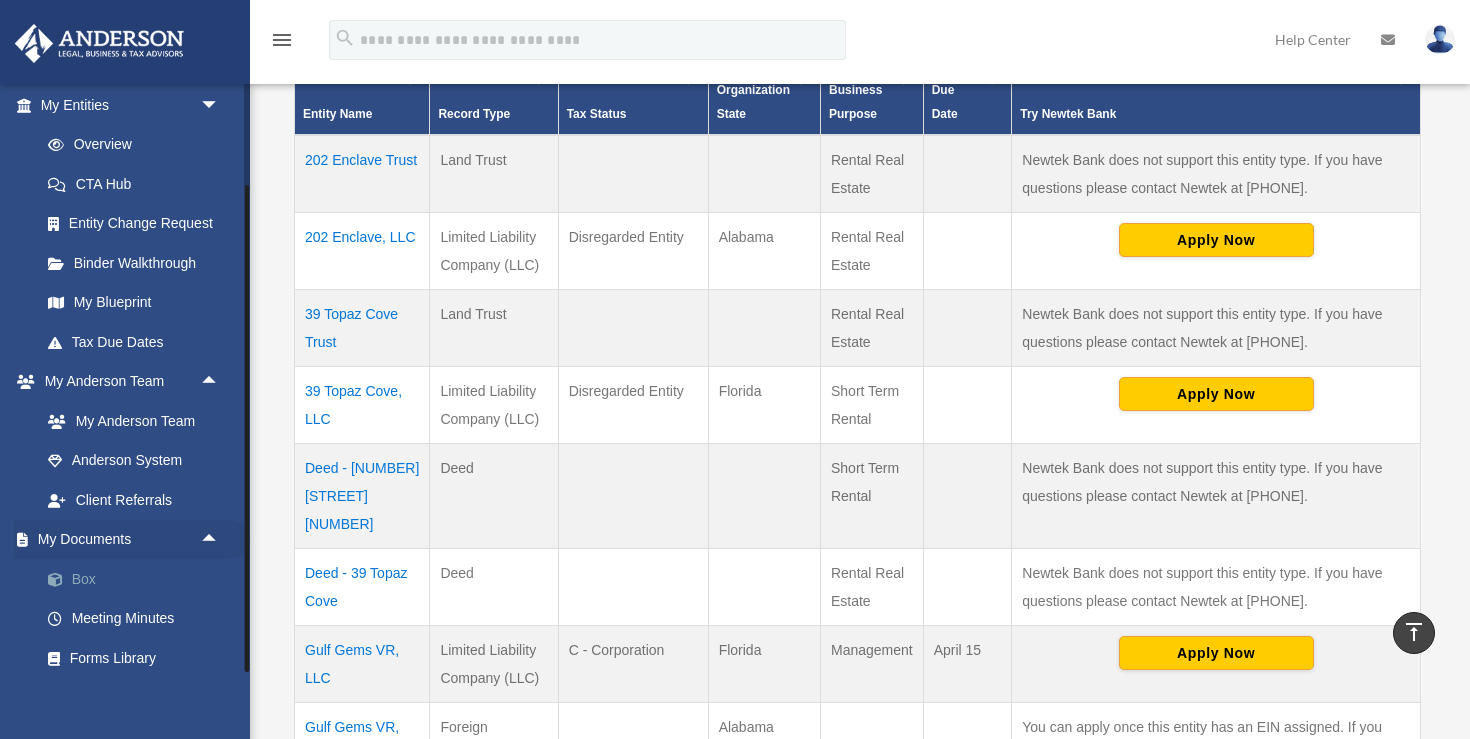 click on "Box" at bounding box center [139, 579] 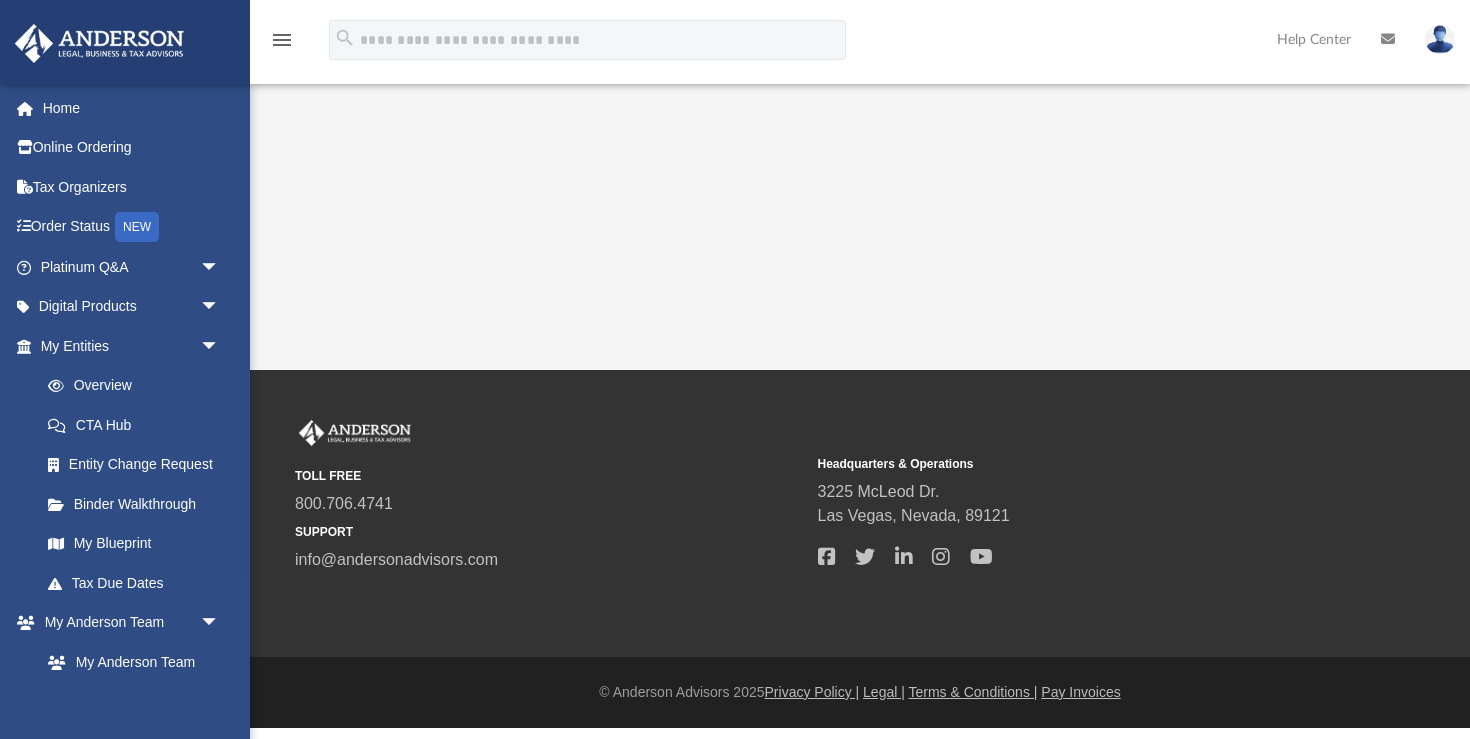 scroll, scrollTop: 0, scrollLeft: 0, axis: both 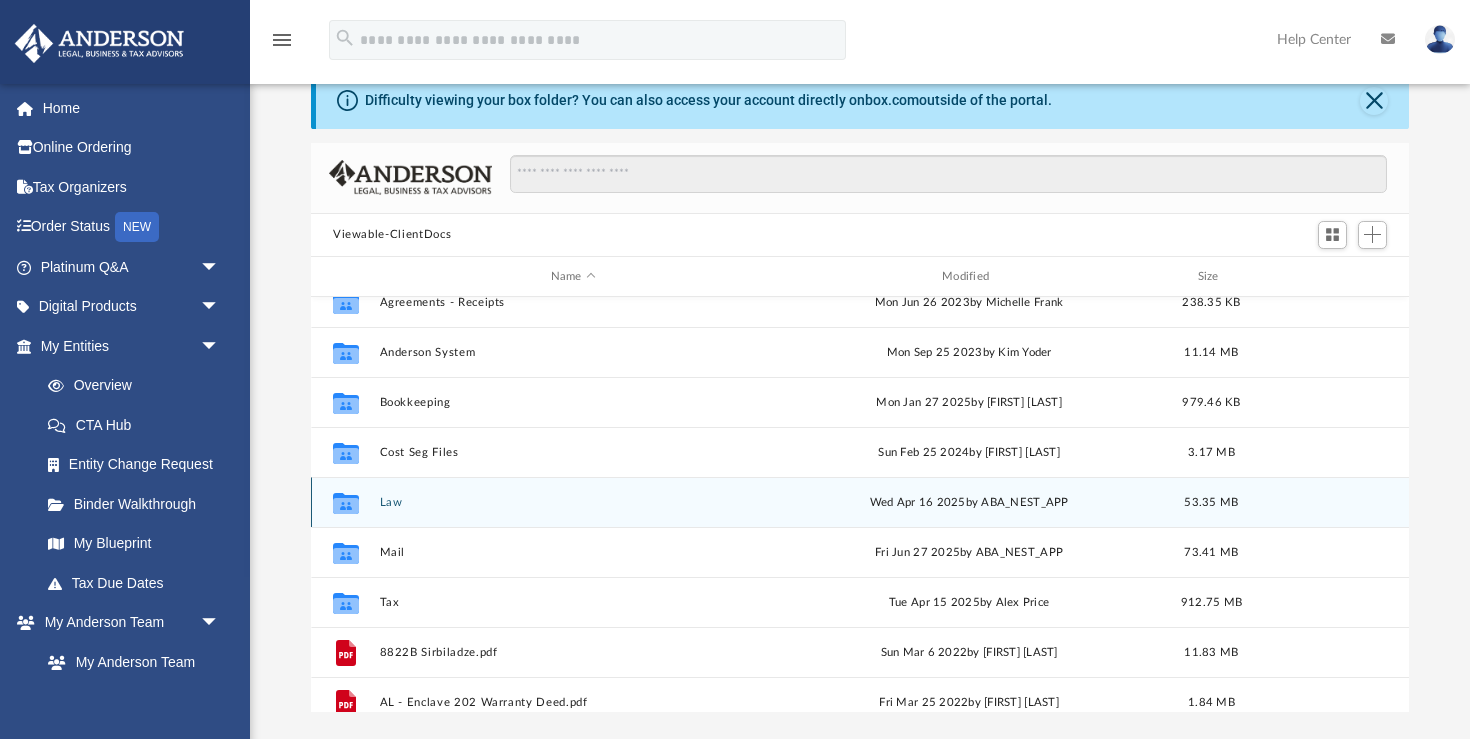 click on "Law" at bounding box center (573, 502) 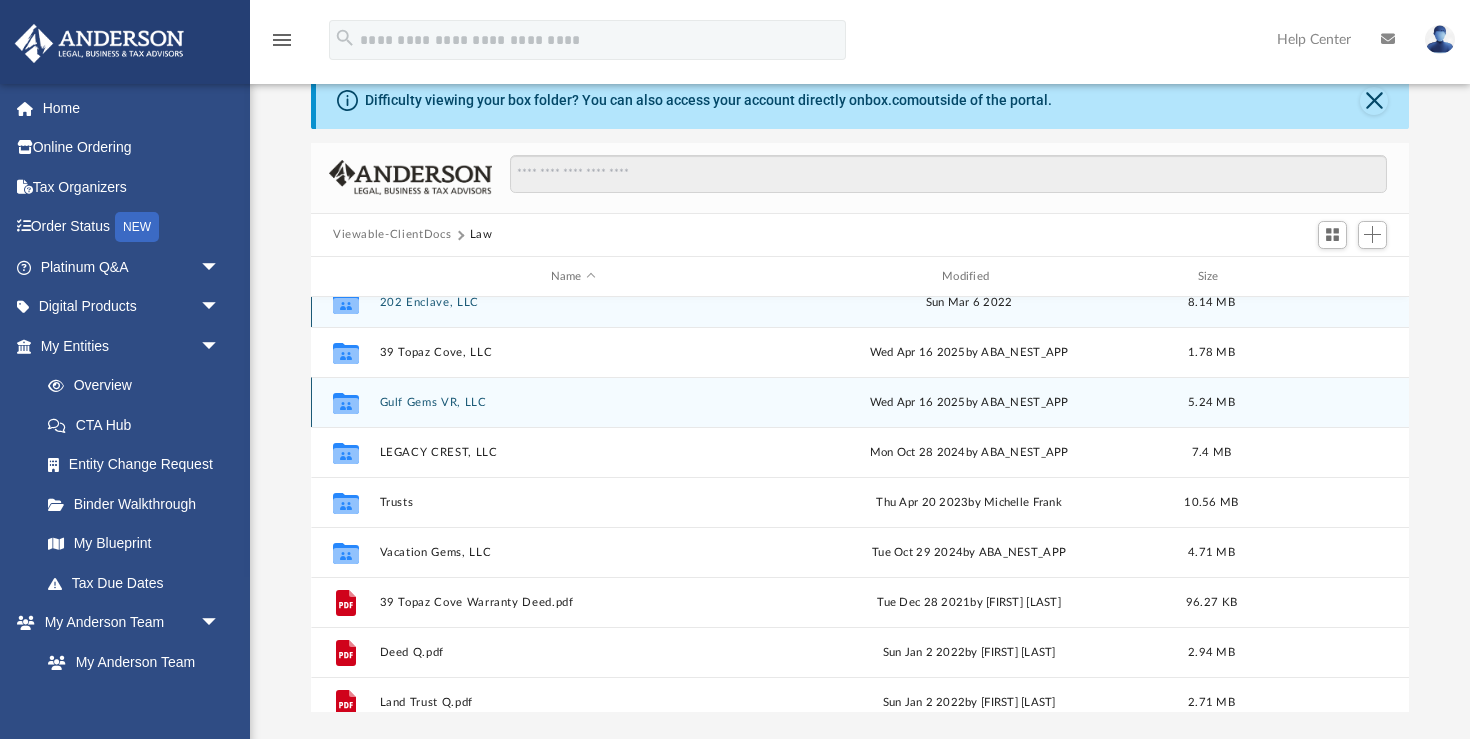 scroll, scrollTop: 0, scrollLeft: 0, axis: both 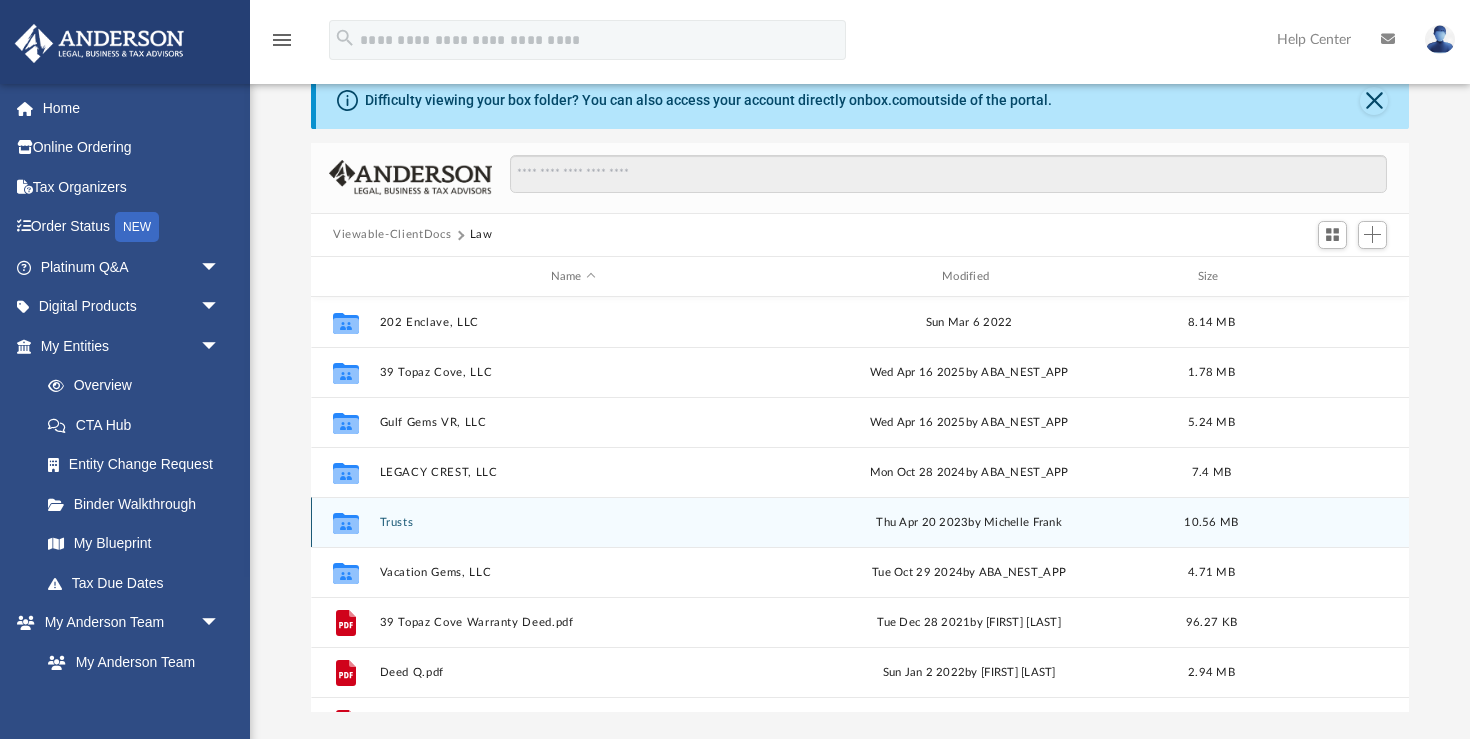 click on "Trusts" at bounding box center (573, 522) 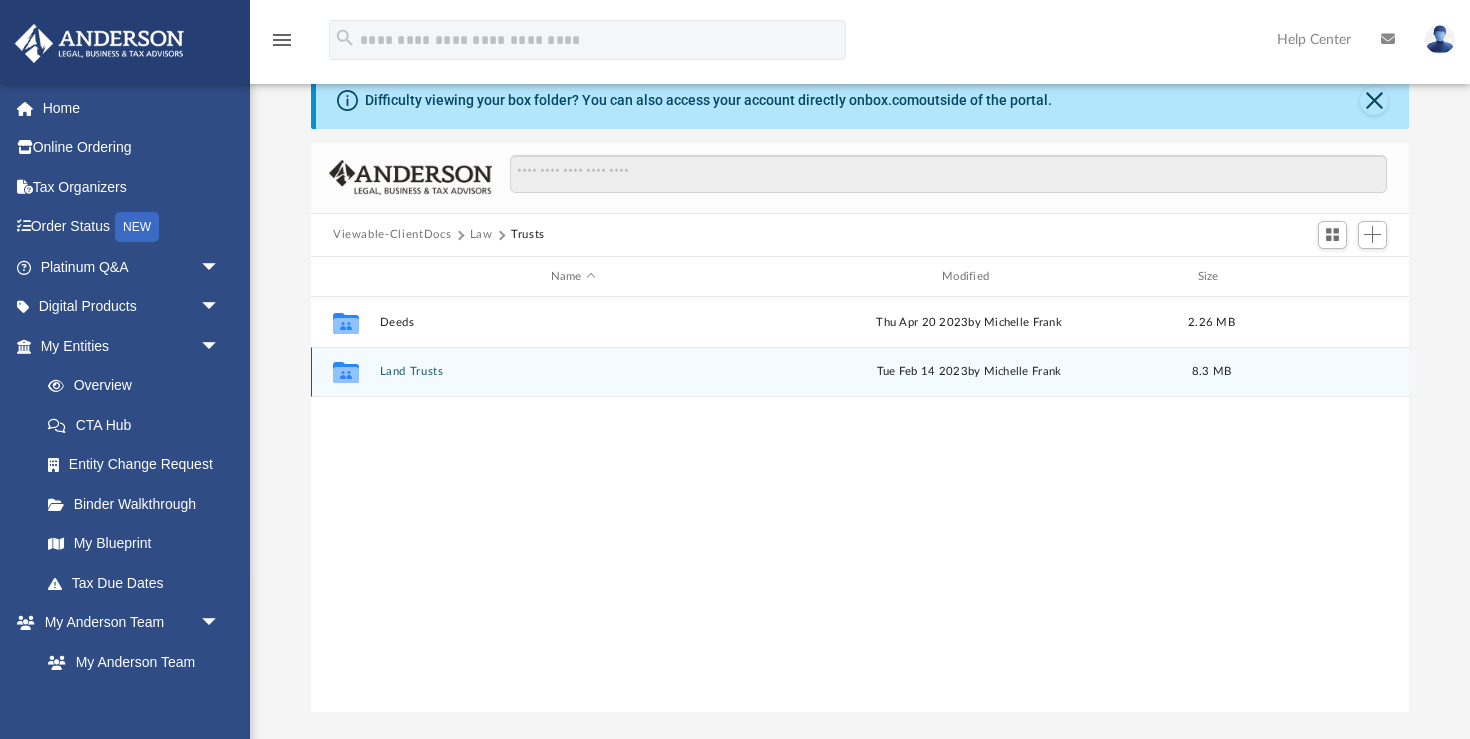 click on "Land Trusts" at bounding box center (573, 372) 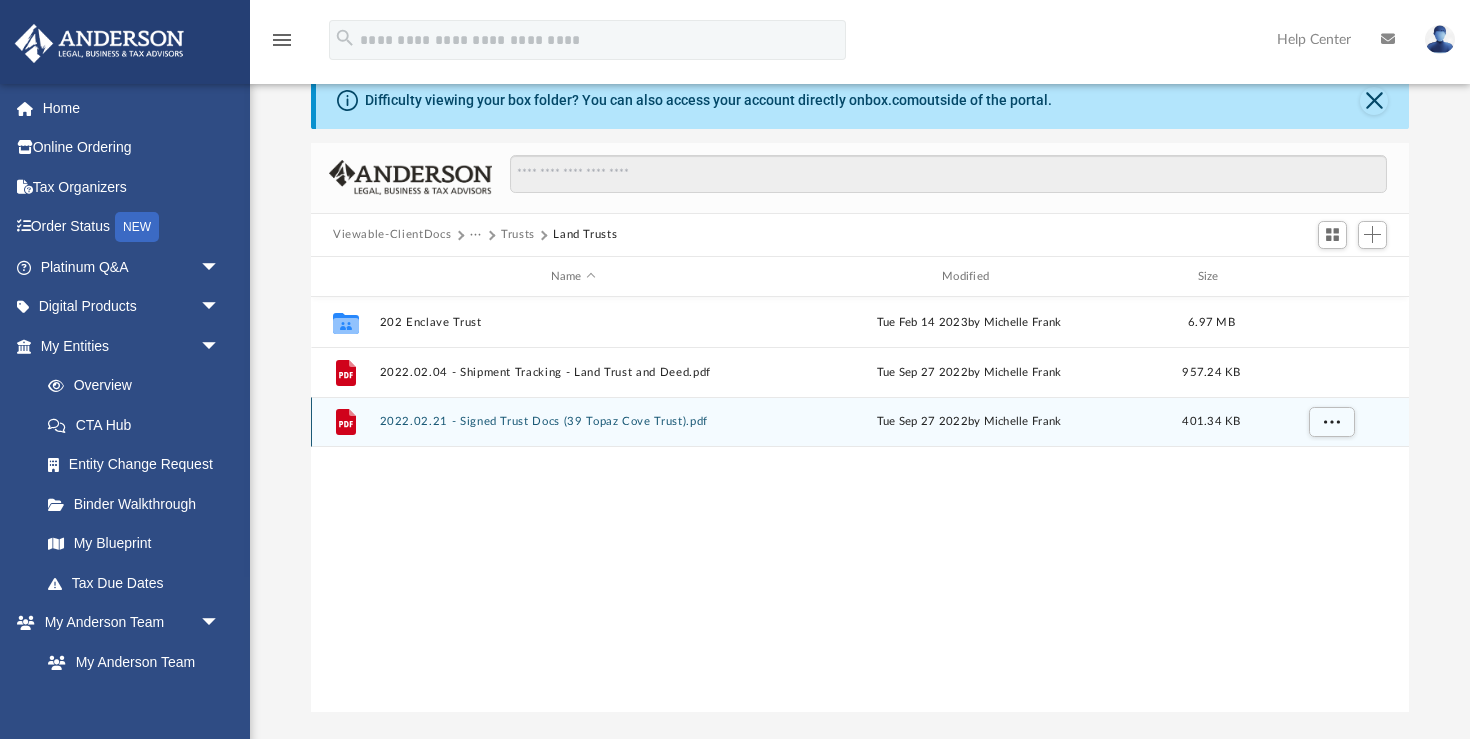 click on "2022.02.21 - Signed Trust Docs (39 Topaz Cove Trust).pdf" at bounding box center (573, 422) 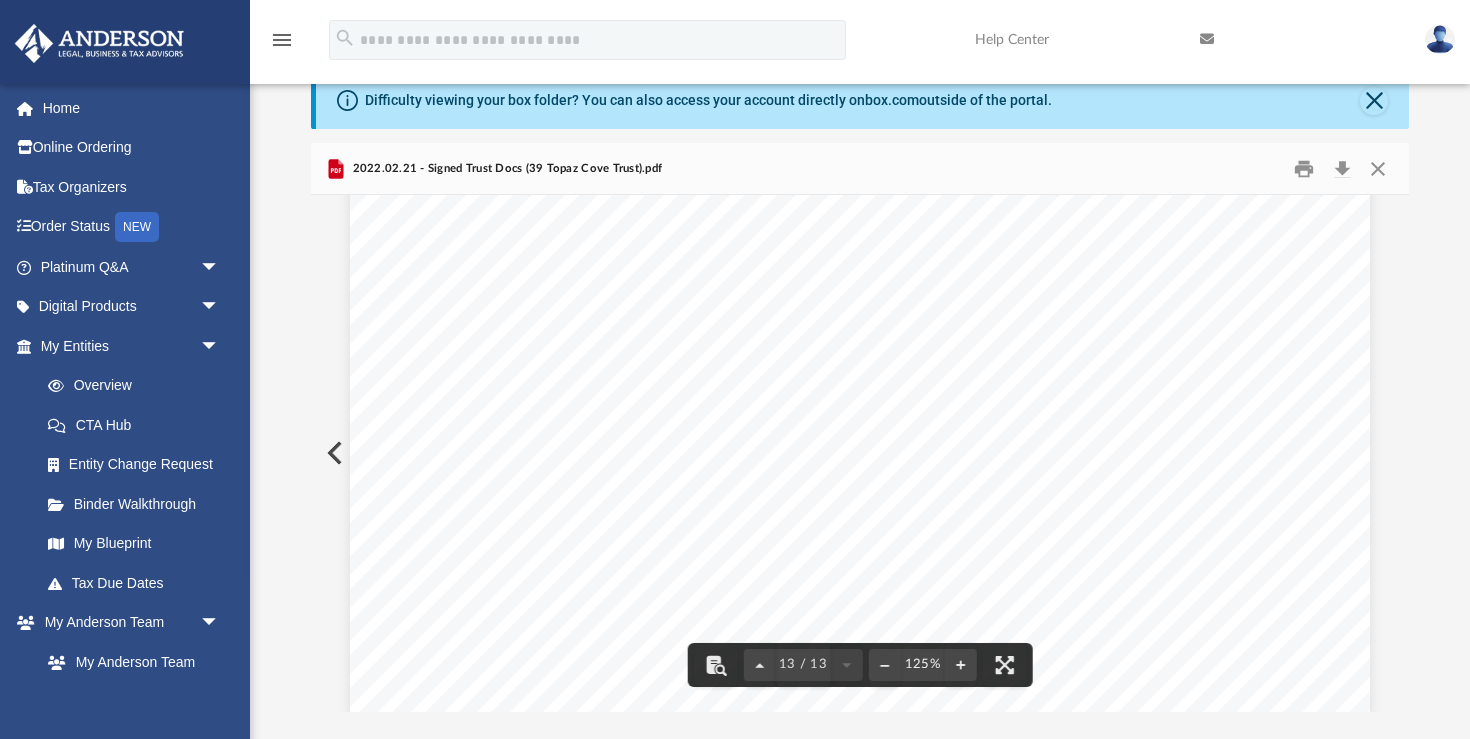 scroll, scrollTop: 17034, scrollLeft: 0, axis: vertical 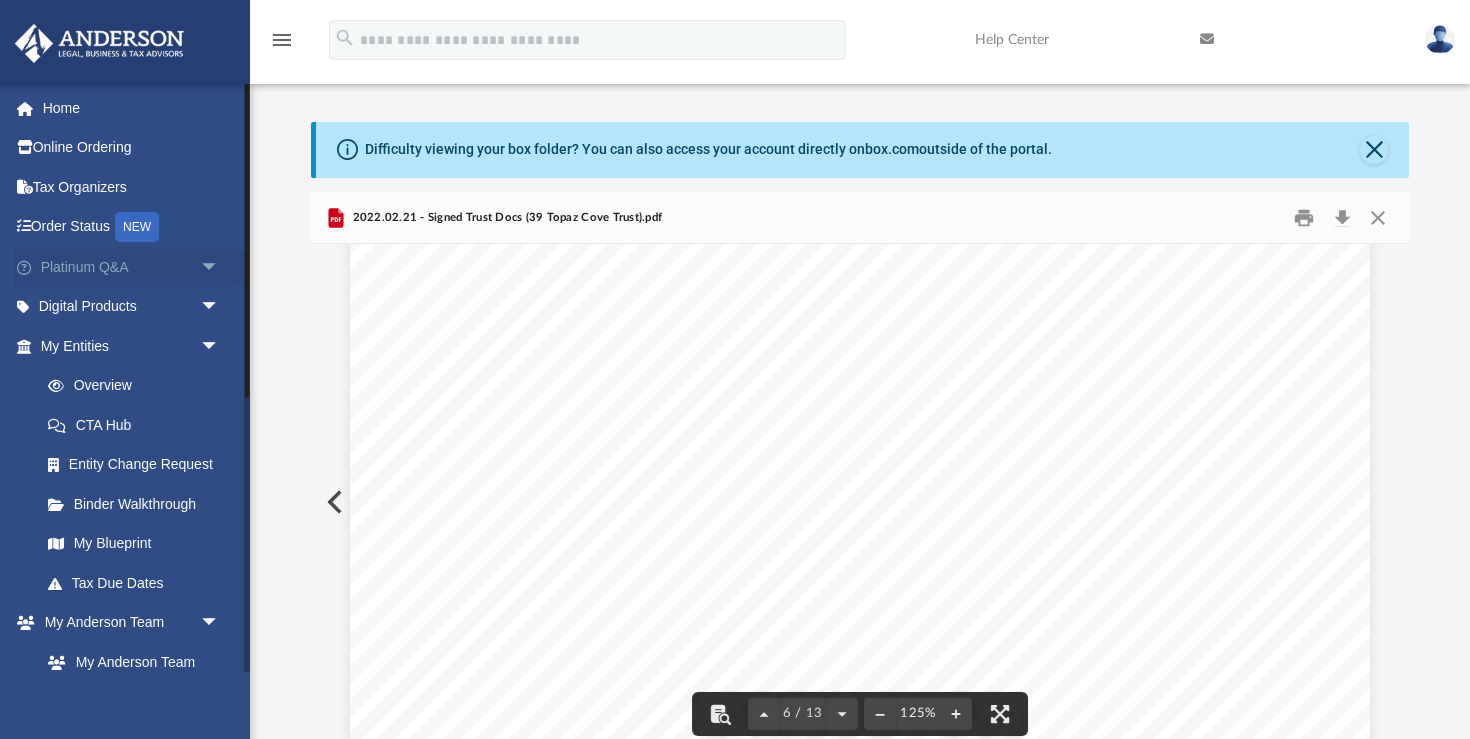 click on "arrow_drop_down" at bounding box center [220, 267] 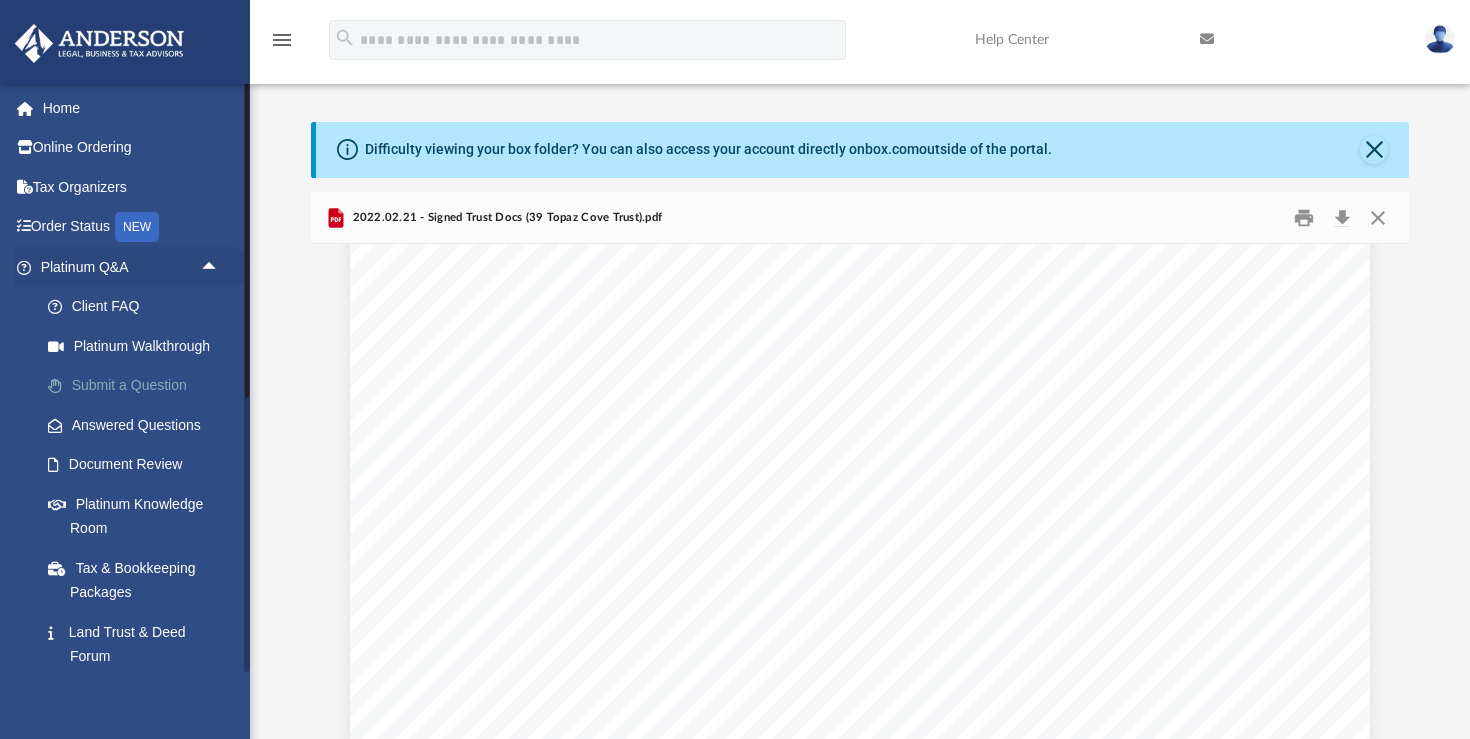 click on "Submit a Question" at bounding box center [139, 386] 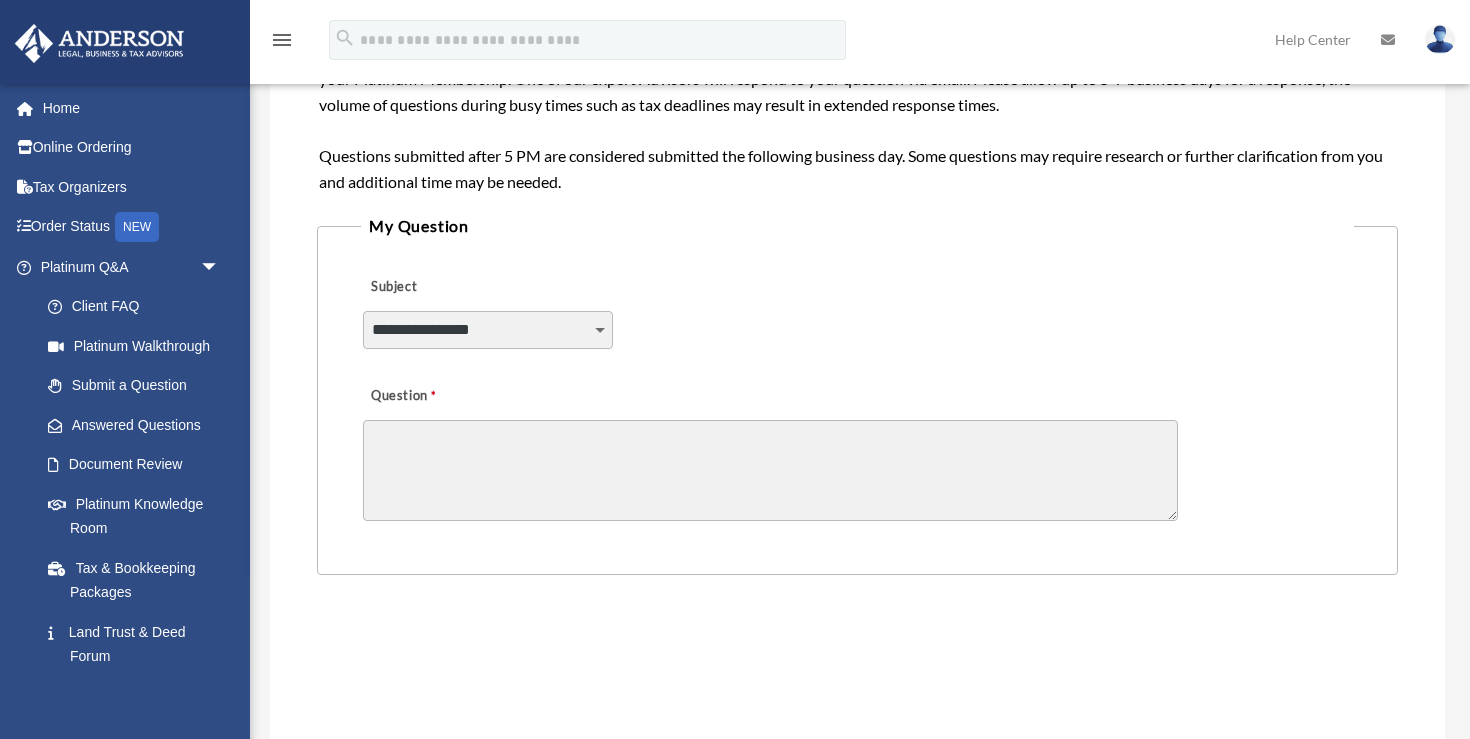 scroll, scrollTop: 393, scrollLeft: 0, axis: vertical 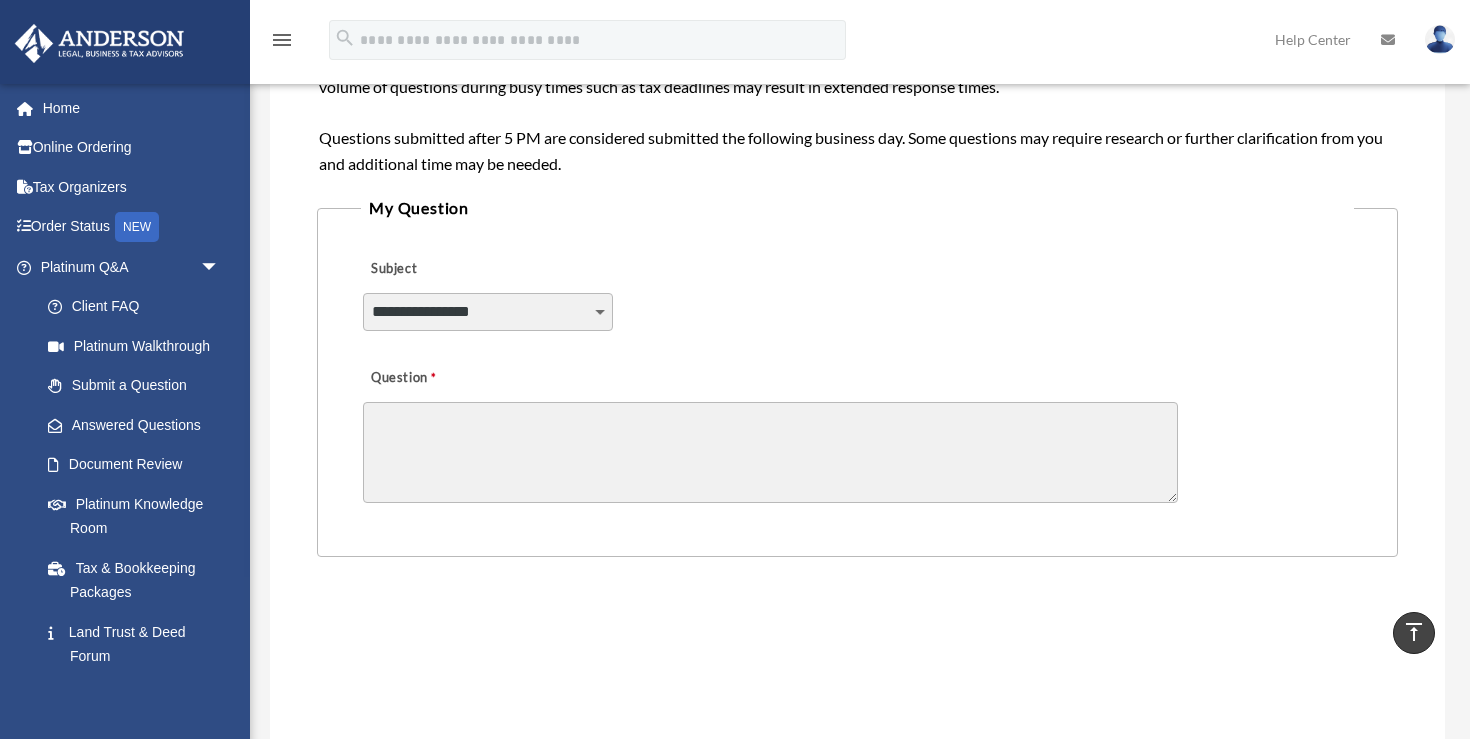 select on "******" 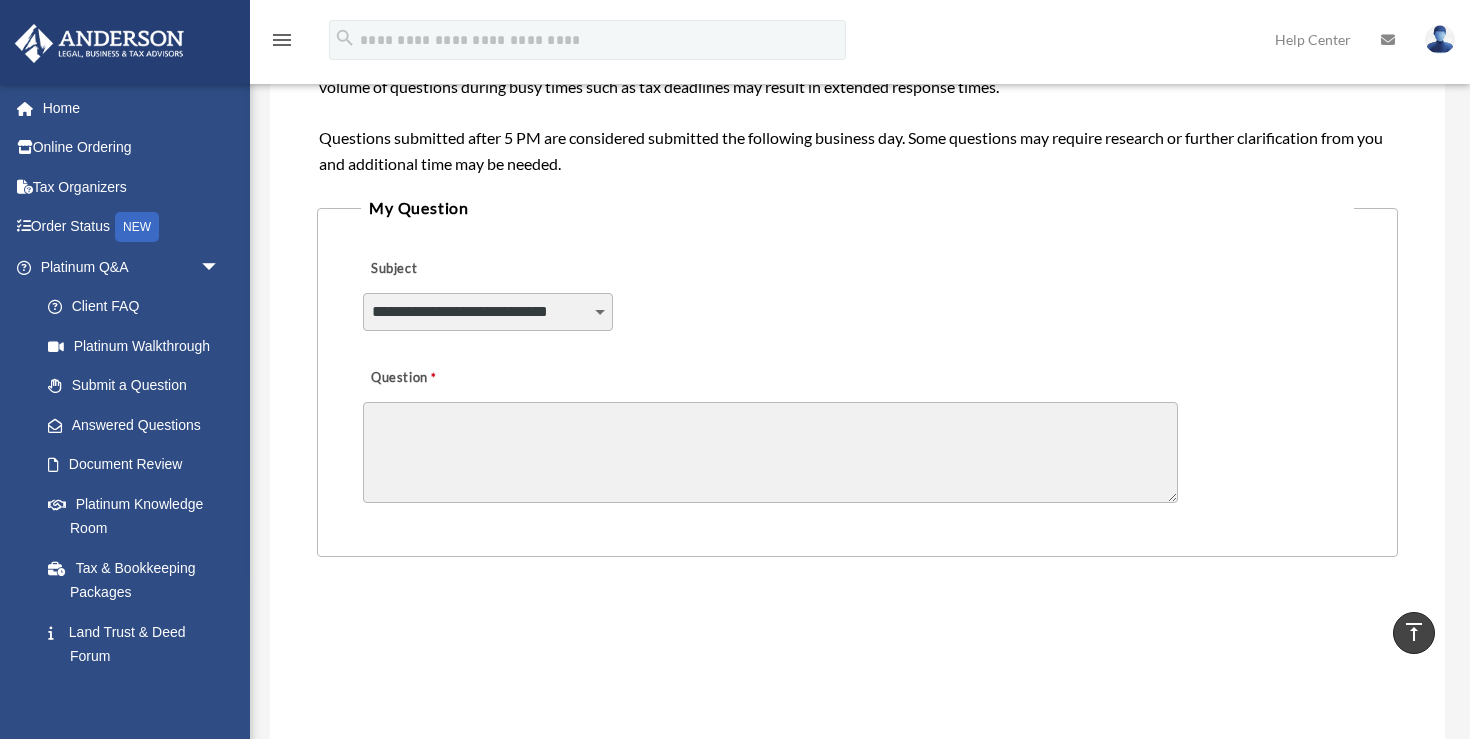 click on "Question" at bounding box center (770, 452) 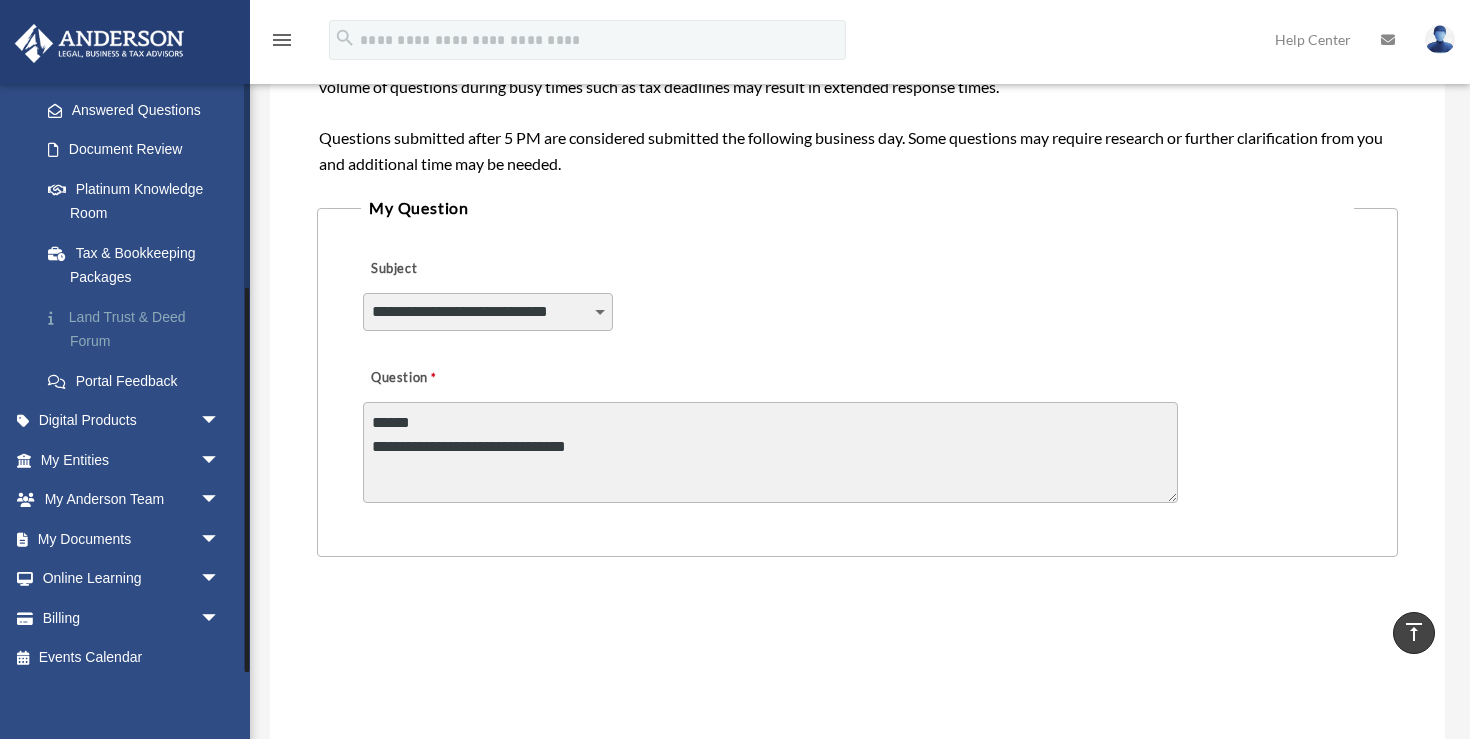 scroll, scrollTop: 314, scrollLeft: 0, axis: vertical 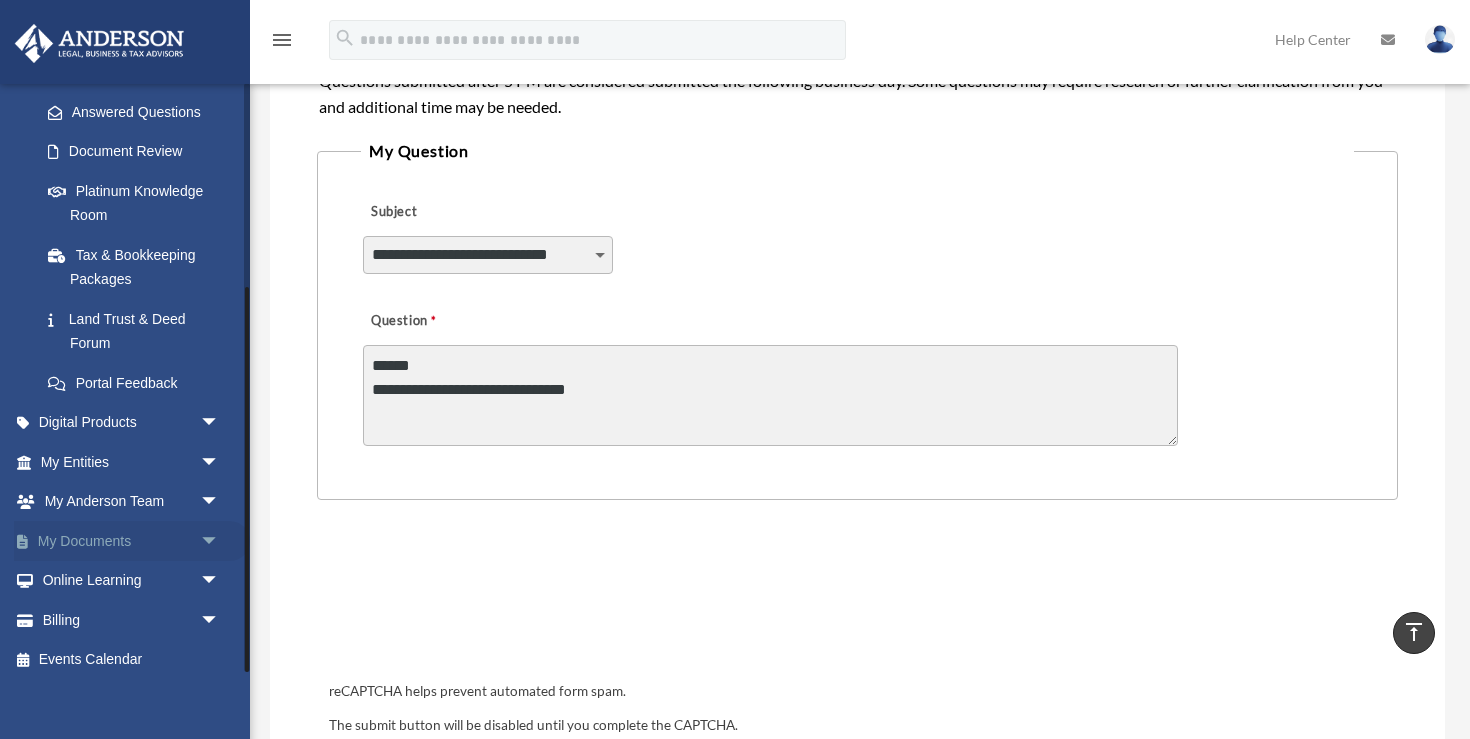 type on "[REDACTED]
[REDACTED]" 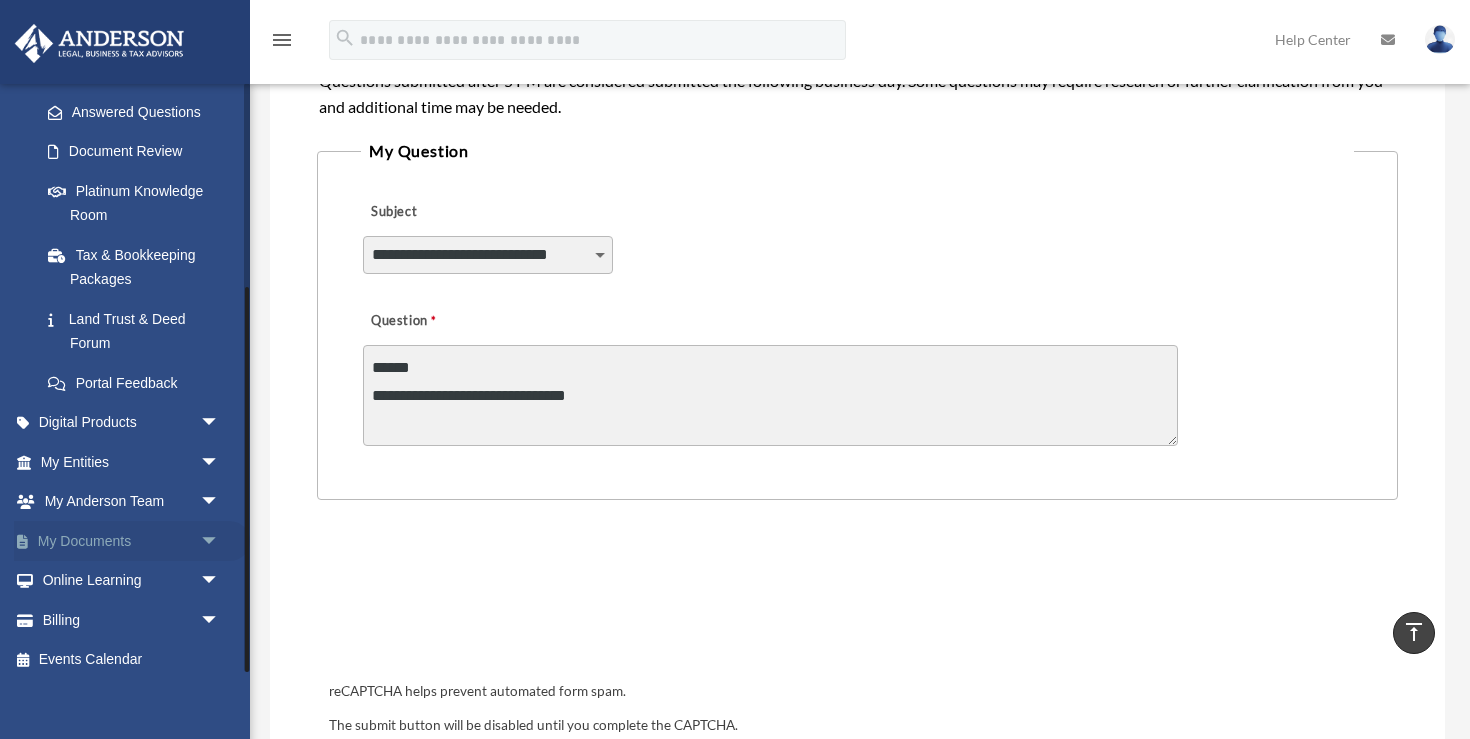 click on "arrow_drop_down" at bounding box center [220, 541] 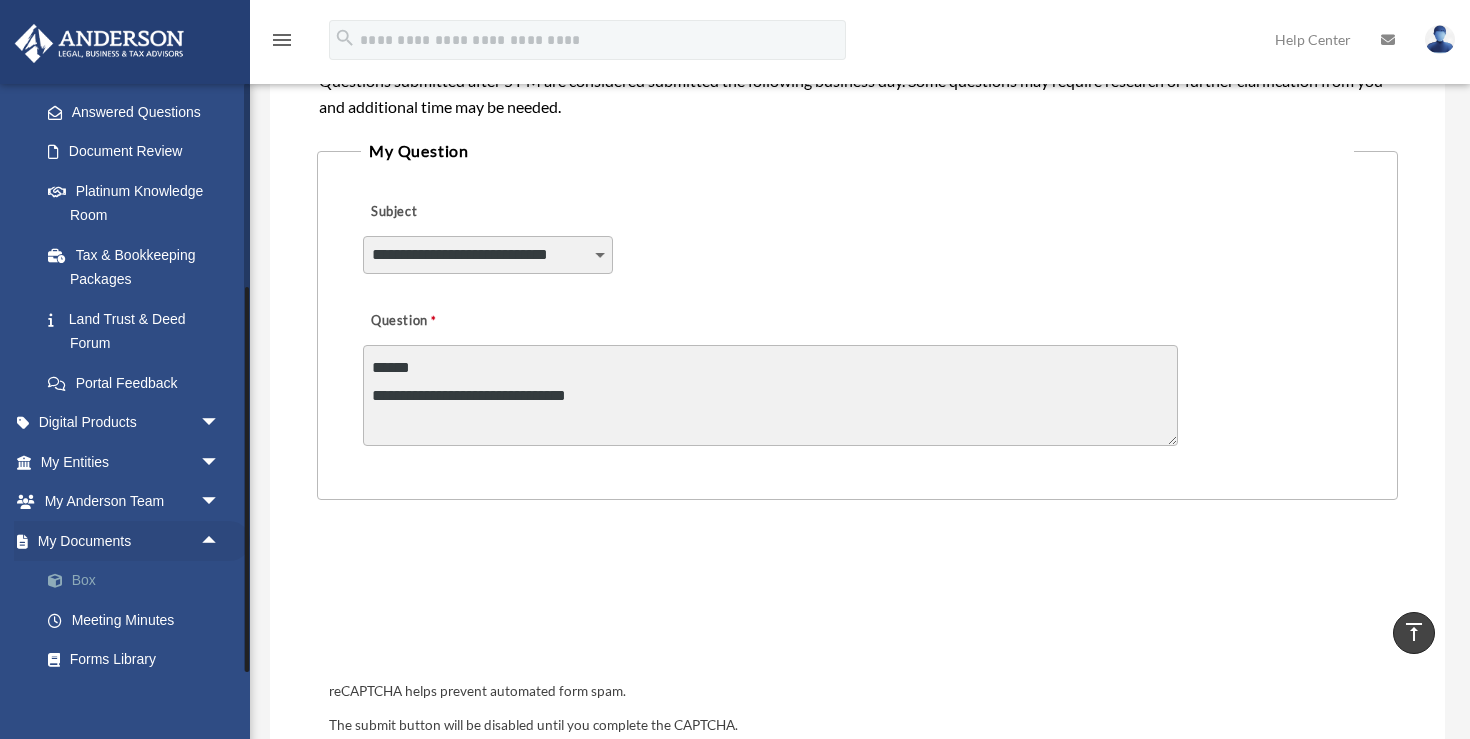 click on "Box" at bounding box center [139, 581] 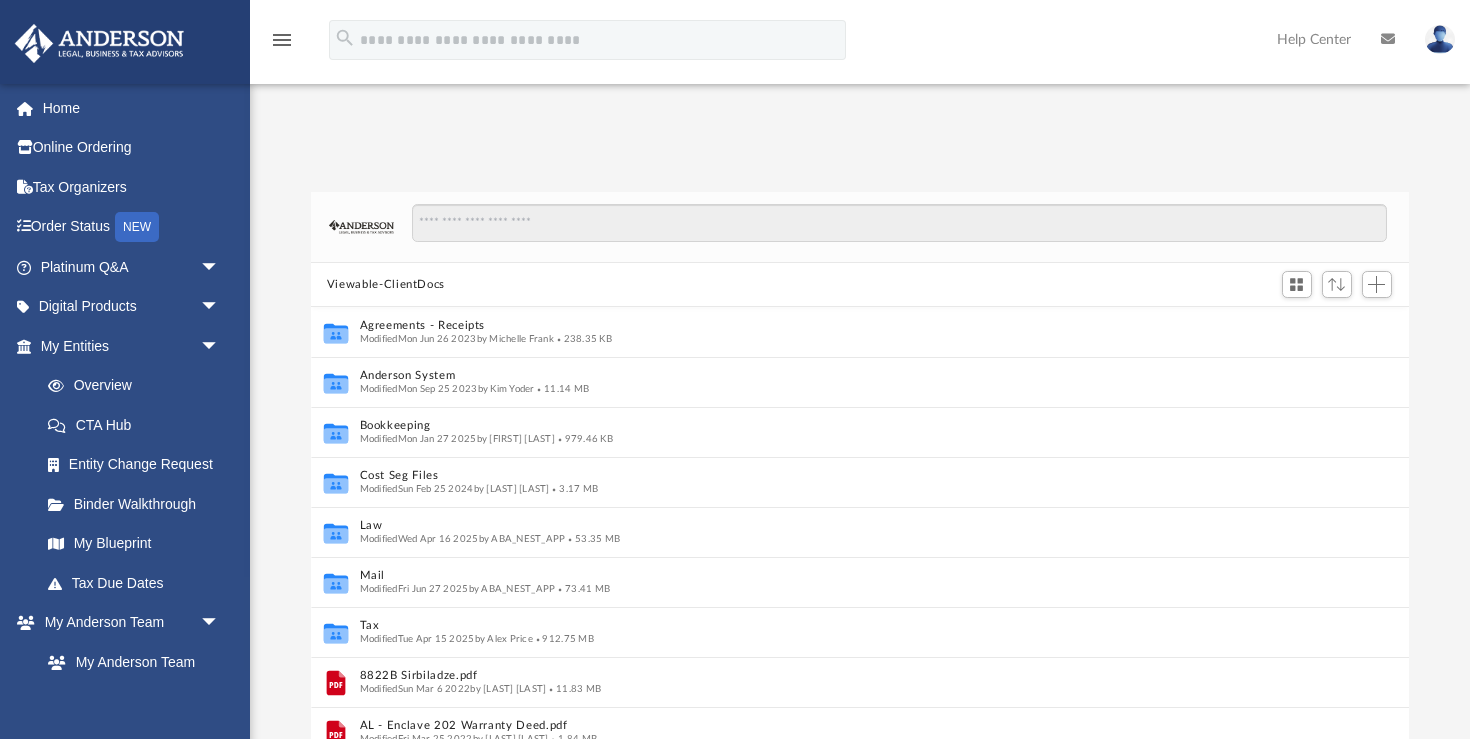 scroll, scrollTop: 0, scrollLeft: 0, axis: both 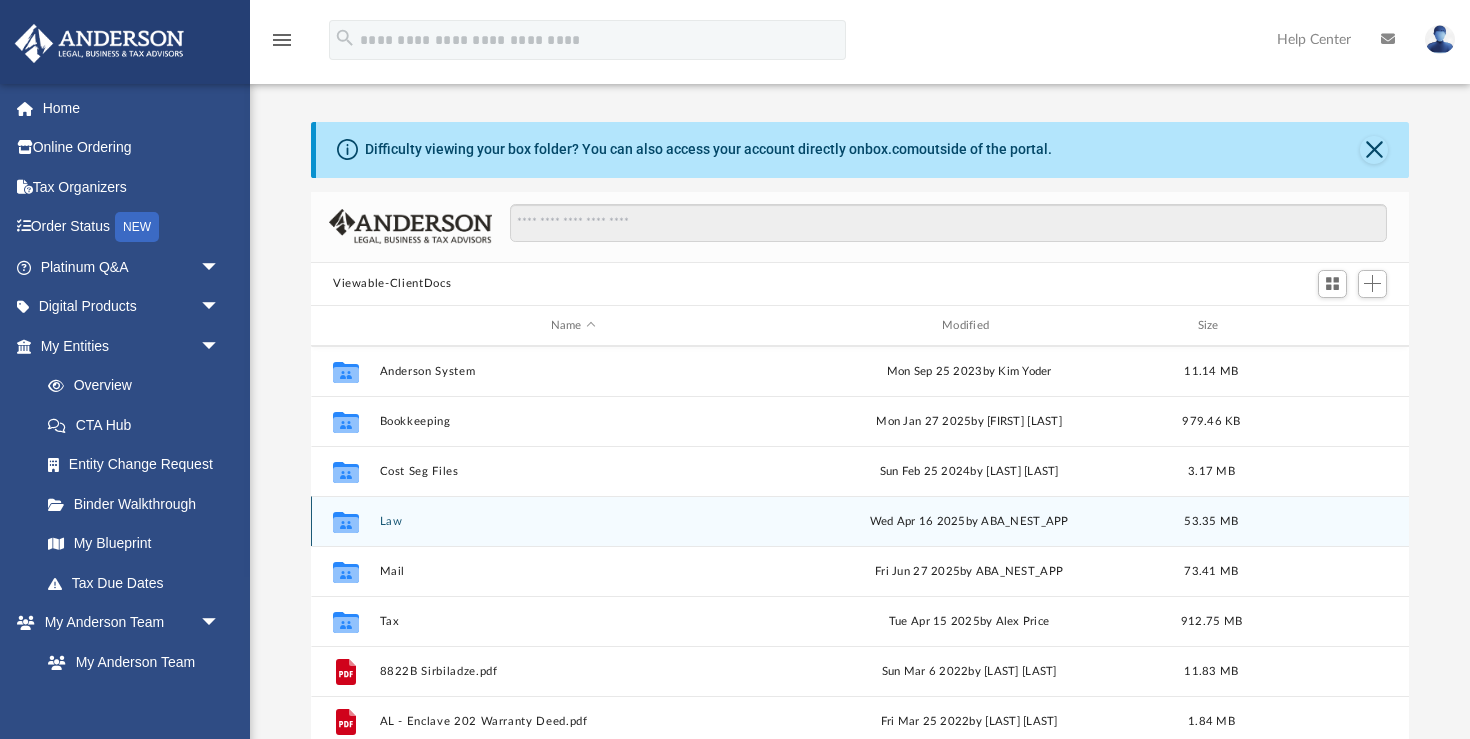 click on "Law" at bounding box center (573, 521) 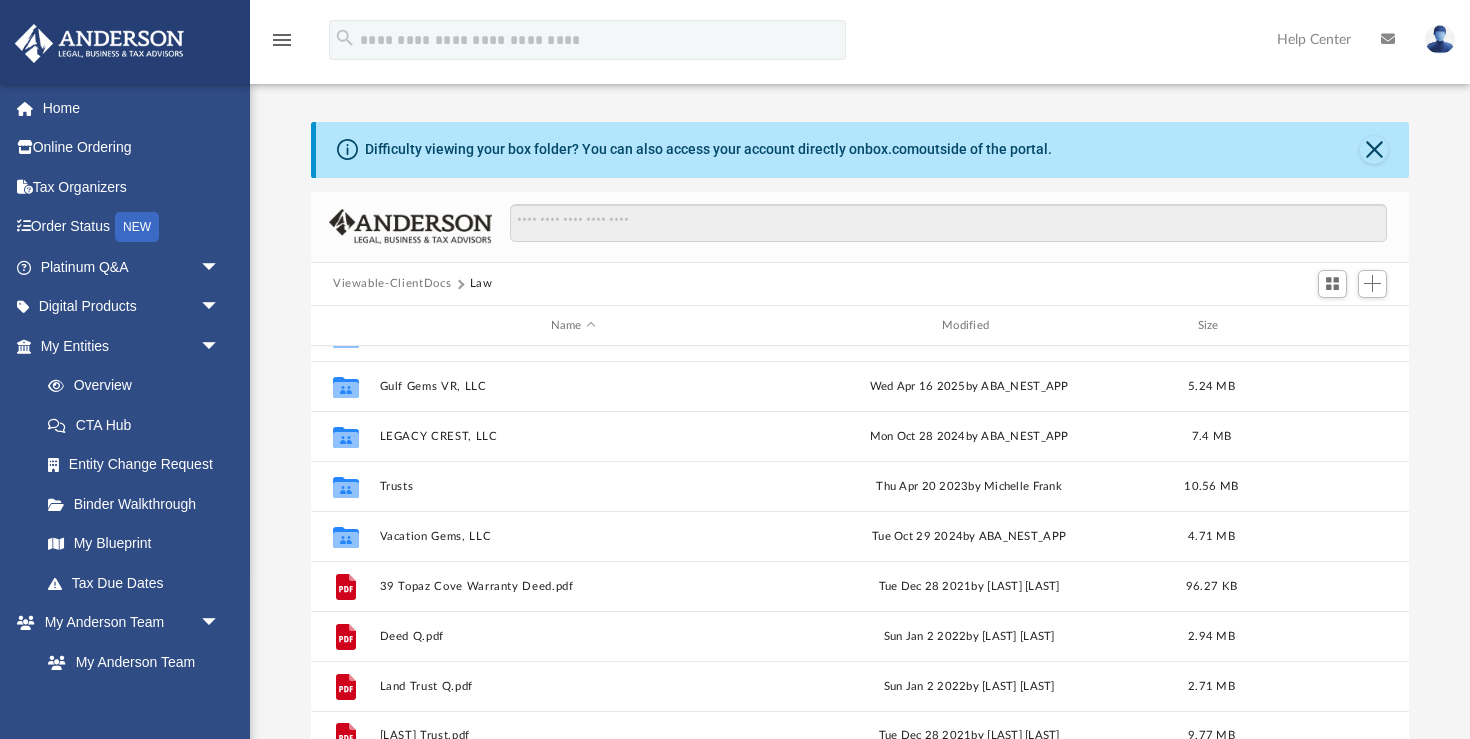 scroll, scrollTop: 85, scrollLeft: 0, axis: vertical 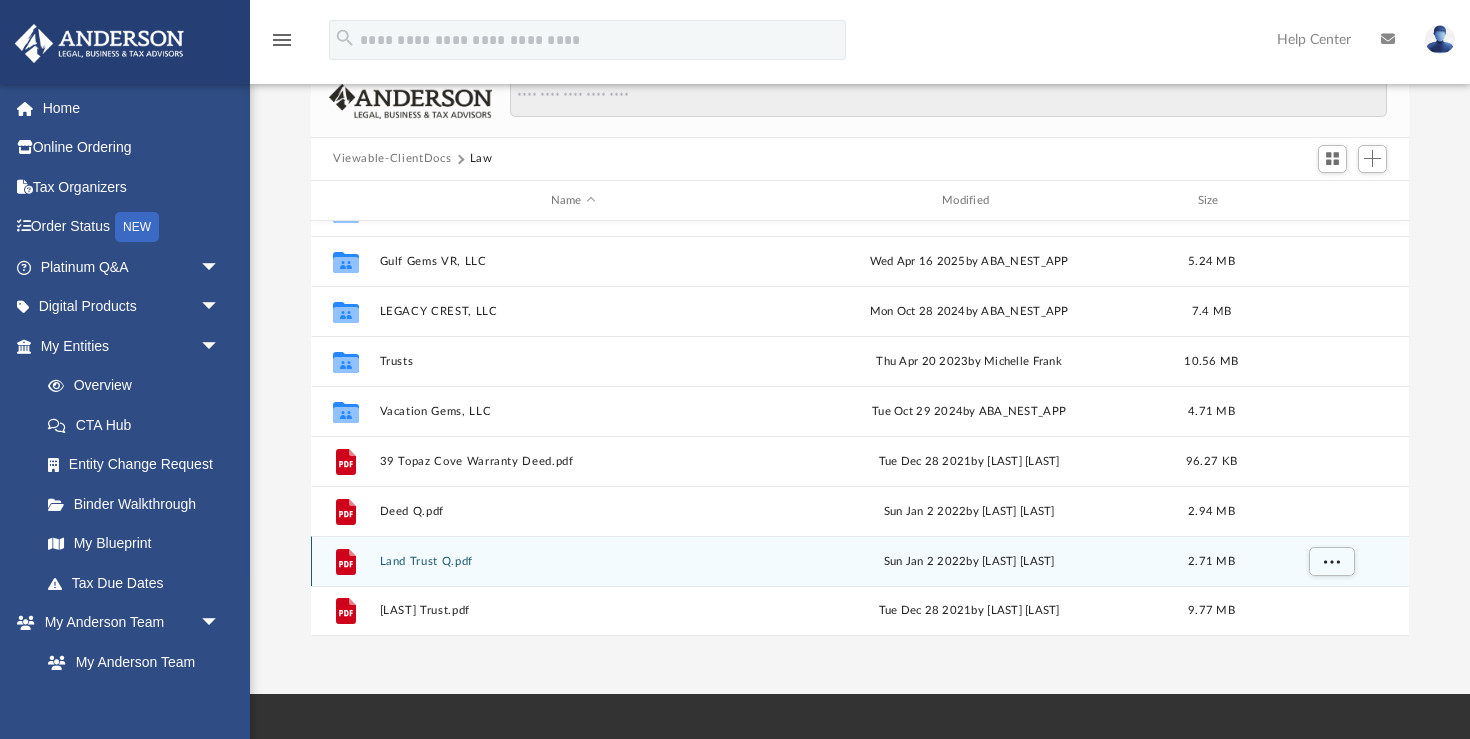 click on "Land Trust Q.pdf" at bounding box center (573, 561) 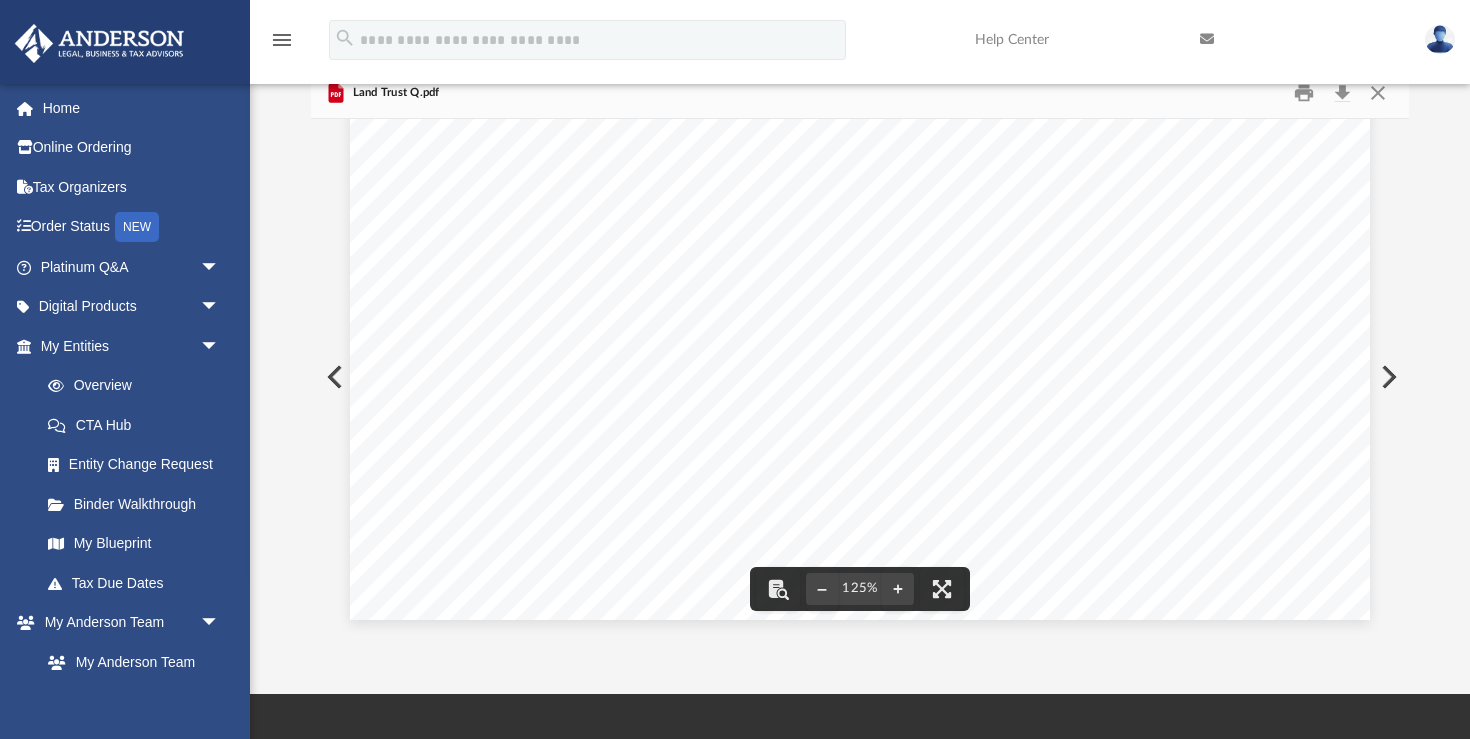 scroll, scrollTop: 834, scrollLeft: 0, axis: vertical 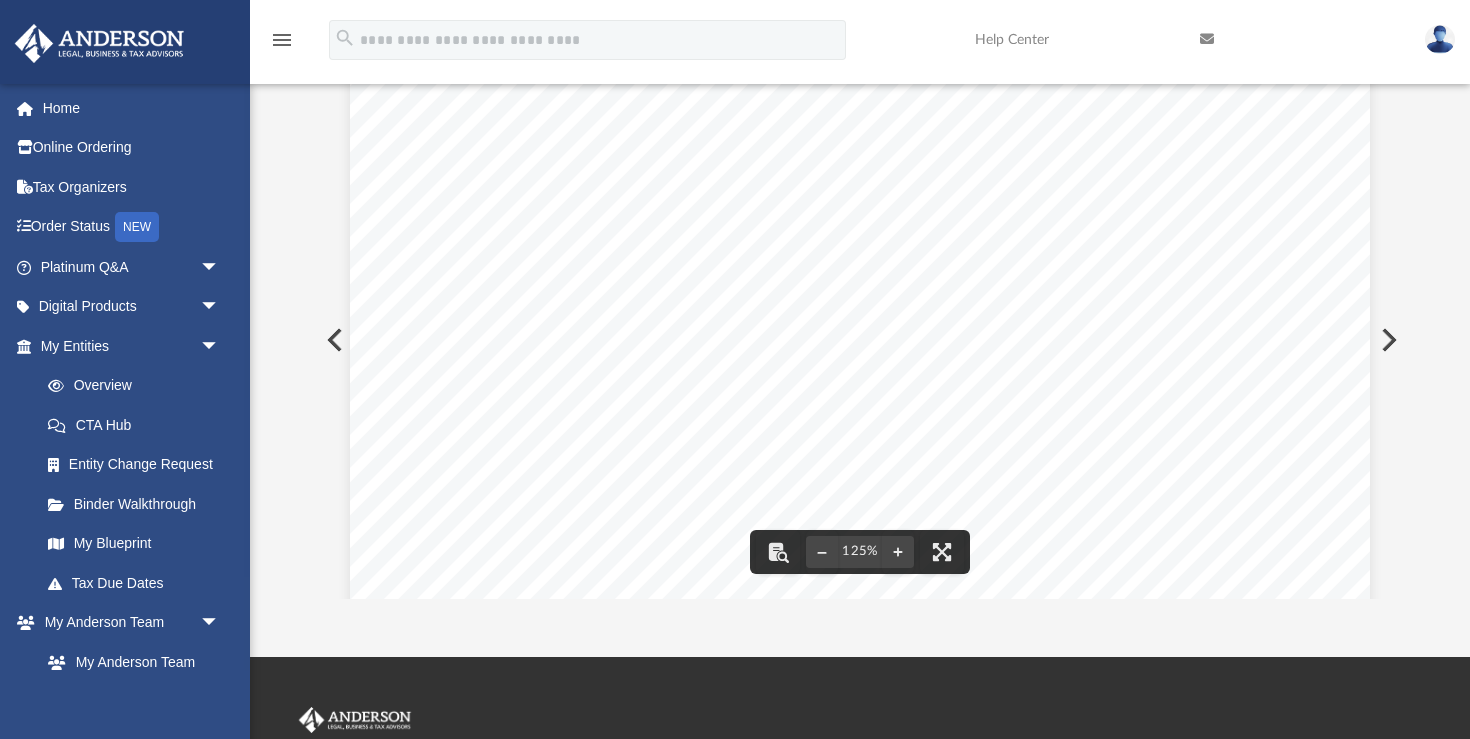click at bounding box center [333, 340] 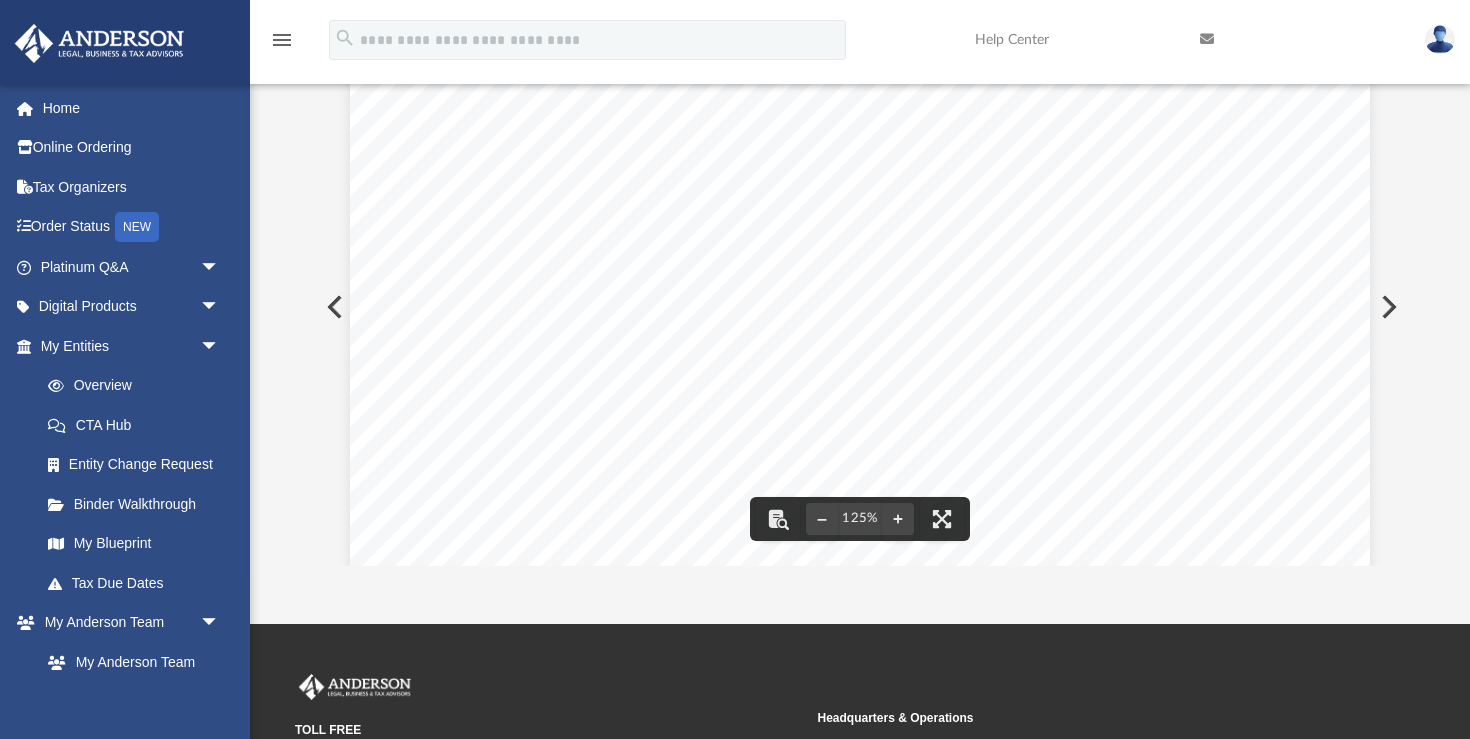 scroll, scrollTop: 194, scrollLeft: 0, axis: vertical 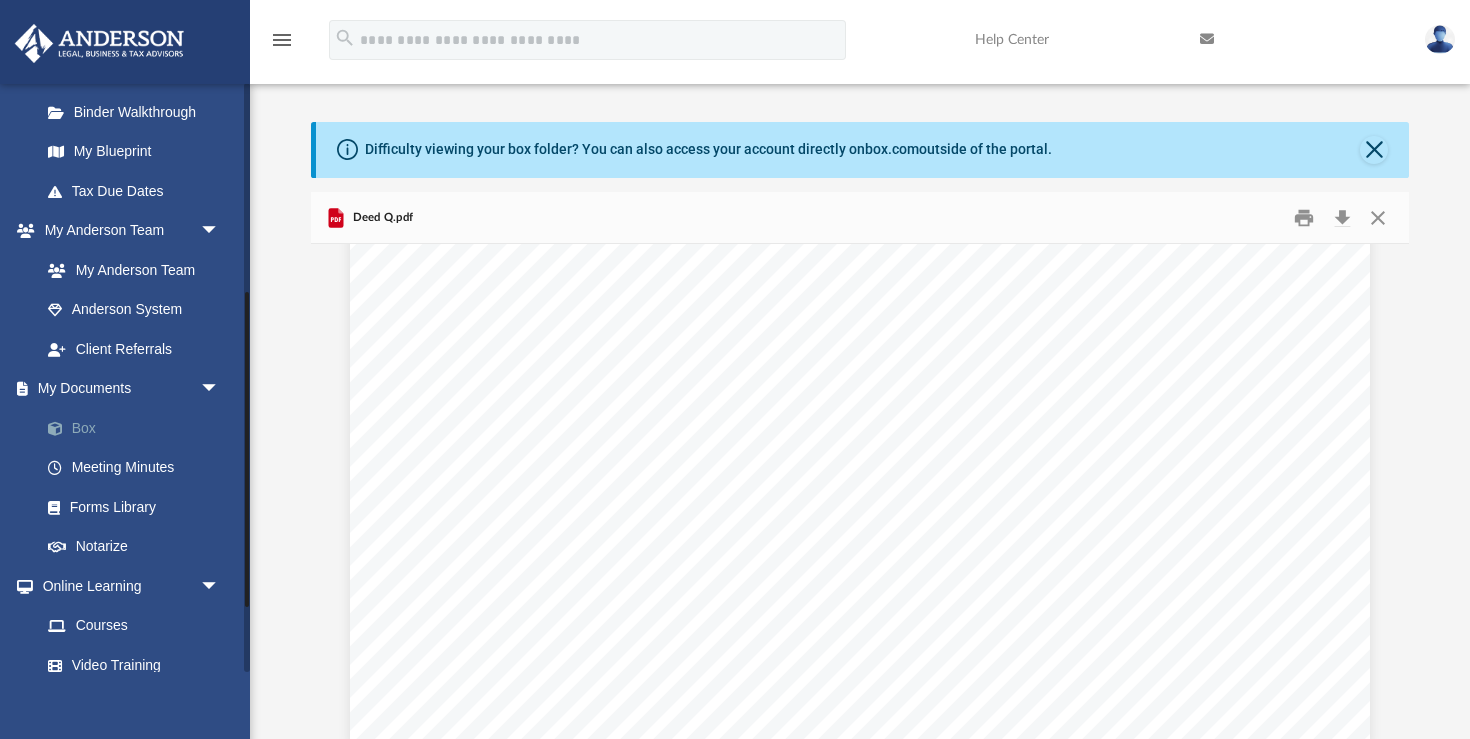 click on "Box" at bounding box center (139, 428) 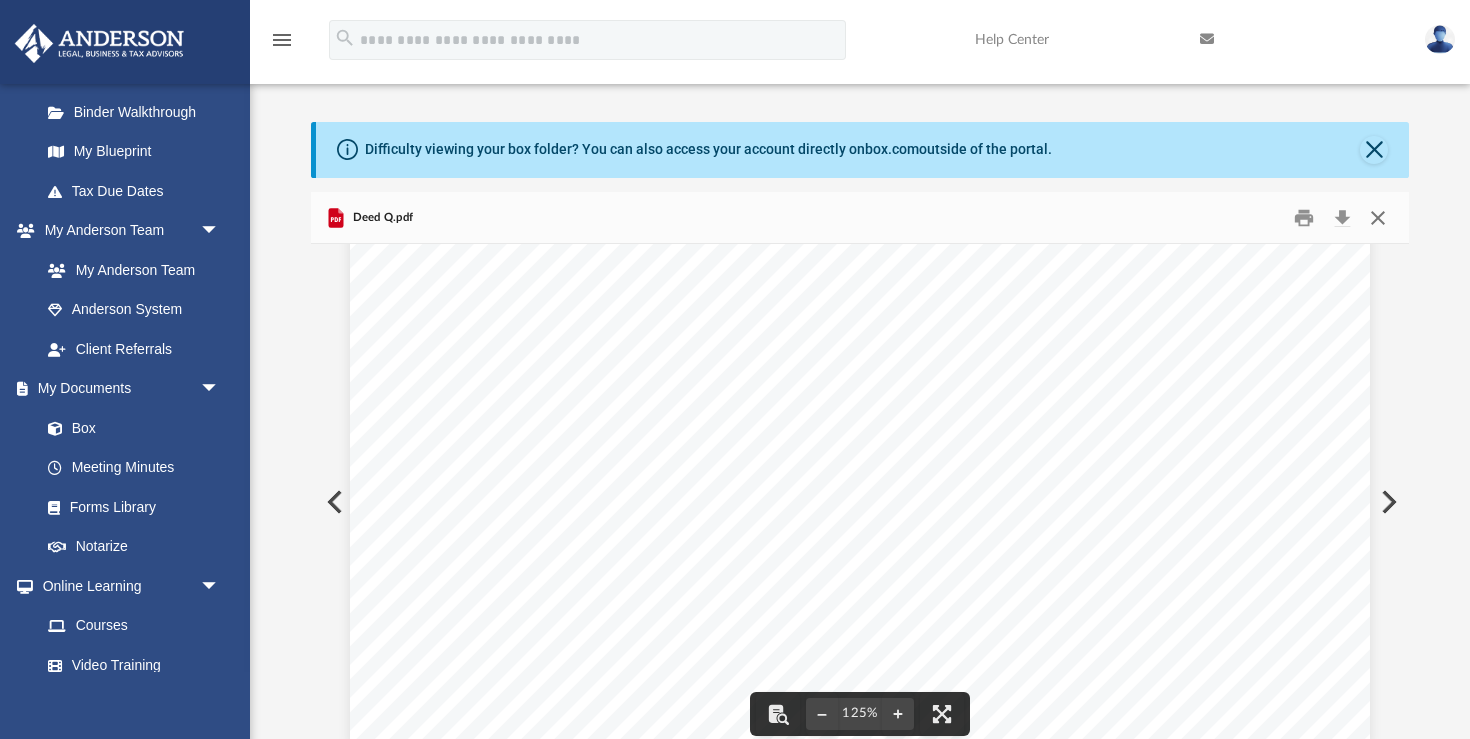 click at bounding box center (1378, 217) 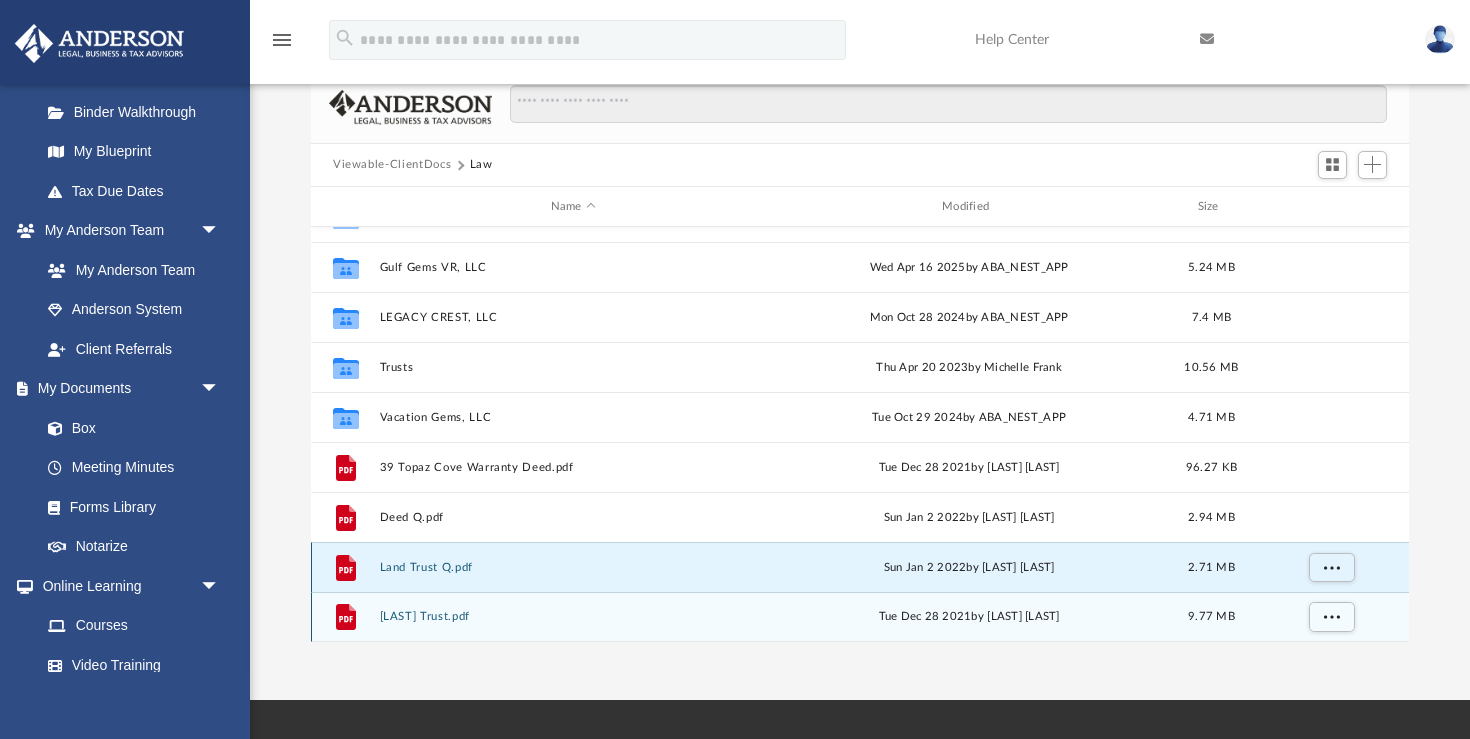 scroll, scrollTop: 123, scrollLeft: 0, axis: vertical 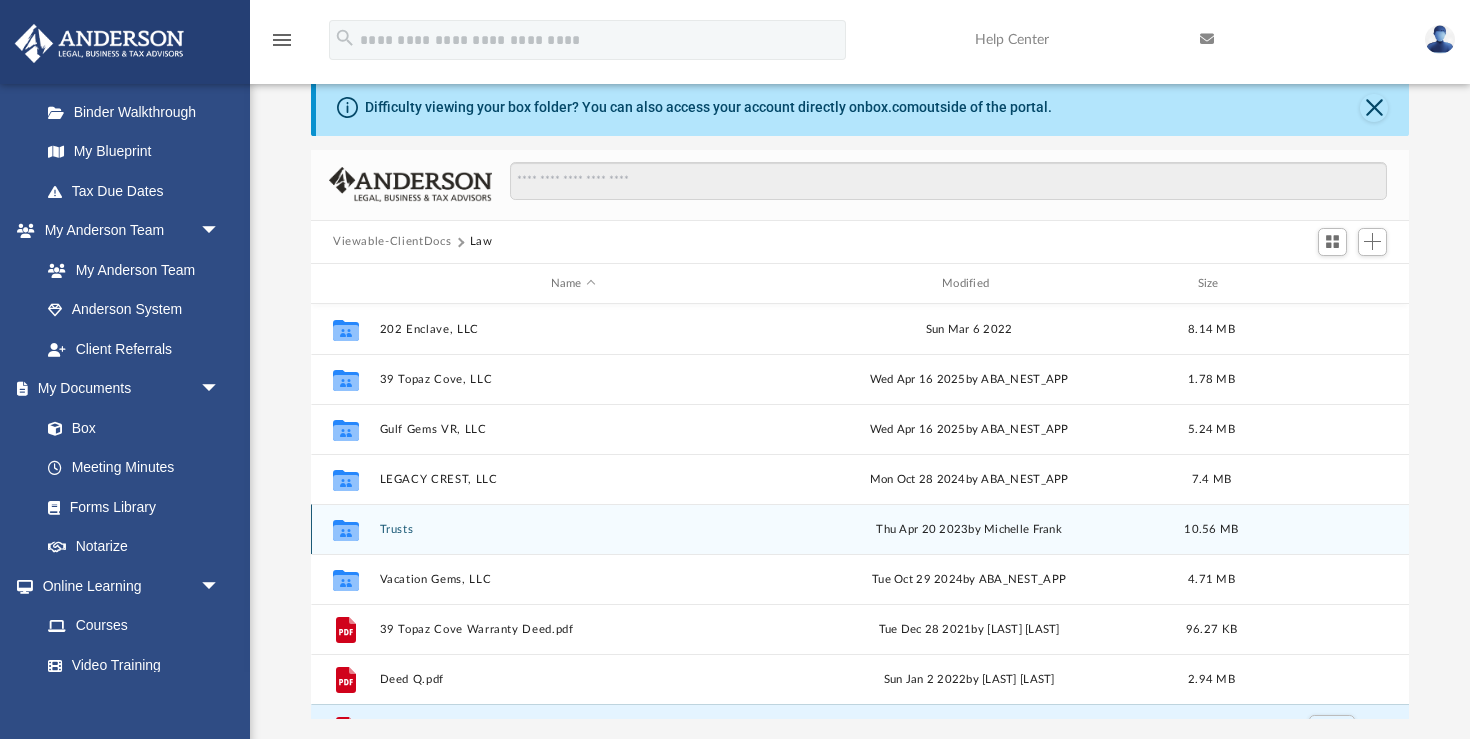 click on "Trusts" at bounding box center [573, 529] 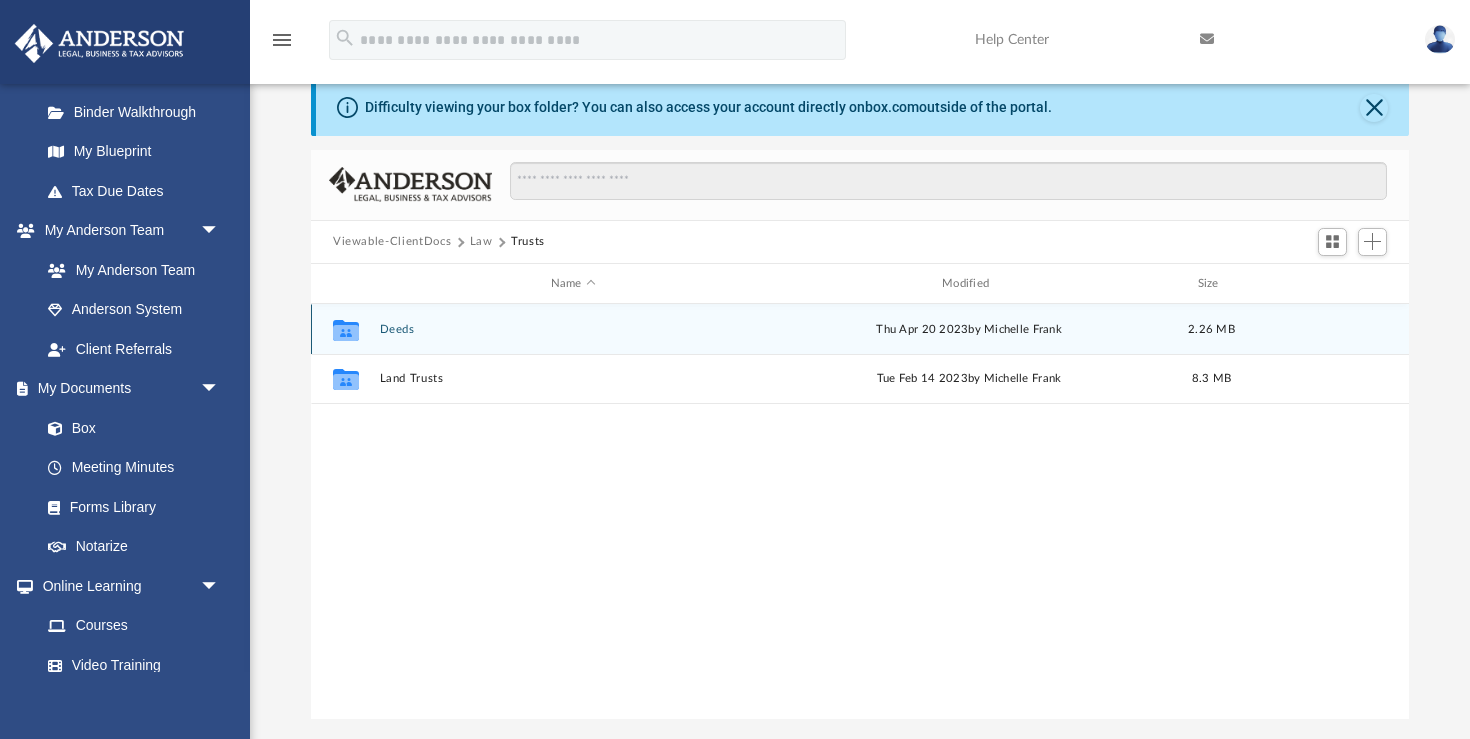 click on "Deeds" at bounding box center (573, 329) 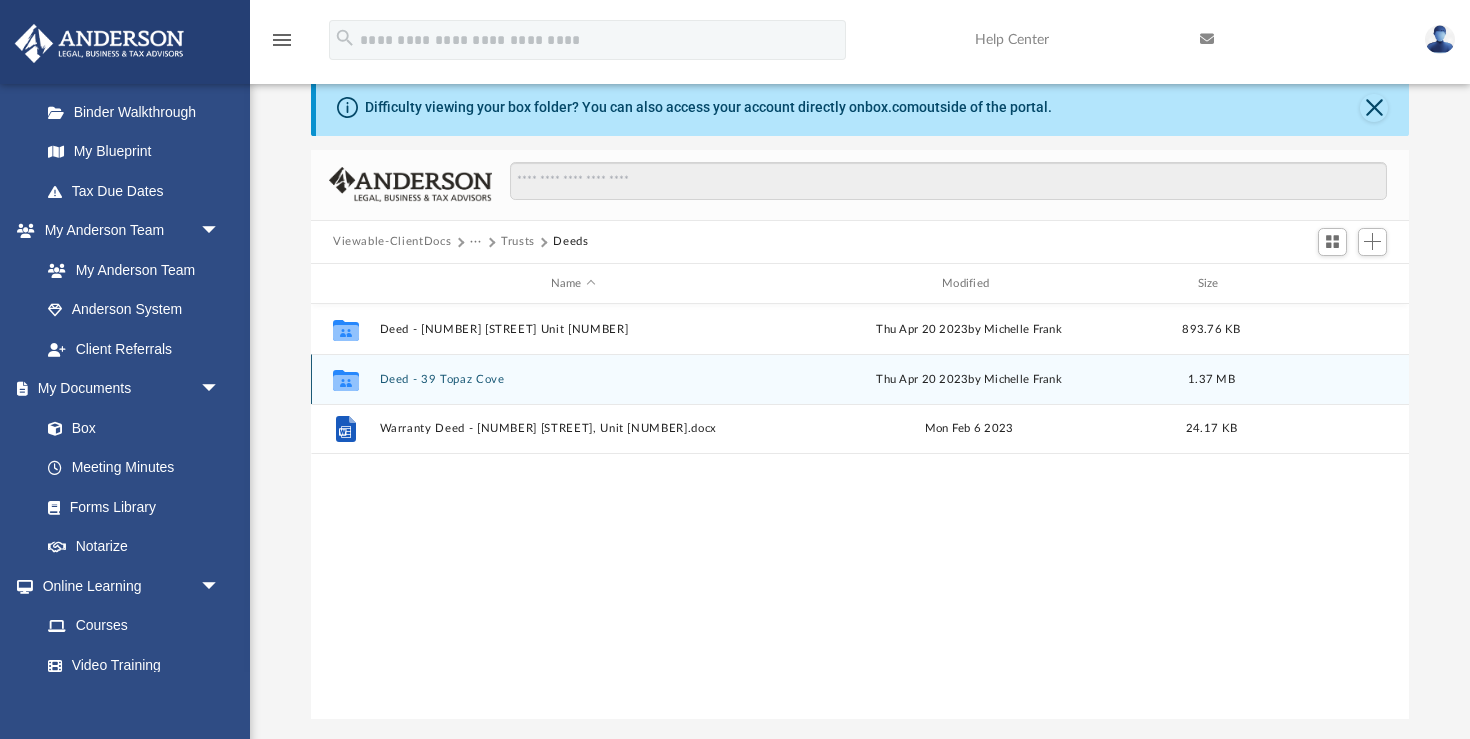 click on "Deed - 39 Topaz Cove" at bounding box center [573, 379] 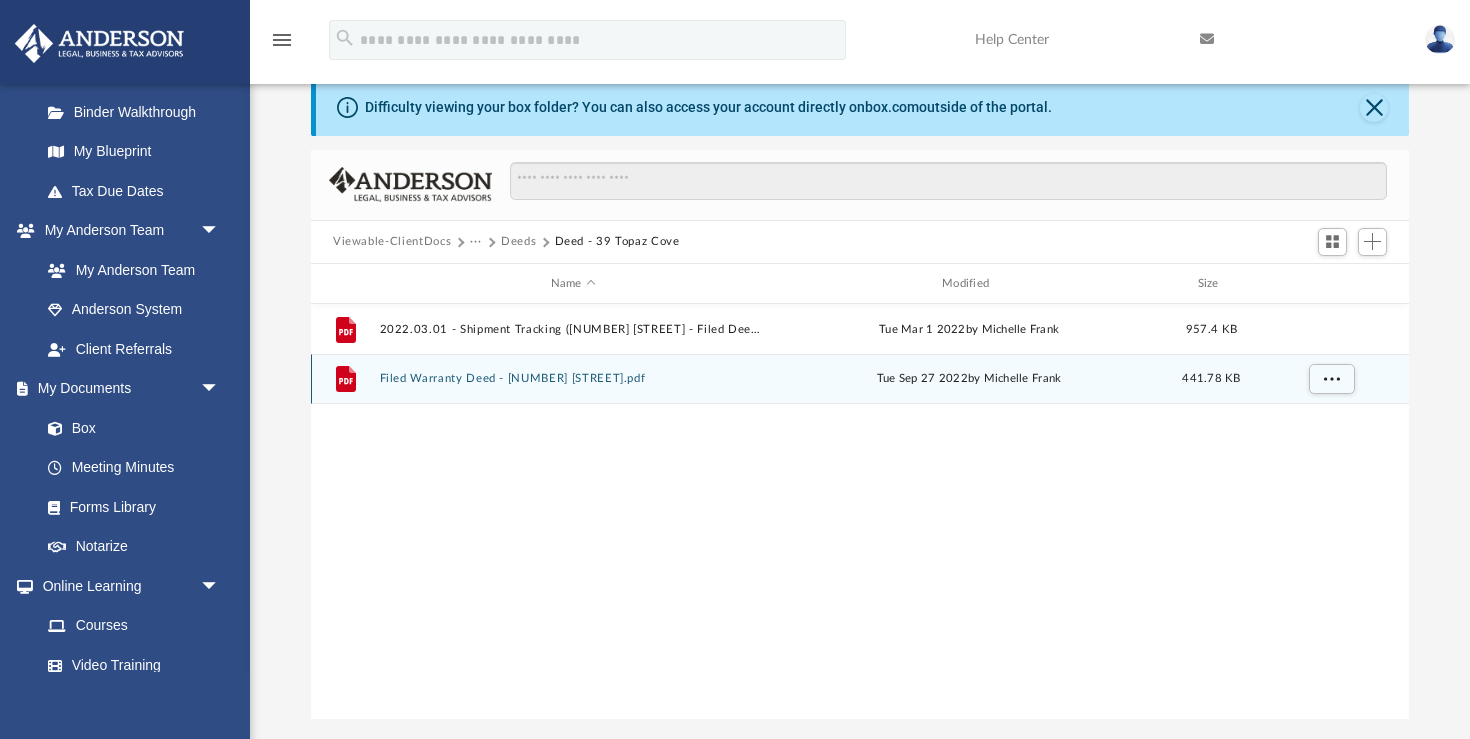 click on "Filed Warranty Deed - 39 Topaz Cove.pdf" at bounding box center (573, 379) 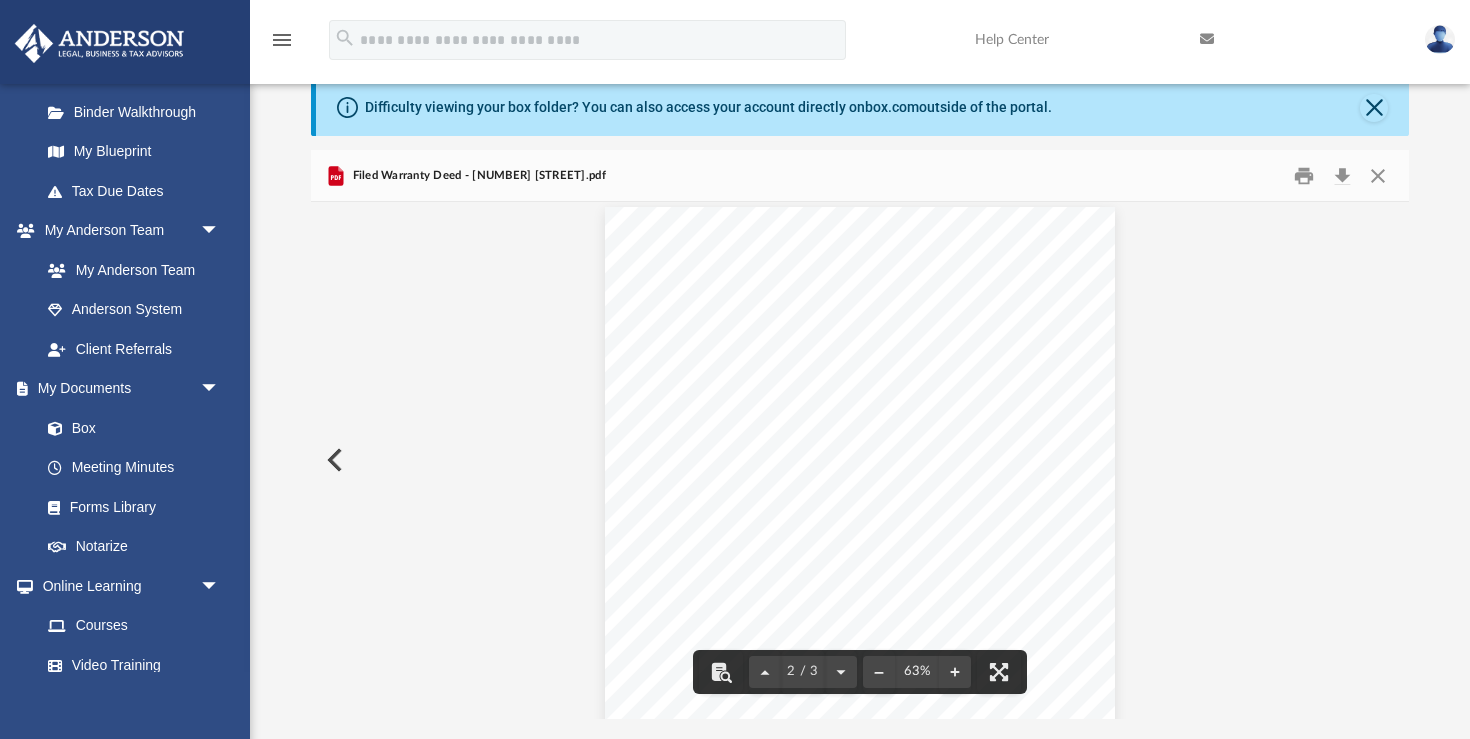 scroll, scrollTop: 560, scrollLeft: 0, axis: vertical 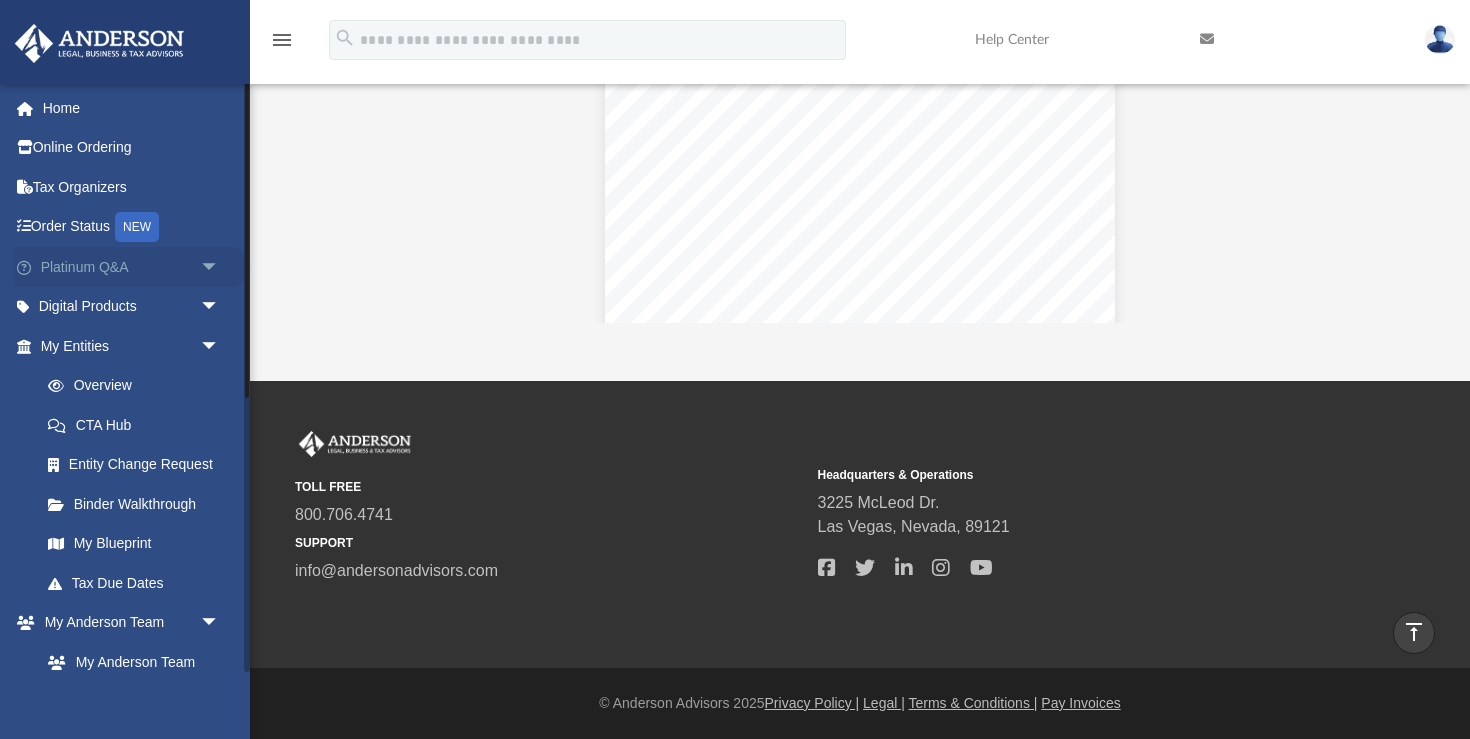 click on "arrow_drop_down" at bounding box center [220, 267] 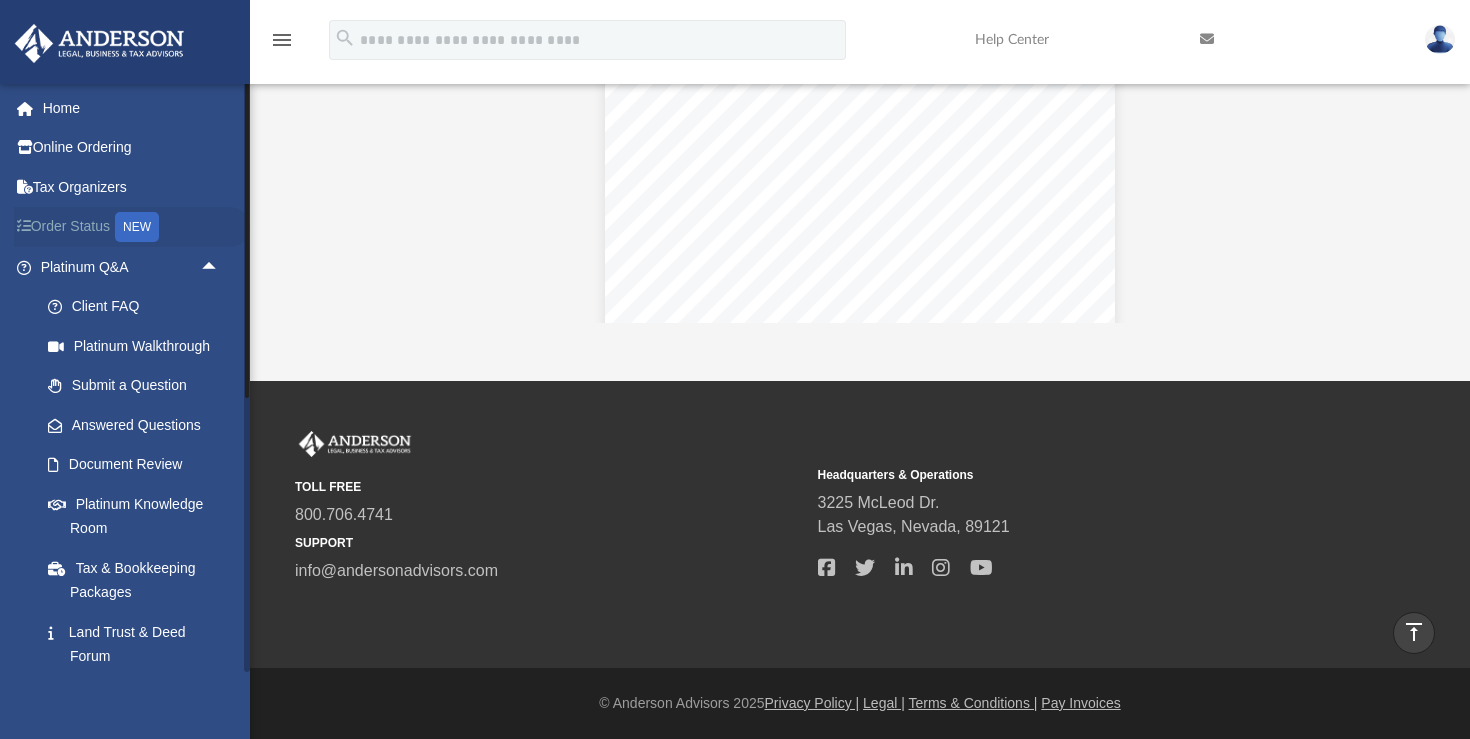 click on "Order Status  NEW" at bounding box center [132, 227] 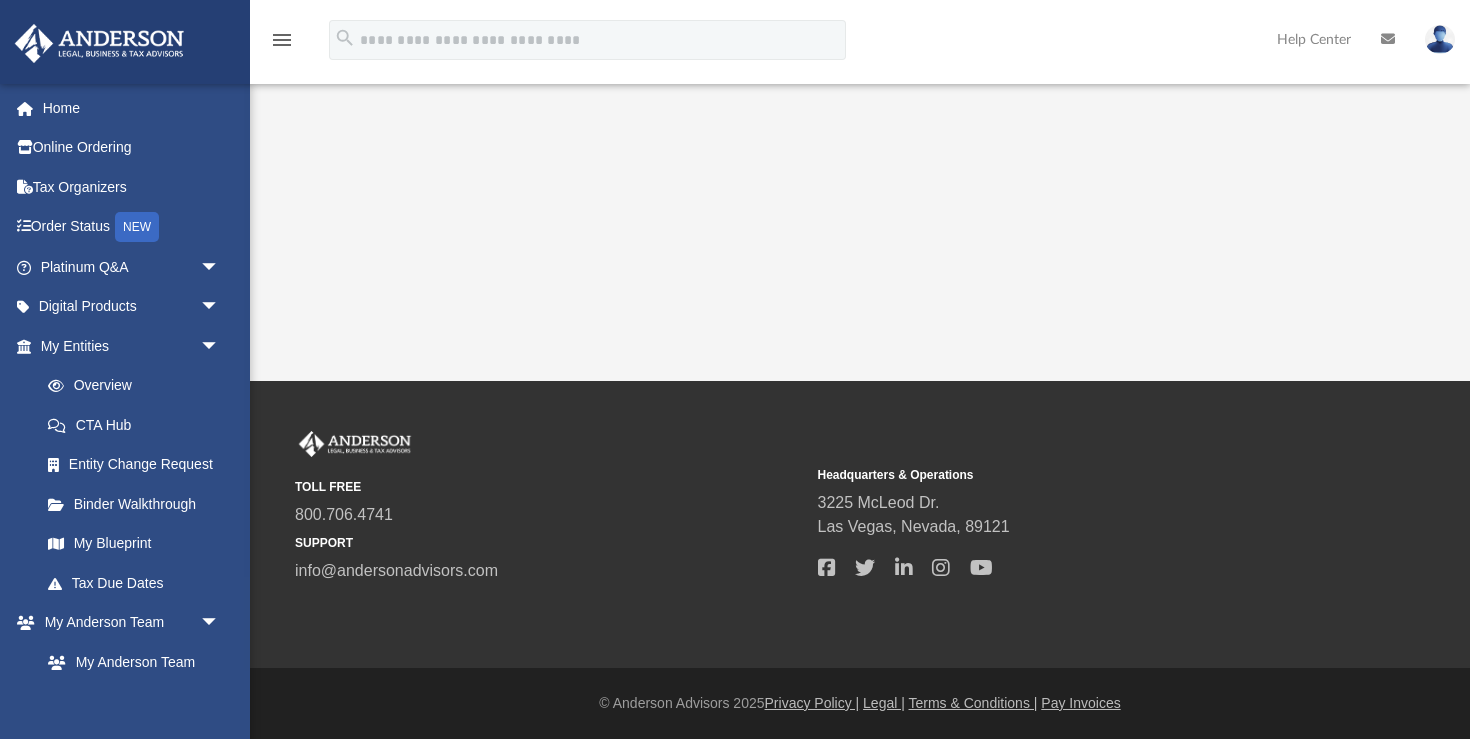 scroll, scrollTop: 80, scrollLeft: 0, axis: vertical 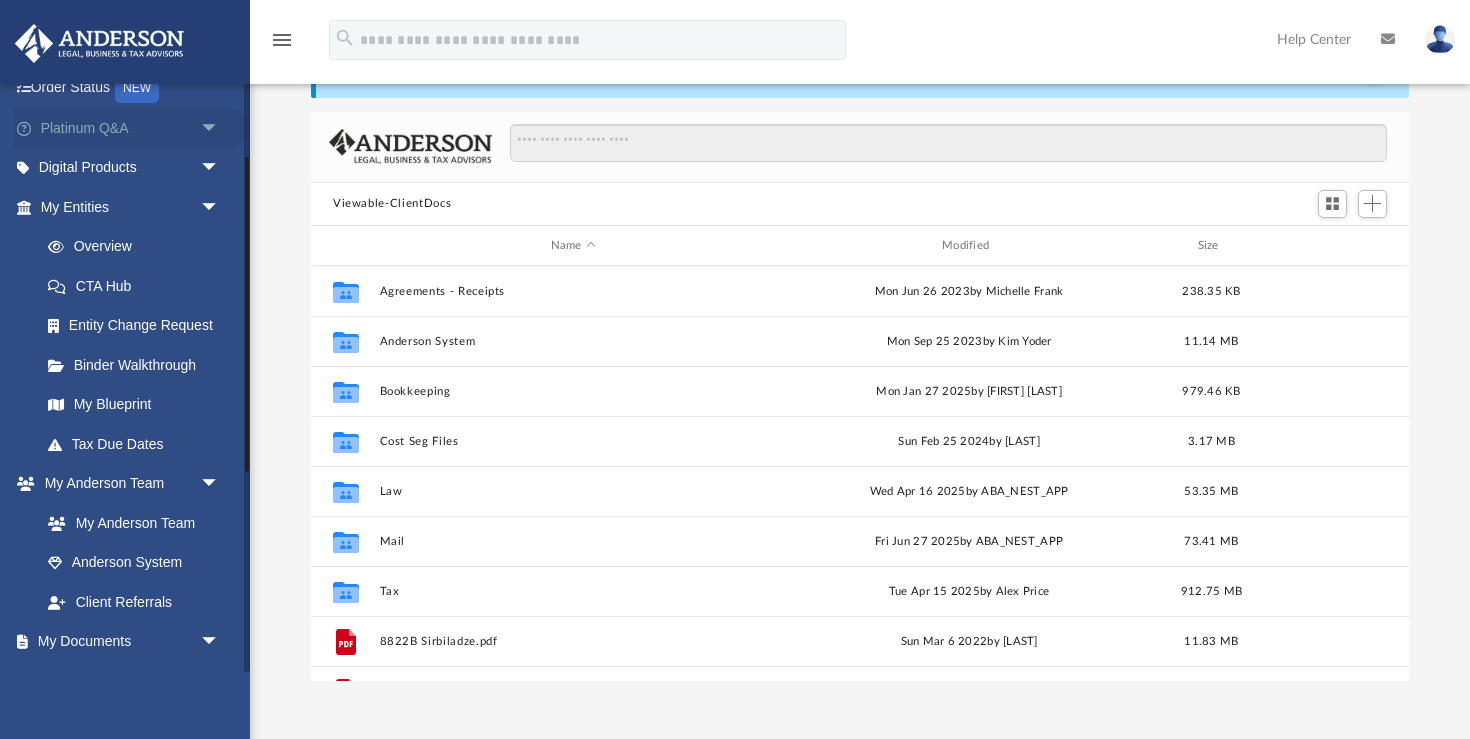 click on "arrow_drop_down" at bounding box center [220, 128] 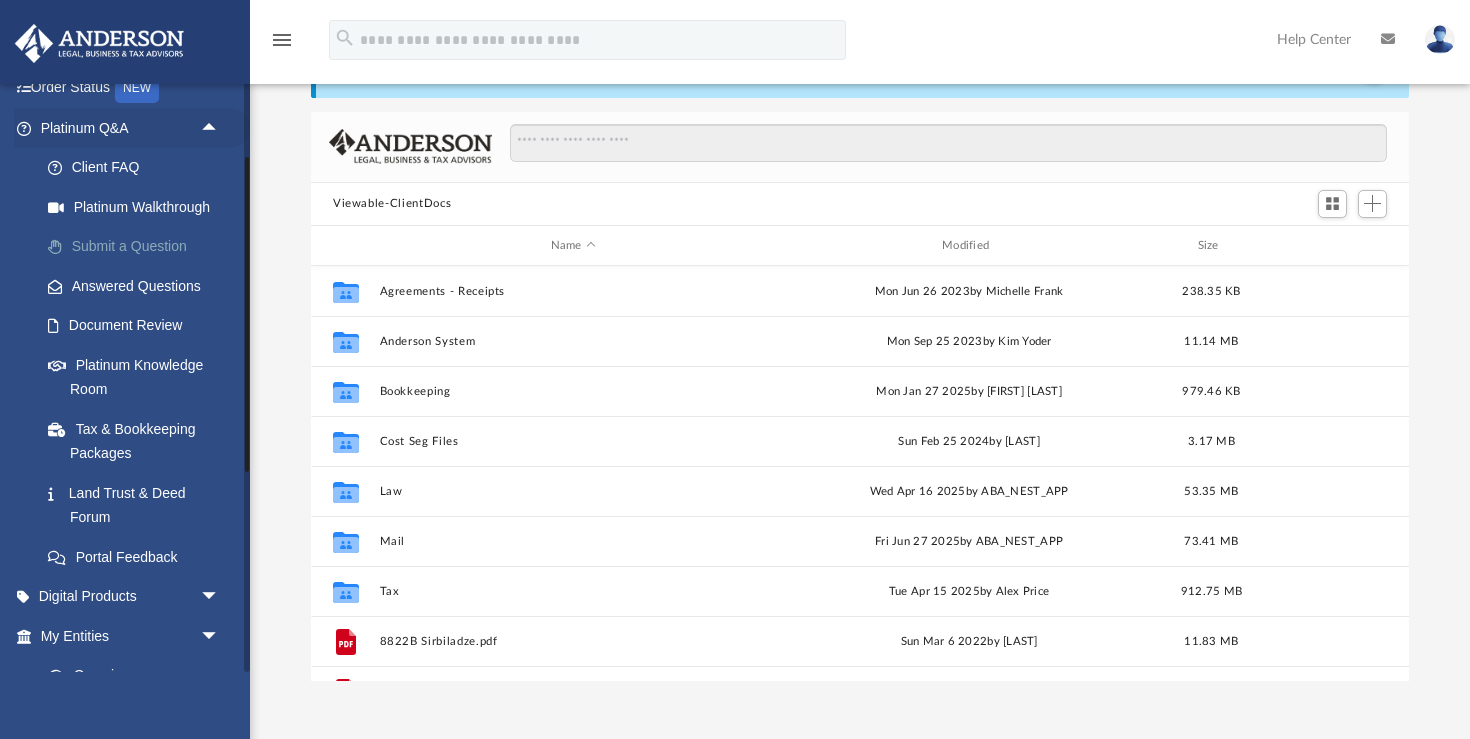 click on "Submit a Question" at bounding box center (139, 247) 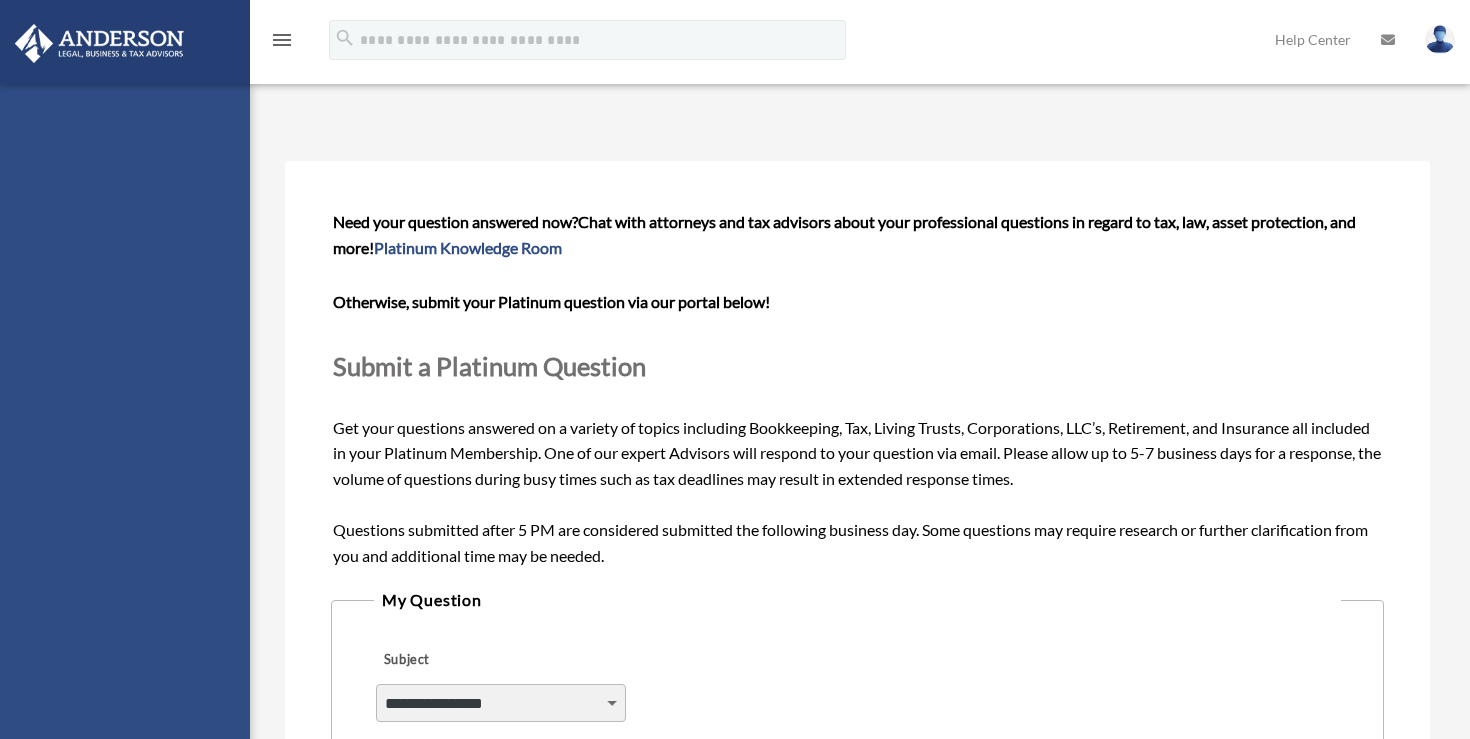scroll, scrollTop: 0, scrollLeft: 0, axis: both 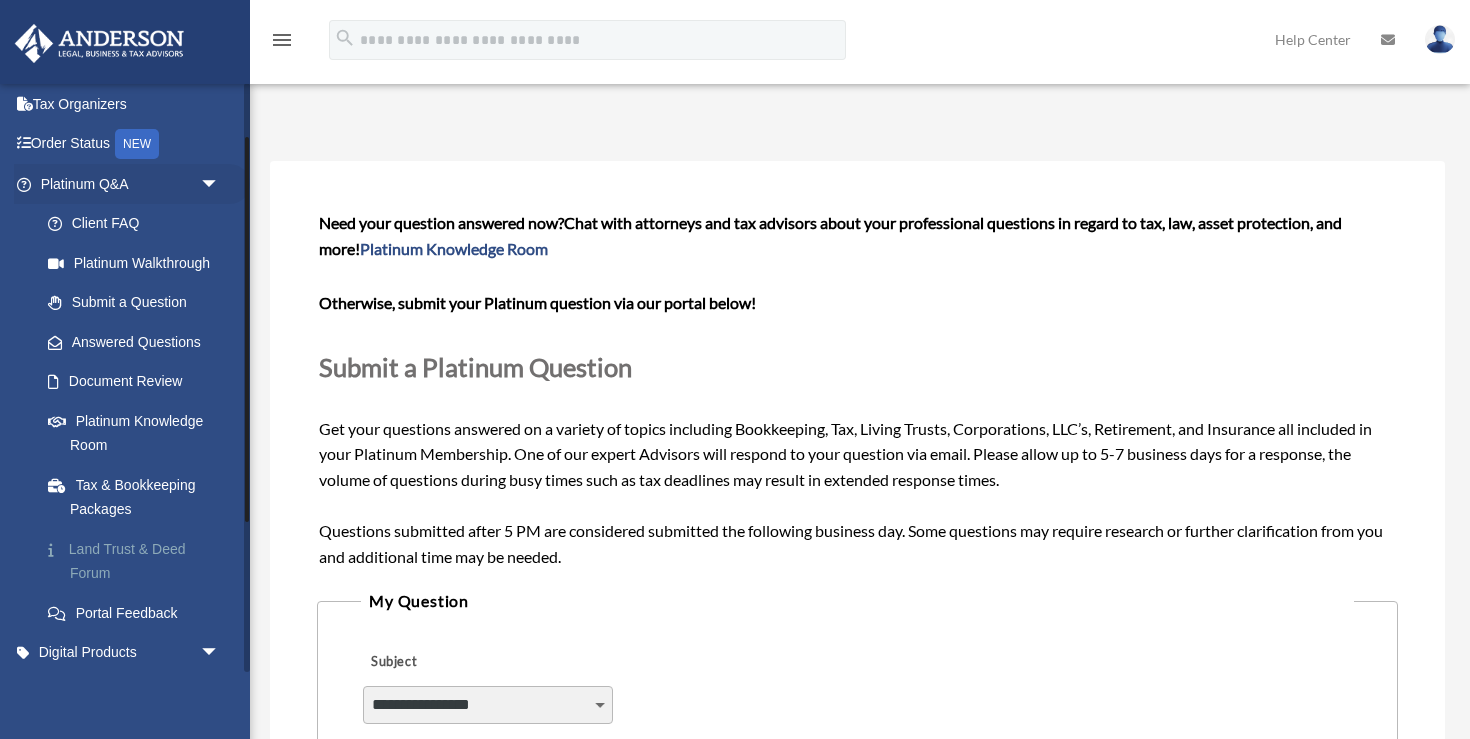 click on "Land Trust & Deed Forum" at bounding box center [139, 561] 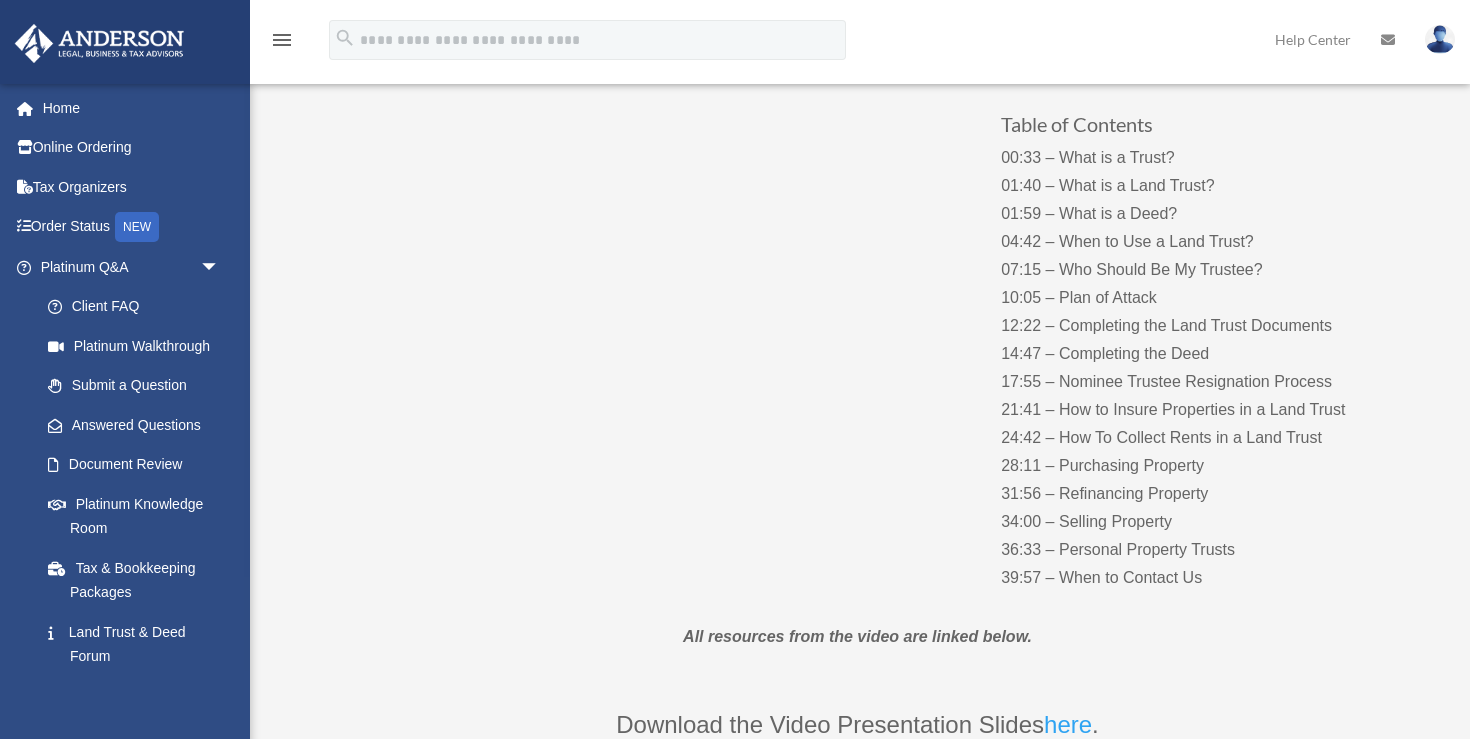 scroll, scrollTop: 224, scrollLeft: 0, axis: vertical 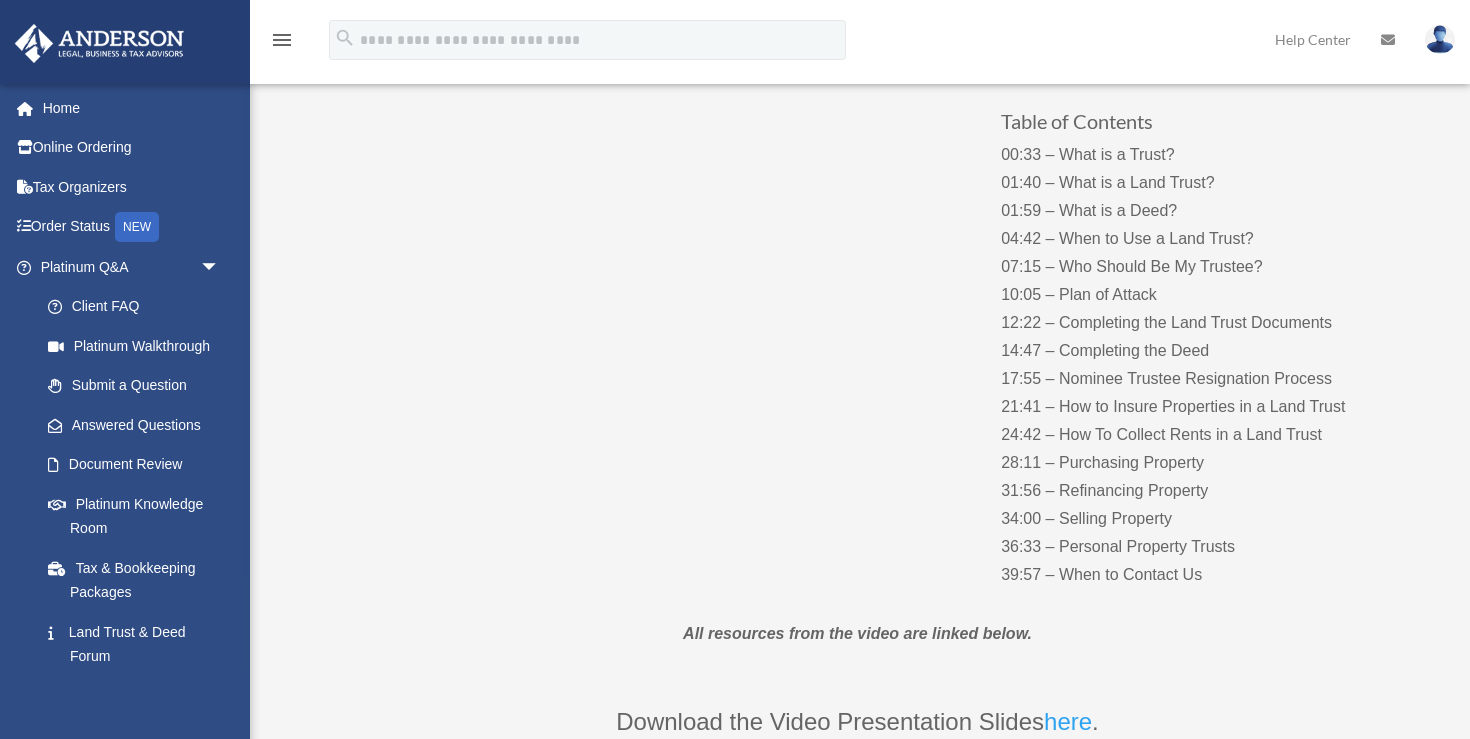 click on "00:33 – What is a Trust? 01:40 – What is a Land Trust? 01:59 – What is a Deed? 04:42 – When to Use a Land Trust? 07:15 – Who Should Be My Trustee? 10:05 – Plan of Attack 12:22 – Completing the Land Trust Documents 14:47 – Completing the Deed 17:55 – Nominee Trustee Resignation Process 21:41 – How to Insure Properties in a Land Trust 24:42 – How To Collect Rents in a Land Trust 28:11 – Purchasing Property 31:56 – Refinancing Property 34:00 – Selling Property 36:33 – Personal Property Trusts 39:57 – When to Contact Us" at bounding box center (1198, 365) 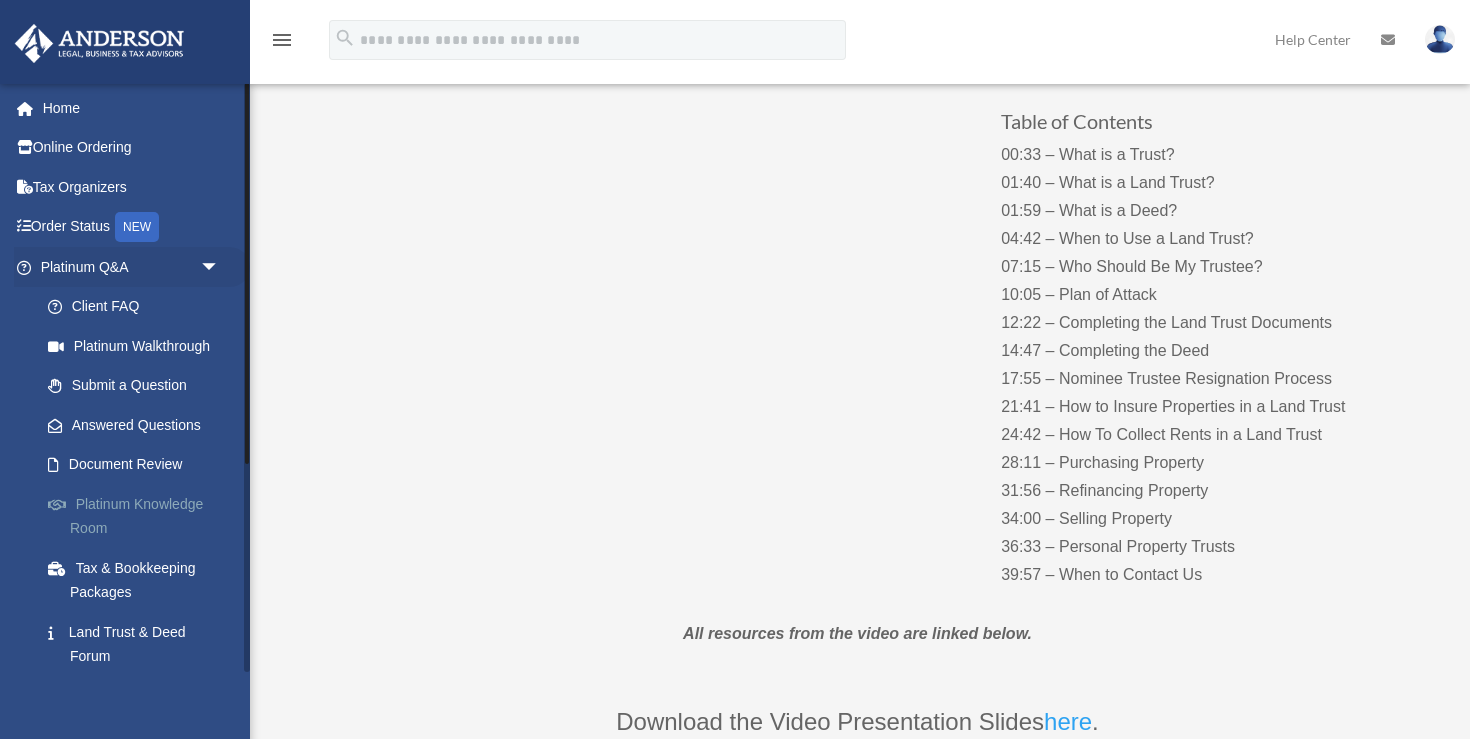 scroll, scrollTop: -2, scrollLeft: 0, axis: vertical 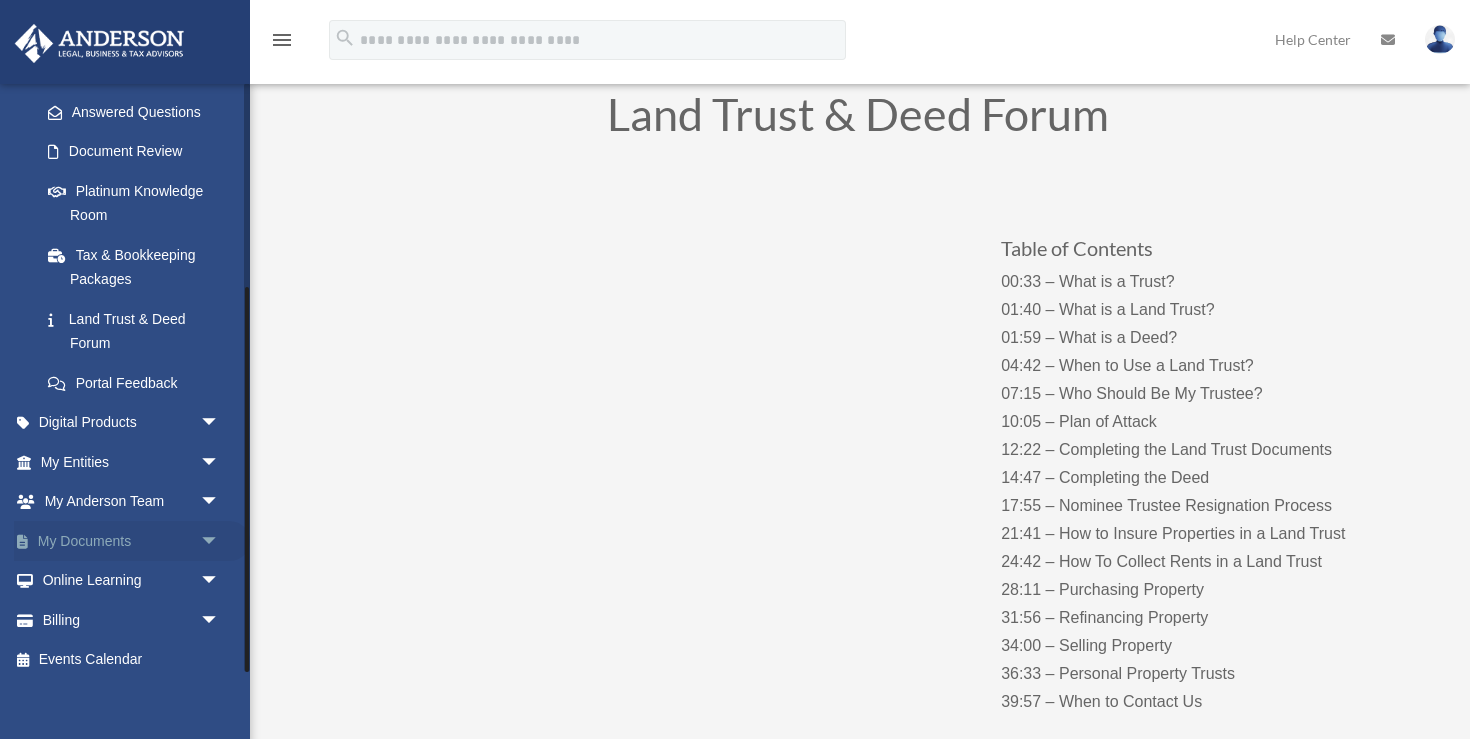 click on "arrow_drop_down" at bounding box center (220, 541) 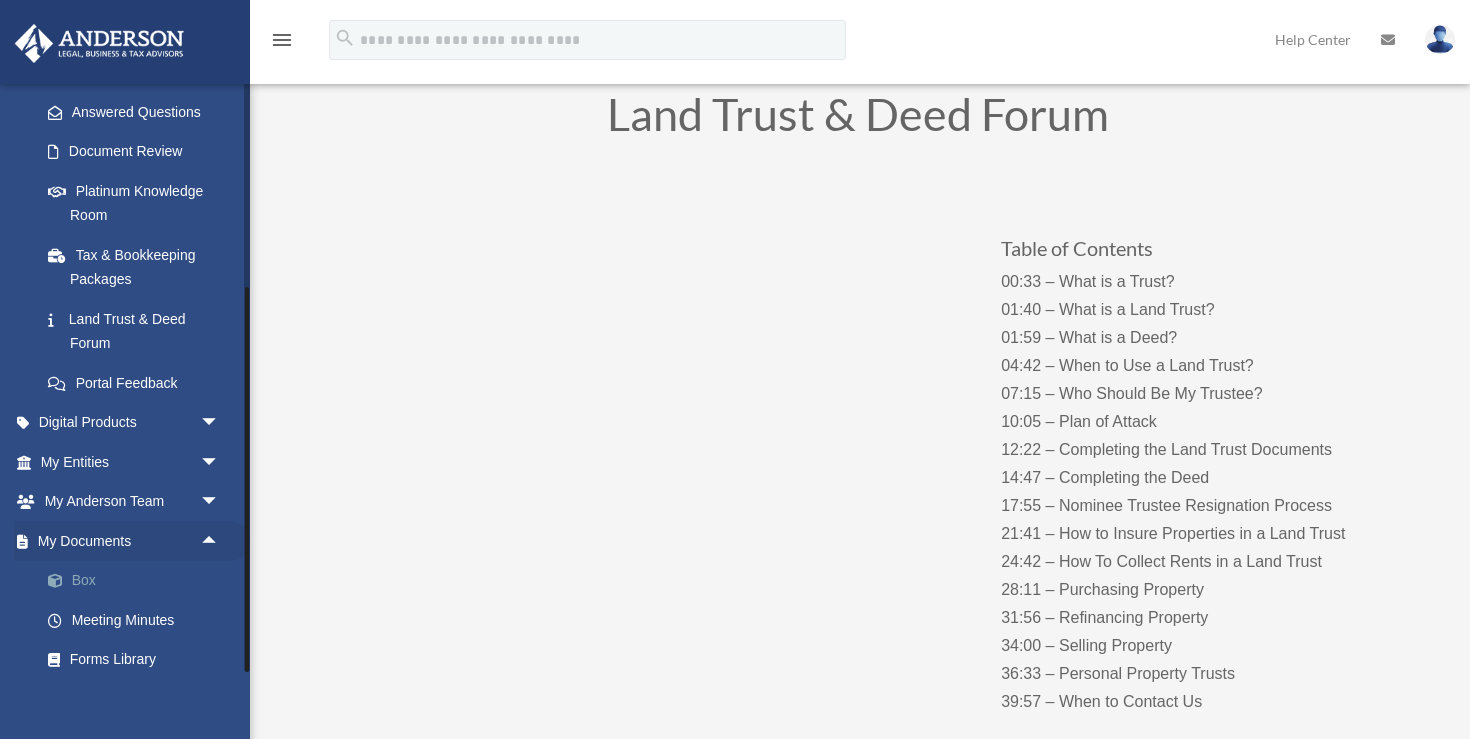 click on "Box" at bounding box center [139, 581] 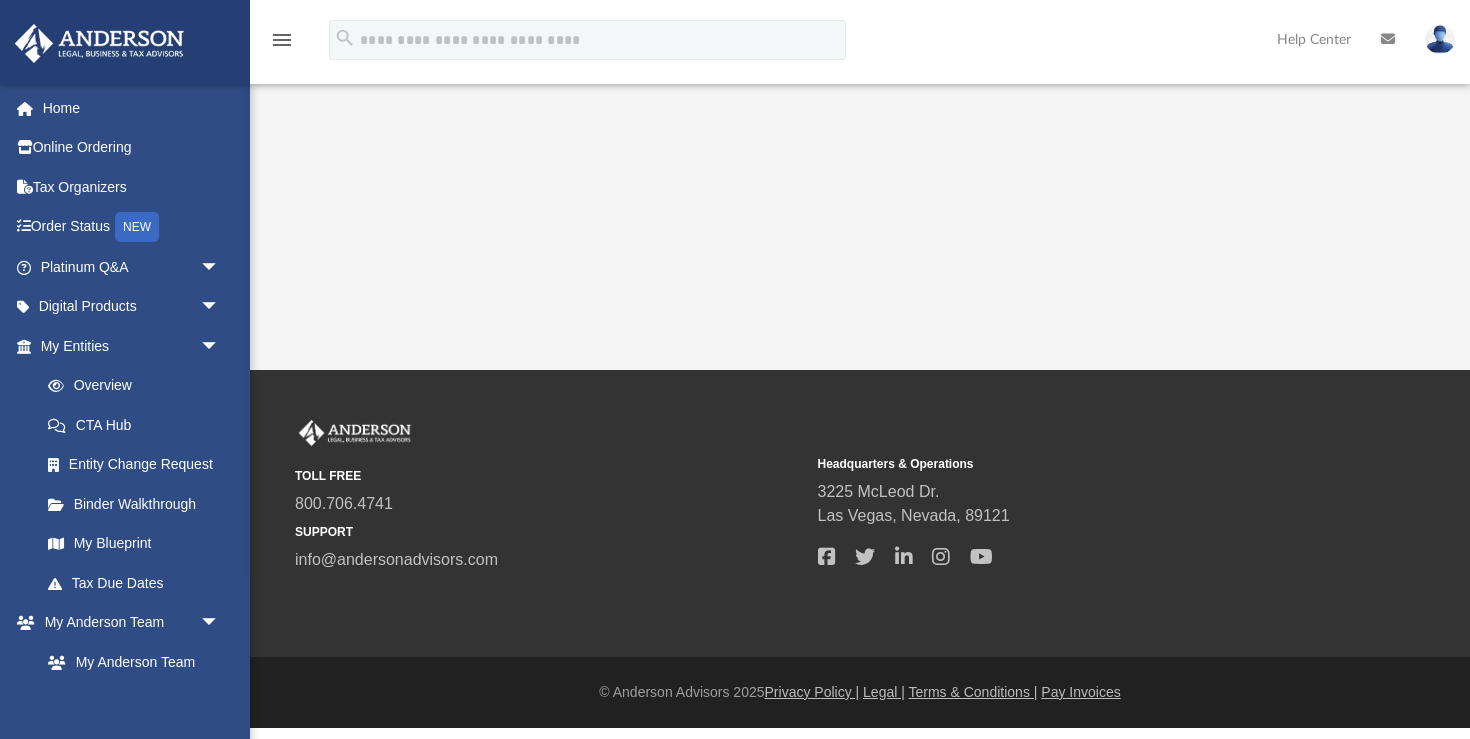 scroll, scrollTop: 0, scrollLeft: 0, axis: both 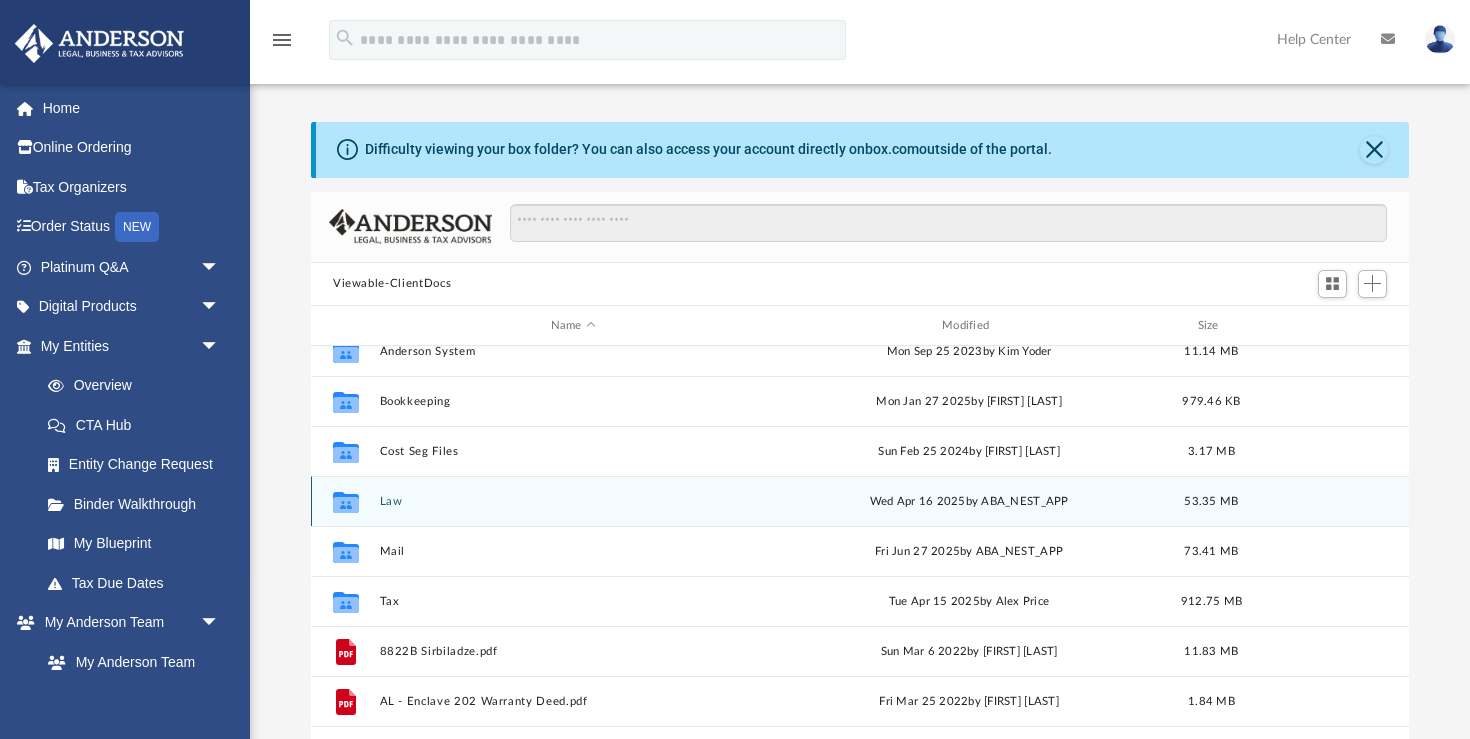 click on "Law" at bounding box center (573, 501) 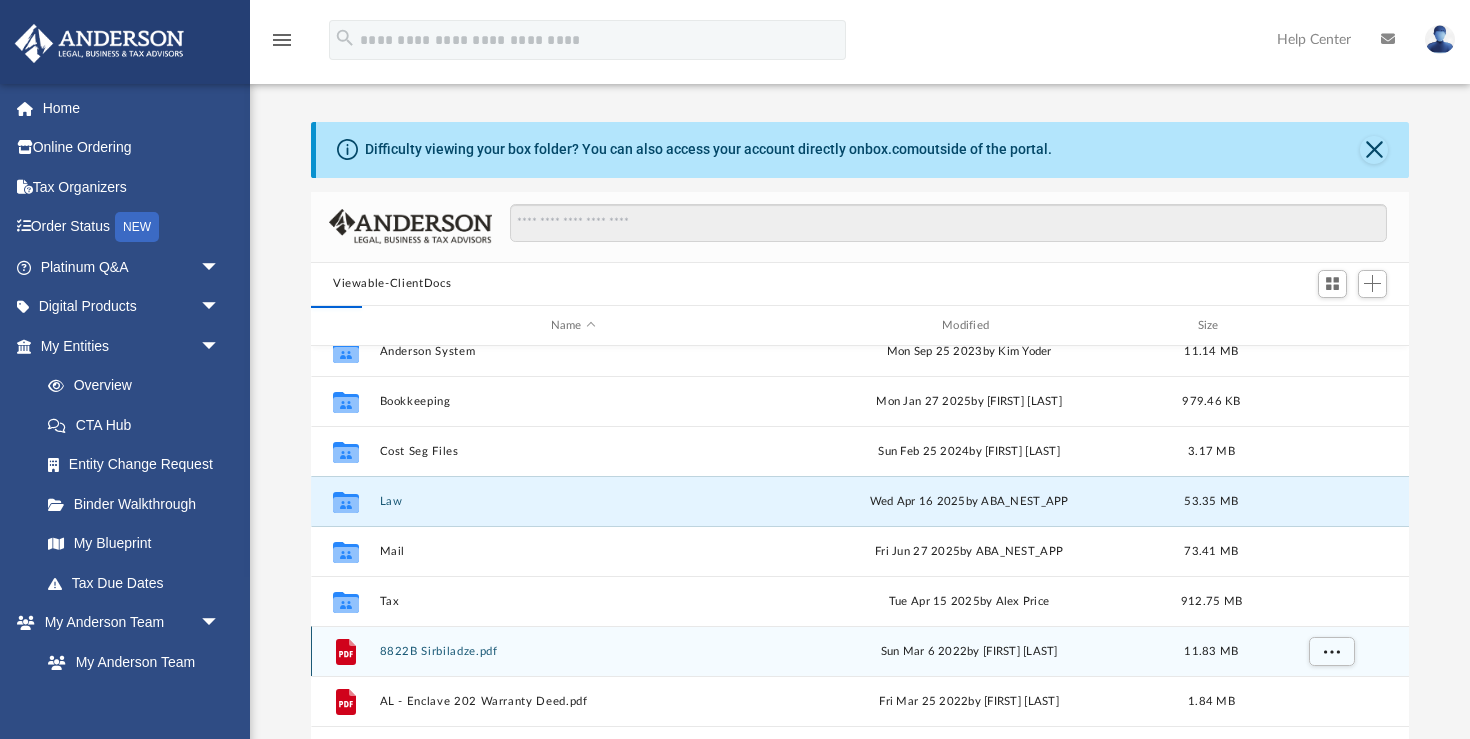 scroll, scrollTop: 0, scrollLeft: 0, axis: both 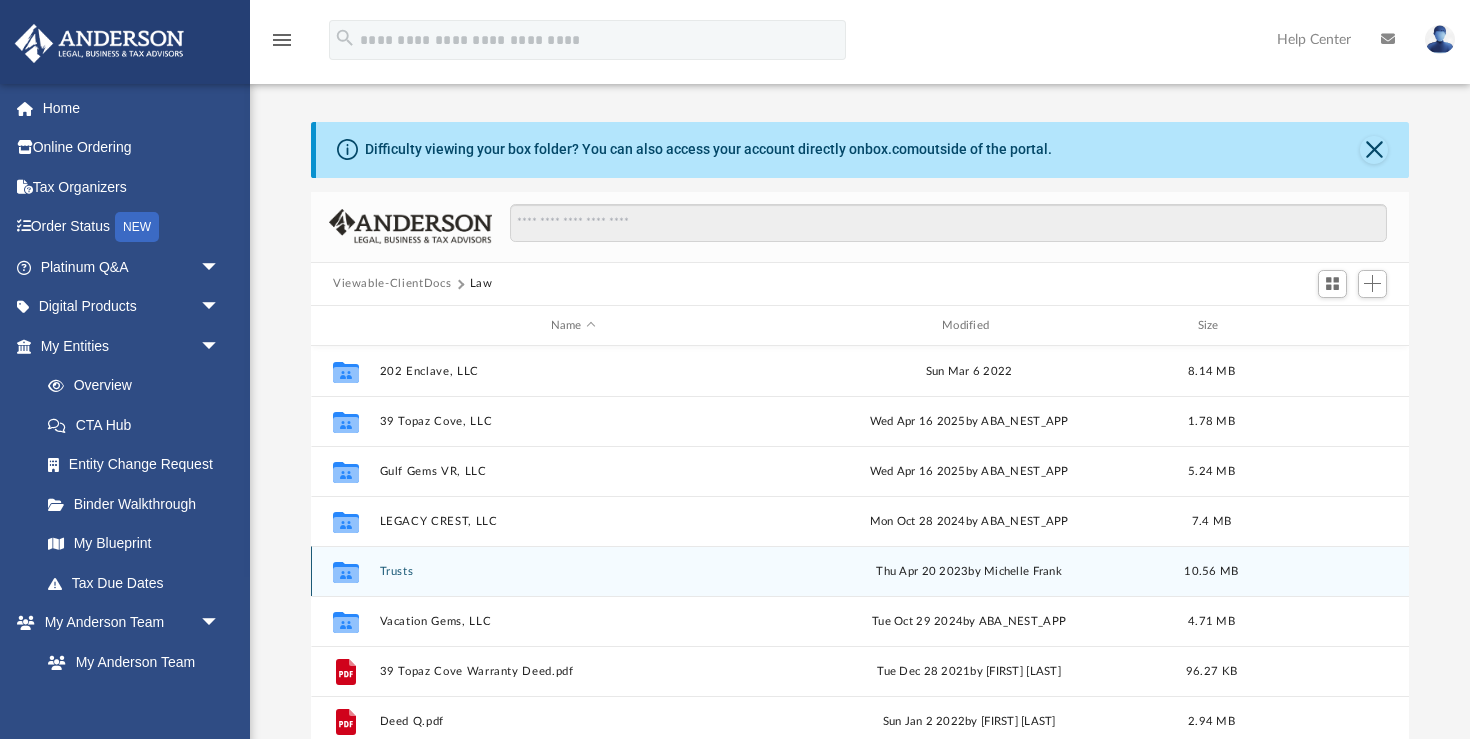 click on "Collaborated Folder Trusts Thu Apr 20 2023  by Michelle Frank 10.56 MB" at bounding box center [860, 571] 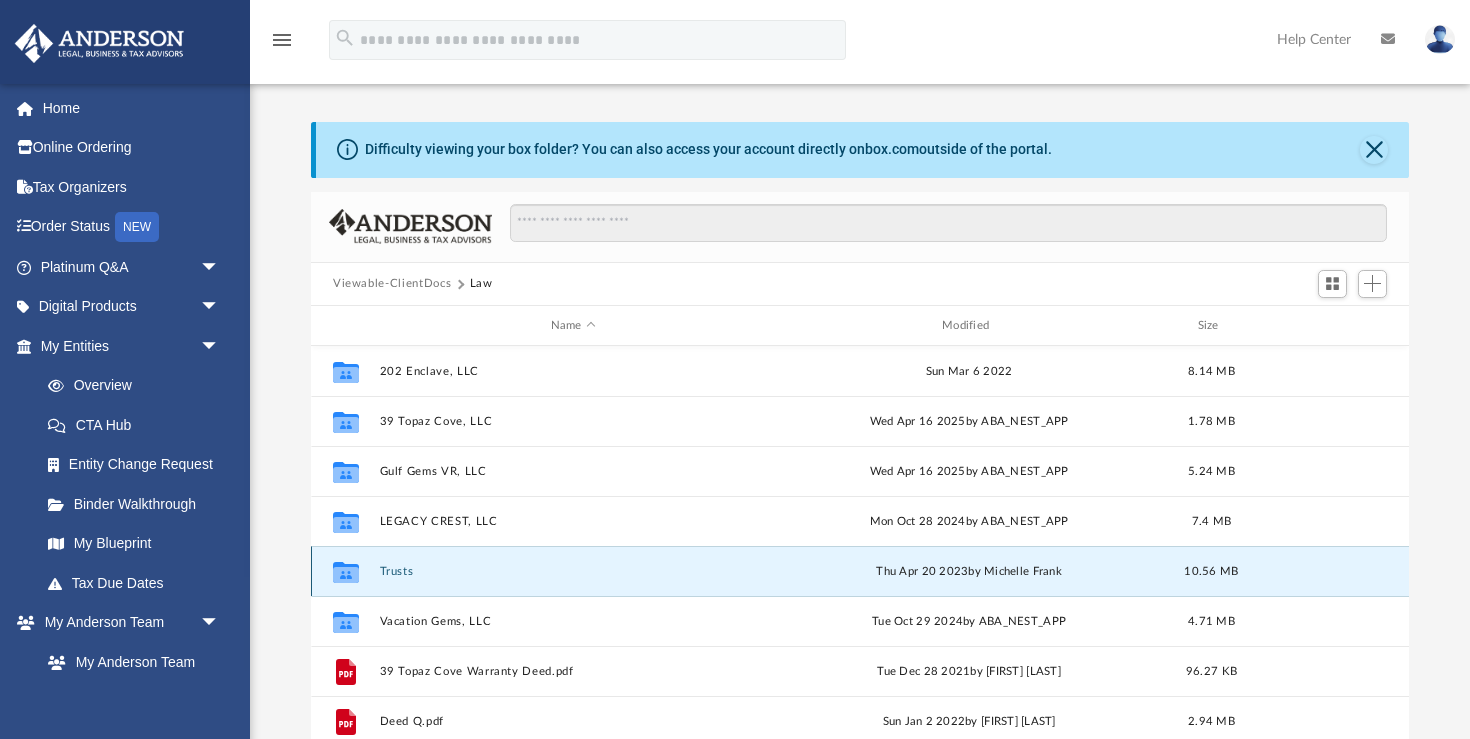 click on "Trusts" at bounding box center (573, 571) 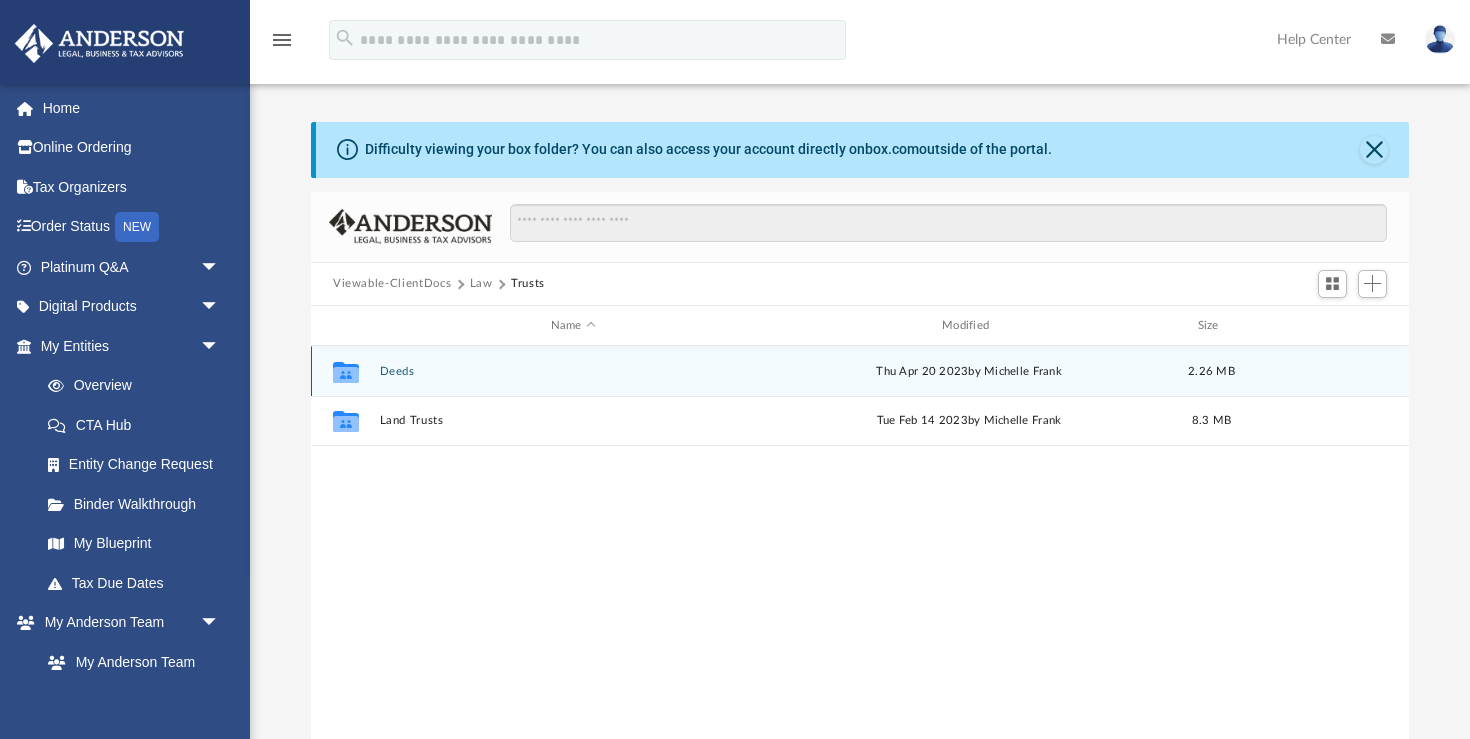 scroll, scrollTop: 62, scrollLeft: 0, axis: vertical 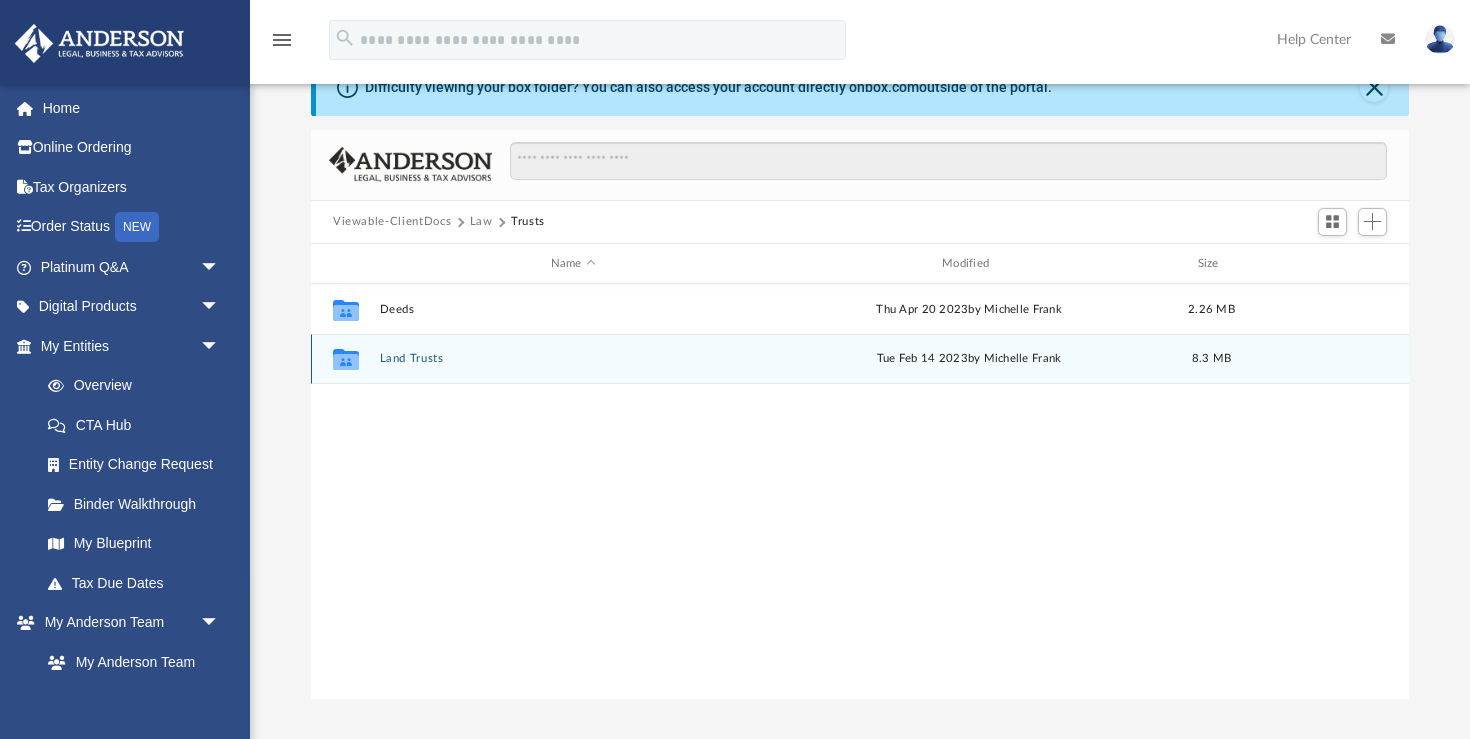 click on "Land Trusts" at bounding box center [573, 359] 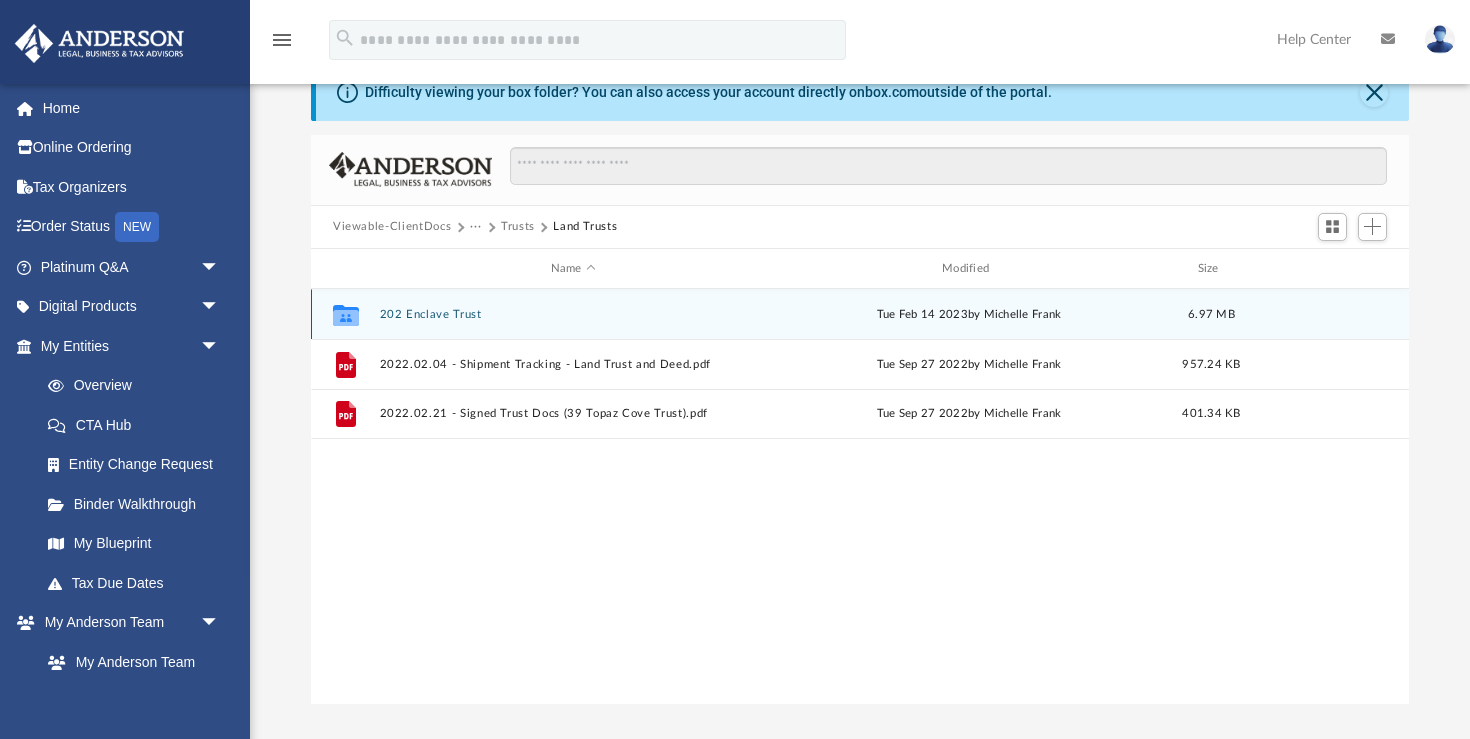 scroll, scrollTop: 55, scrollLeft: 0, axis: vertical 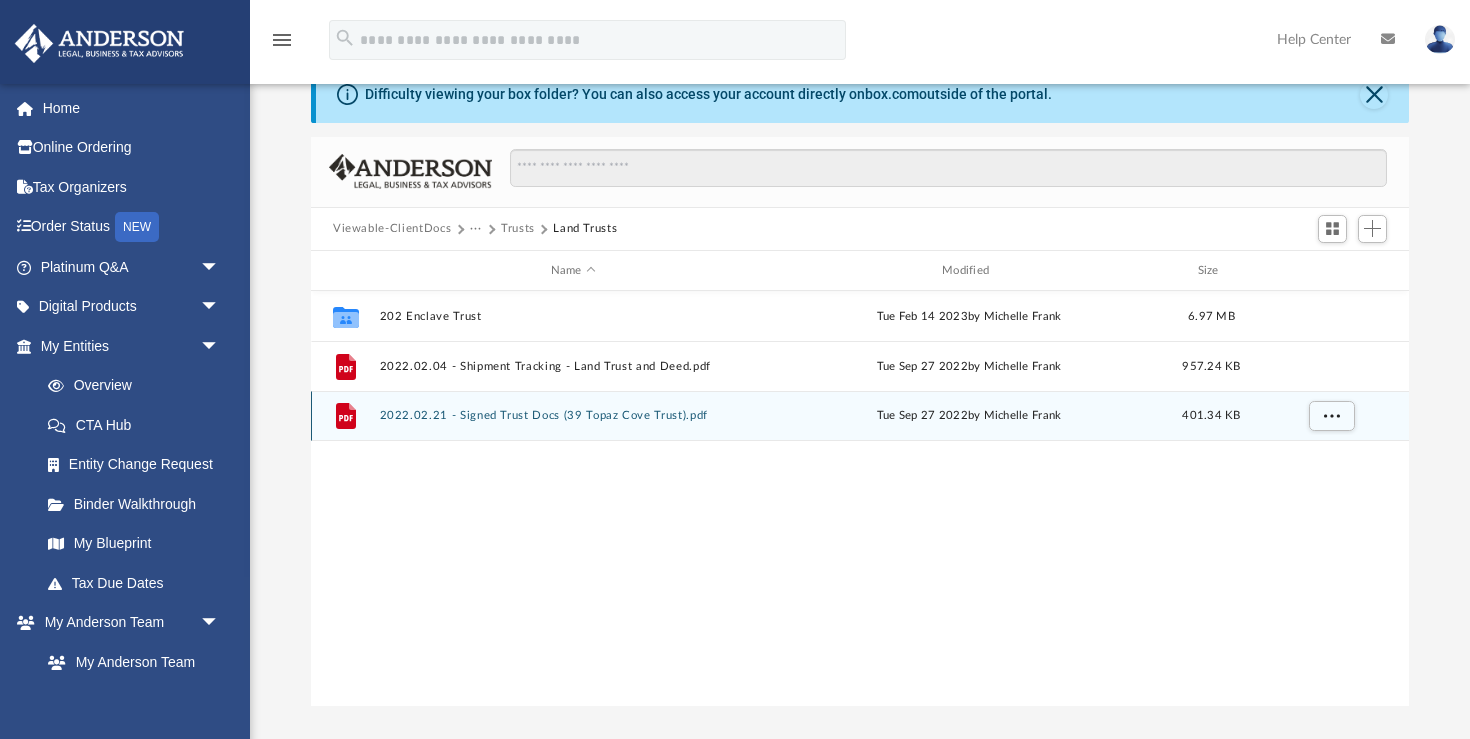 click on "2022.02.21 - Signed Trust Docs (39 Topaz Cove Trust).pdf" at bounding box center [573, 416] 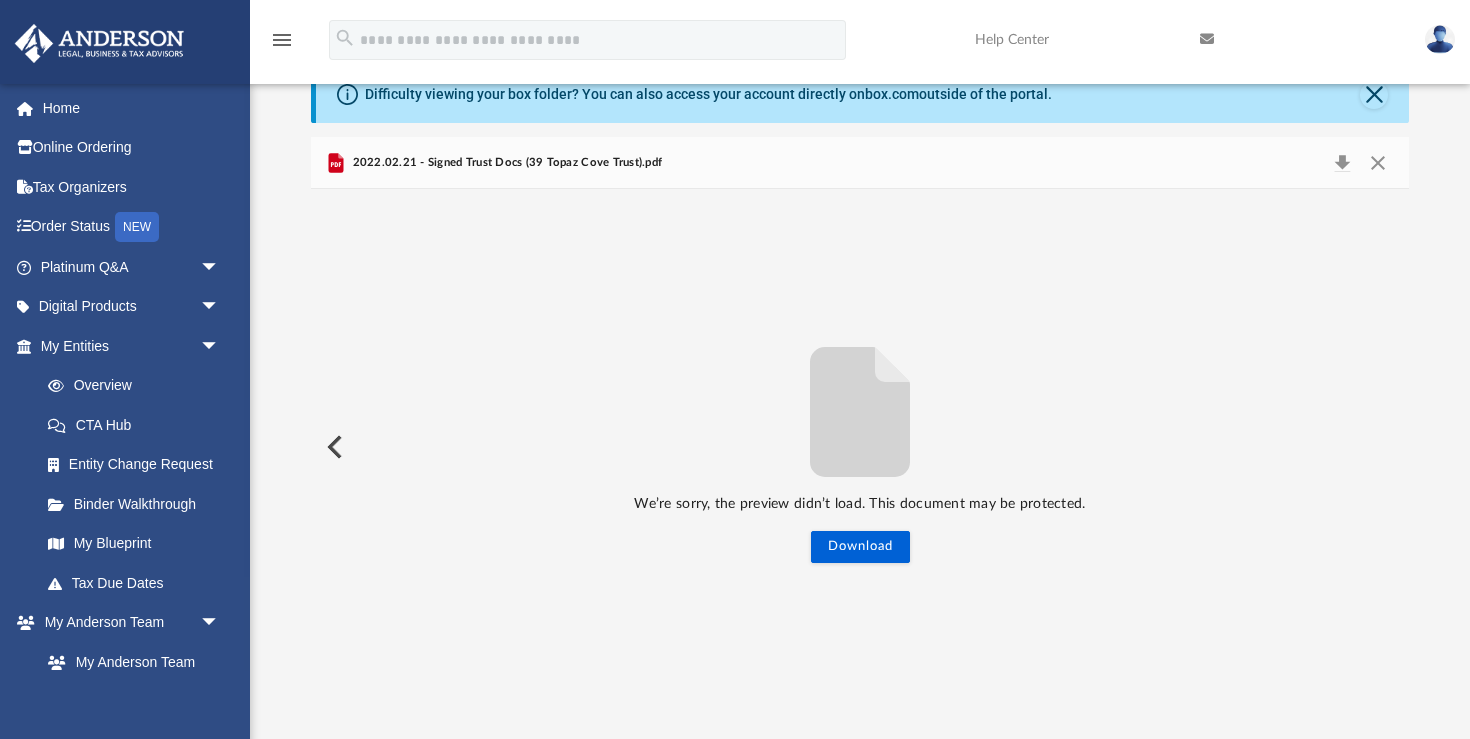 click at bounding box center (333, 447) 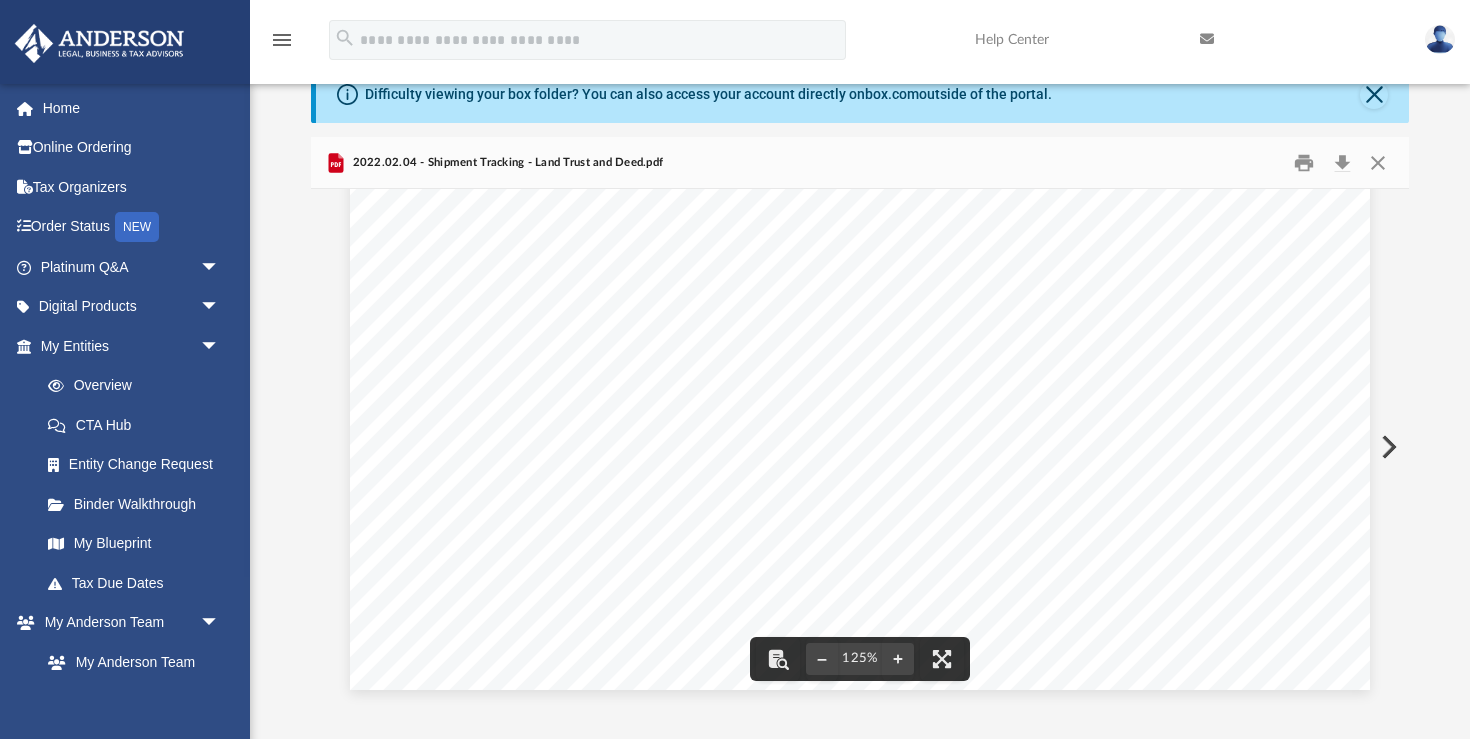 scroll, scrollTop: 834, scrollLeft: 0, axis: vertical 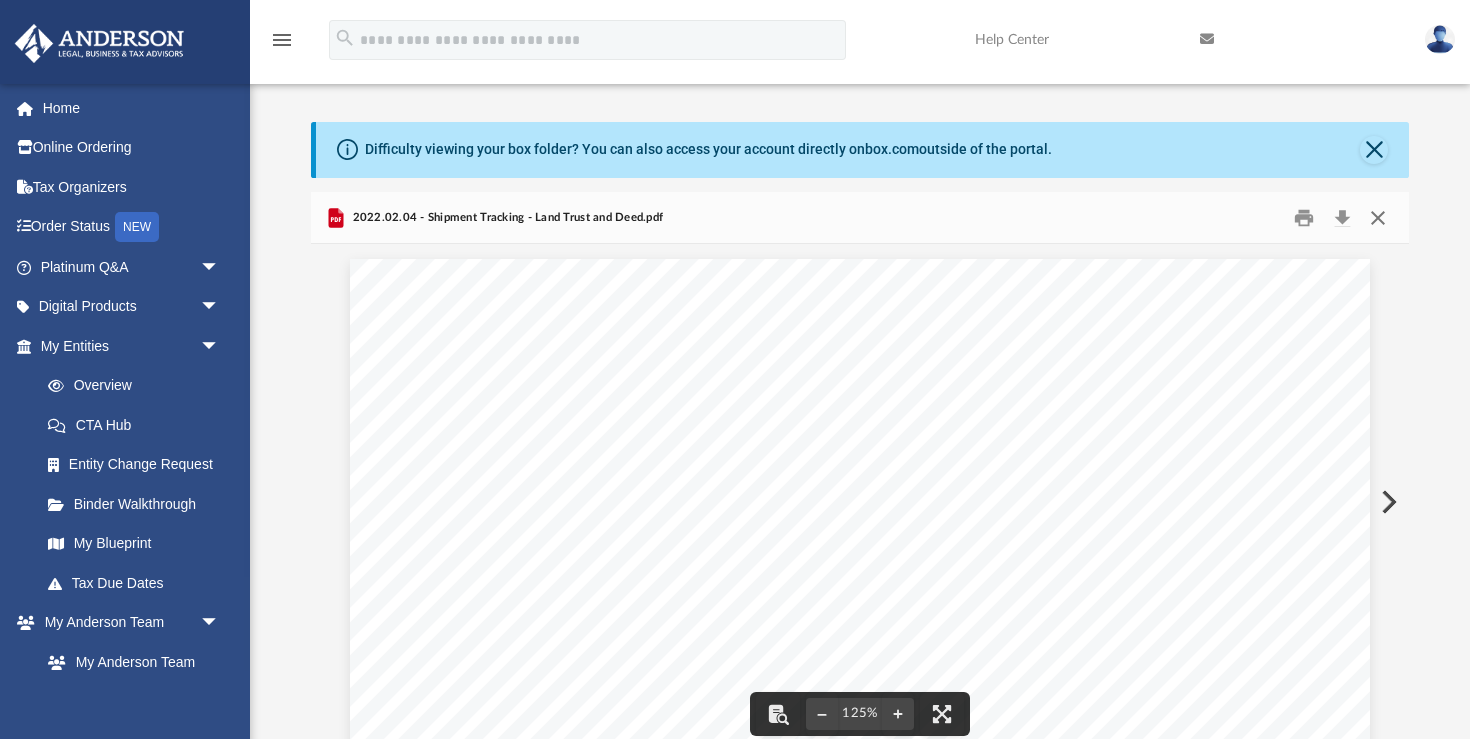 click at bounding box center (1378, 217) 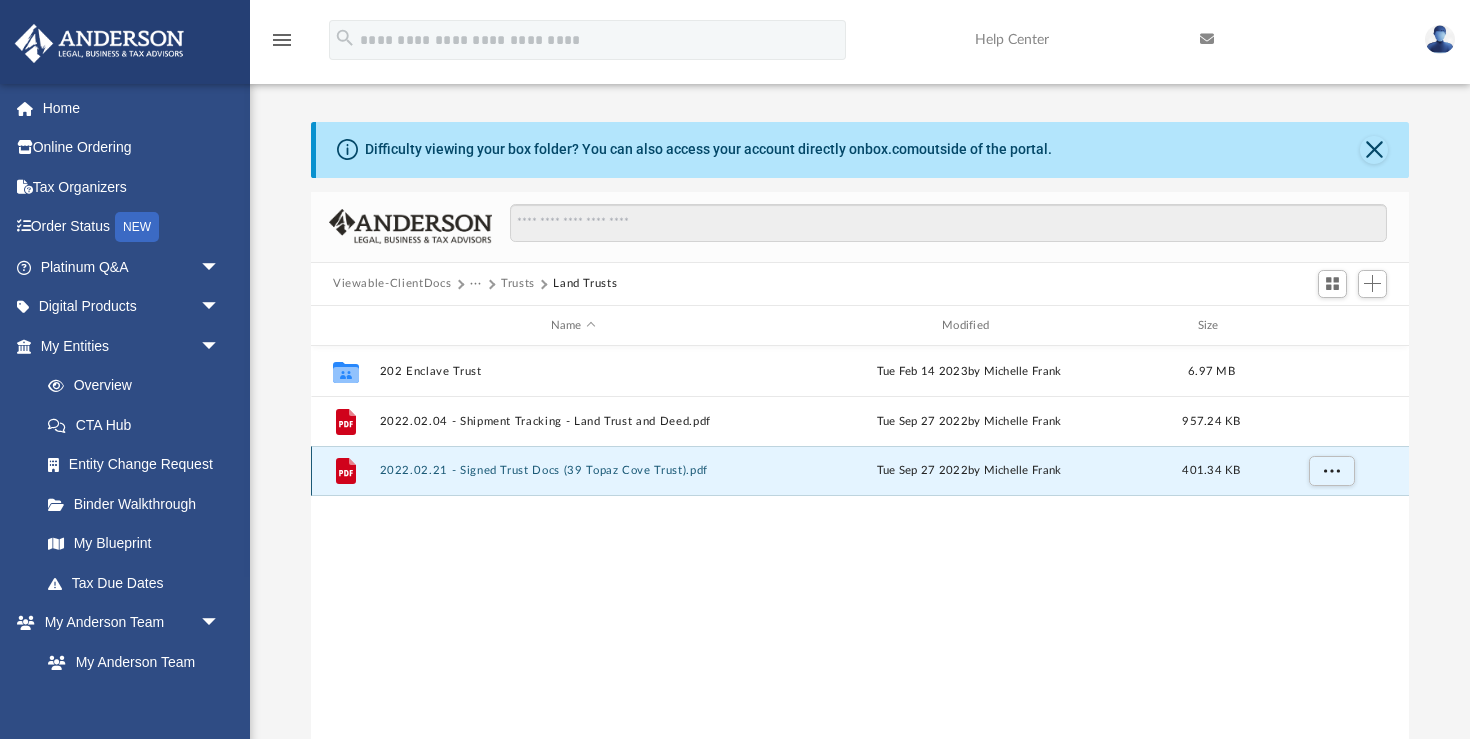 click on "File 2022.02.21 - Signed Trust Docs (39 Topaz Cove Trust).pdf Tue Sep 27 2022  by [FIRST] [LAST] 401.34 KB" at bounding box center [860, 471] 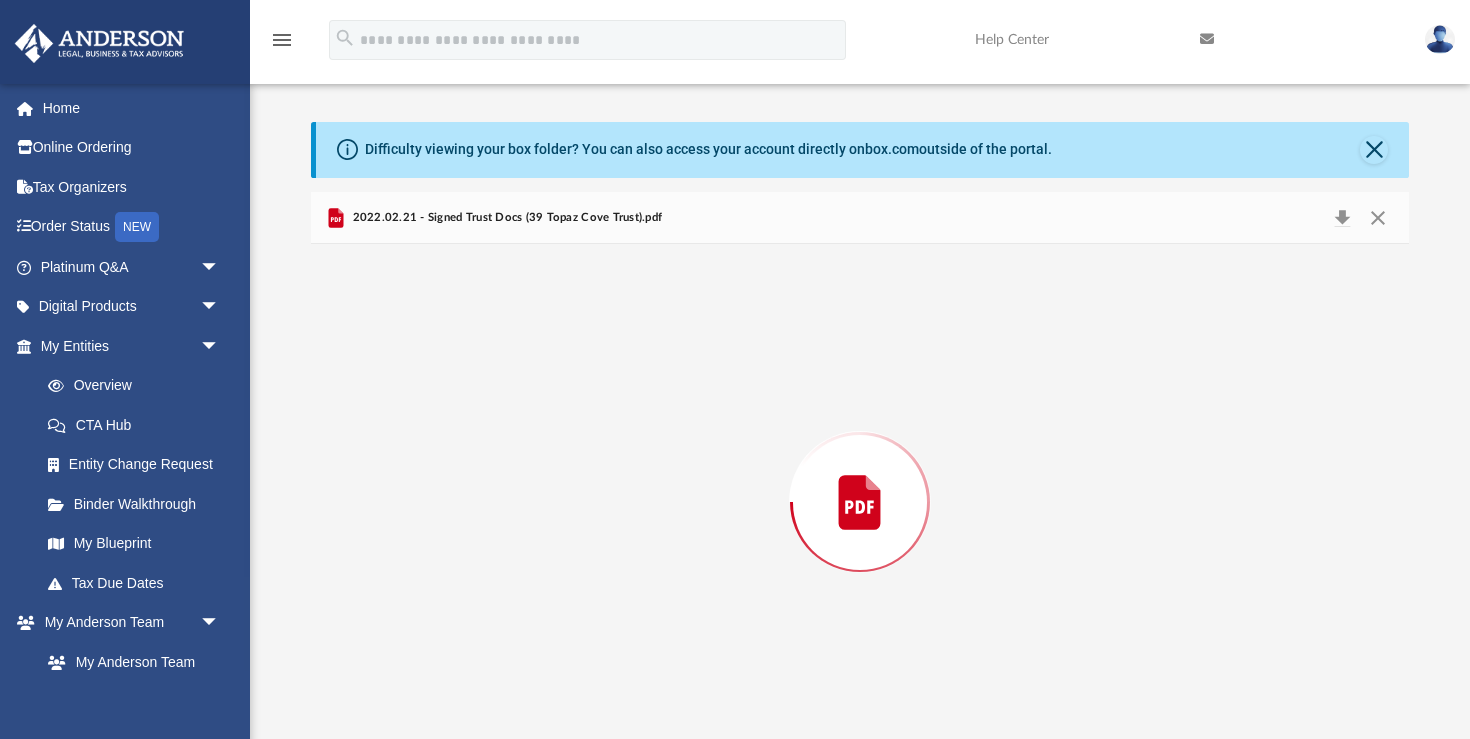 scroll, scrollTop: 22, scrollLeft: 0, axis: vertical 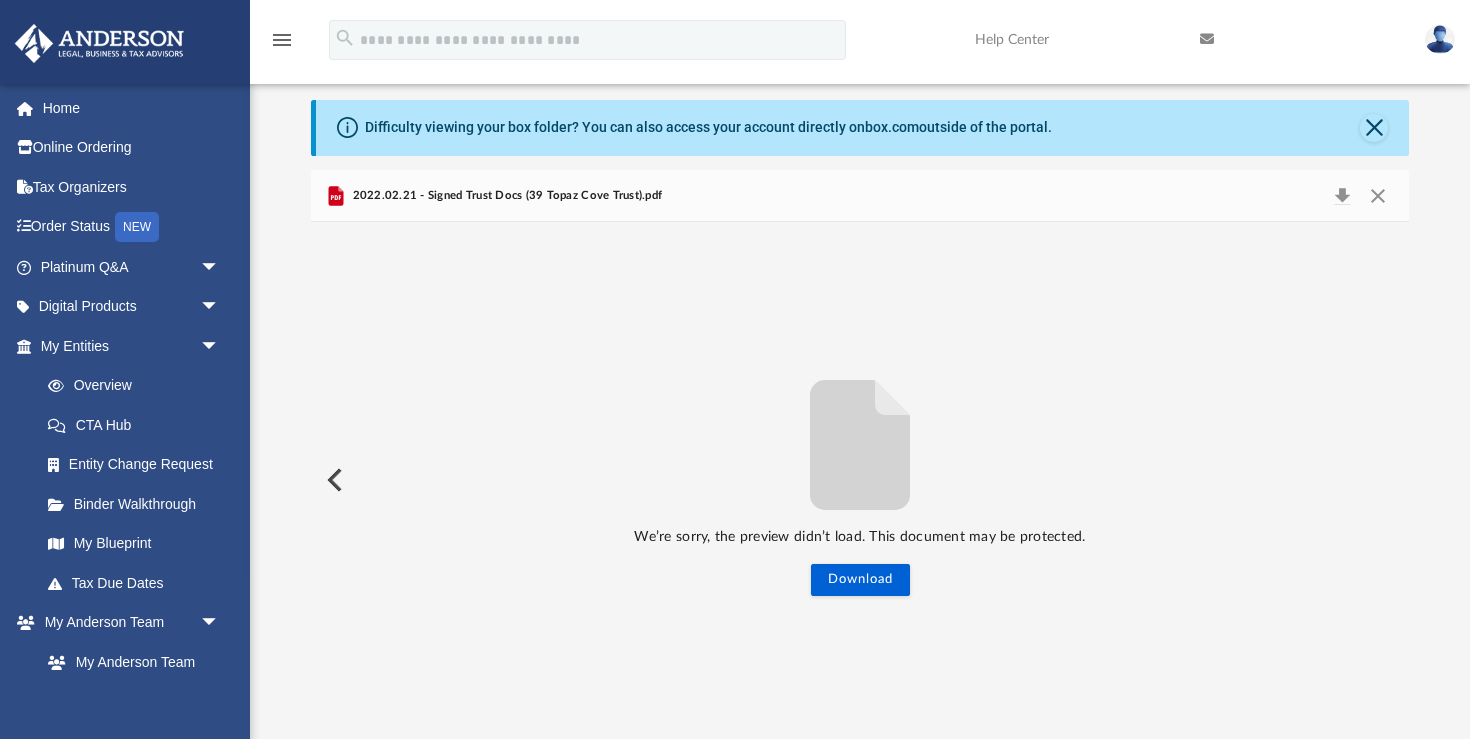 click on "We’re sorry, the preview didn’t load. This document may be protected. Download" at bounding box center [860, 480] 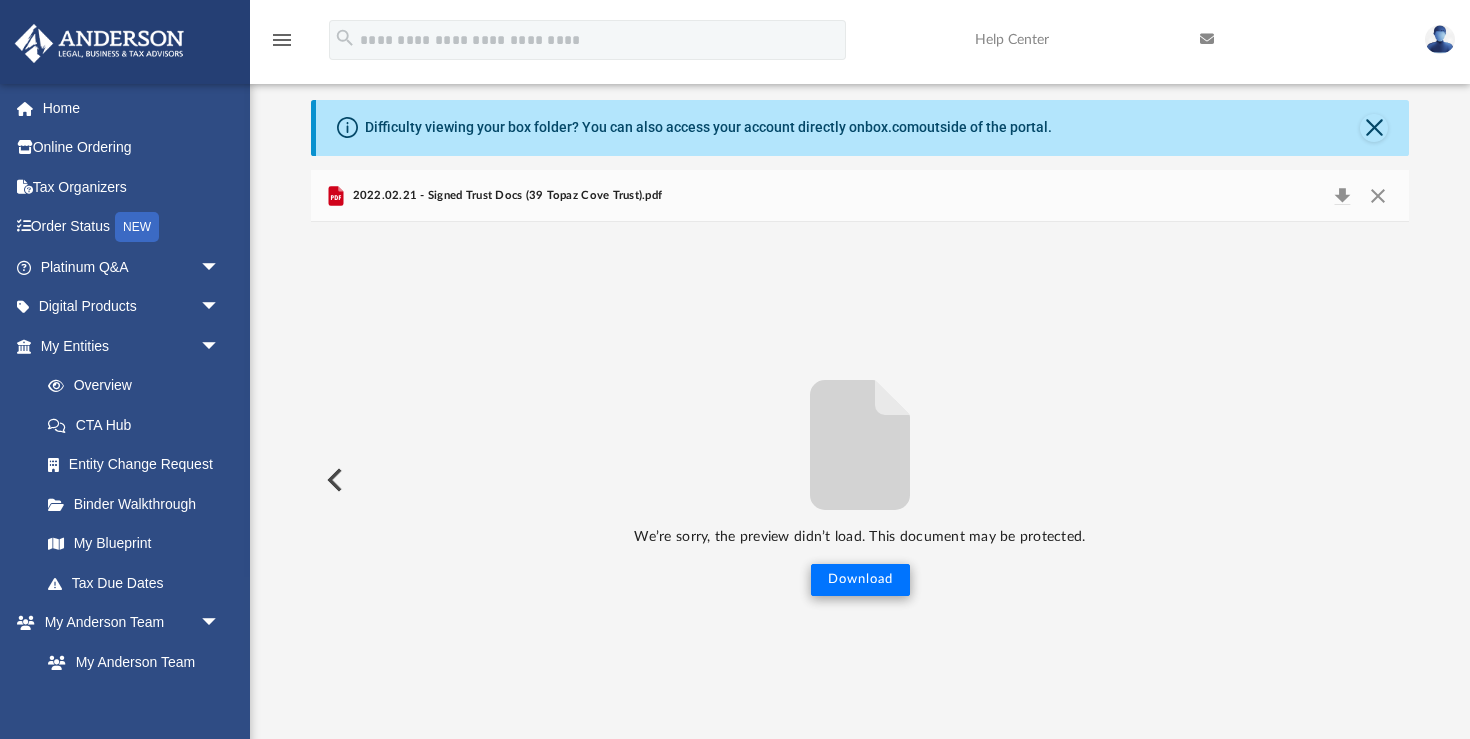 click on "Download" at bounding box center [860, 580] 